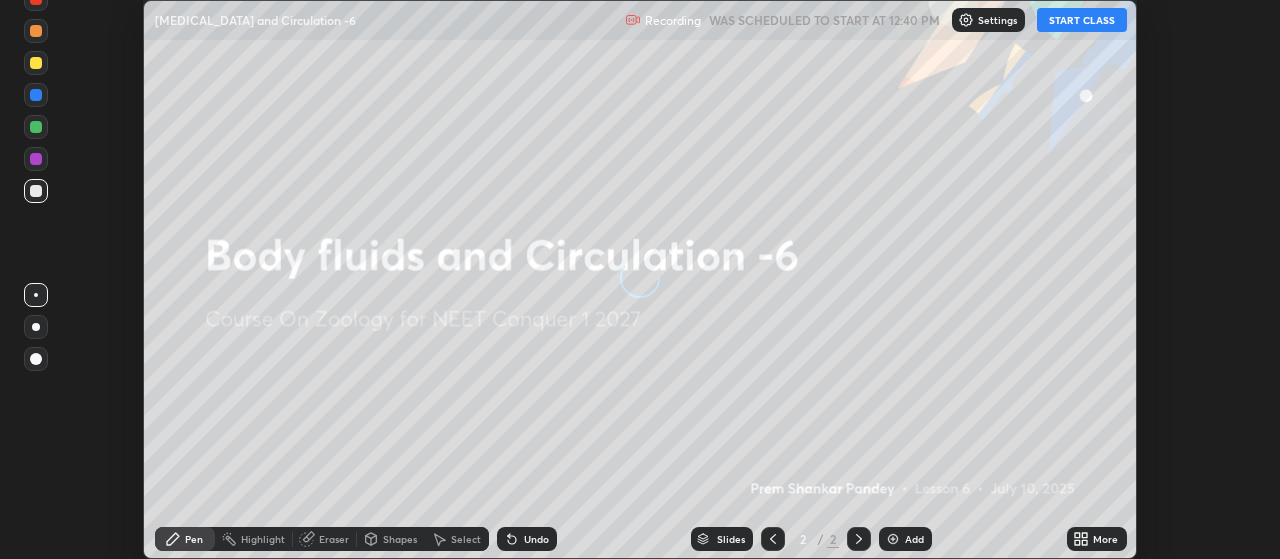 scroll, scrollTop: 0, scrollLeft: 0, axis: both 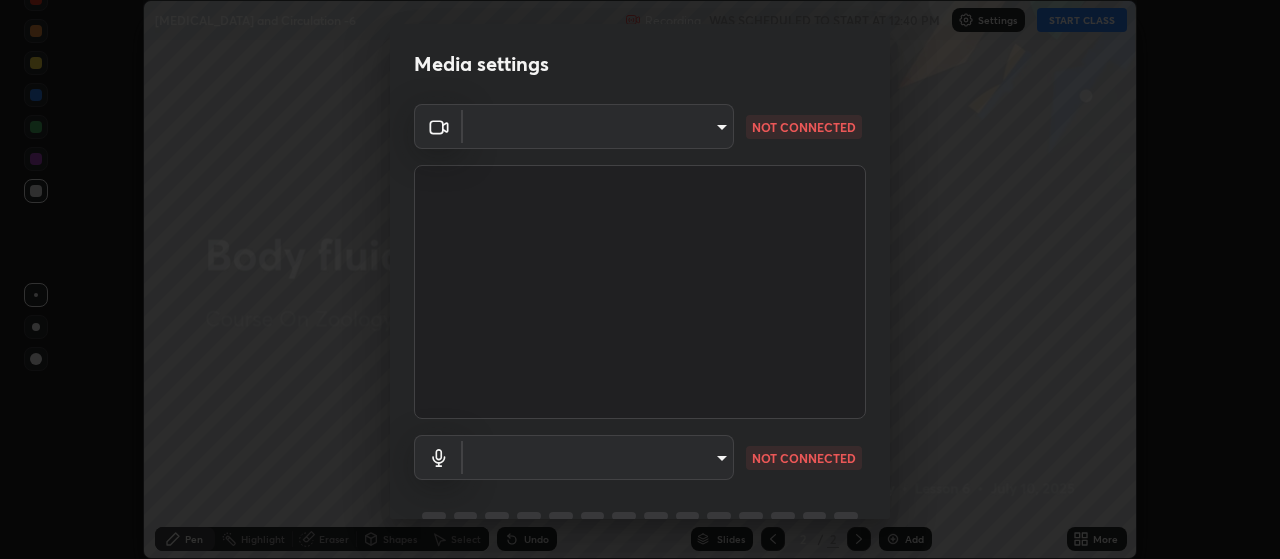type on "3aa1f2dfd03d01f189a8a01f68d52051269995ca7ca0ffcaee6397e0c867a5cc" 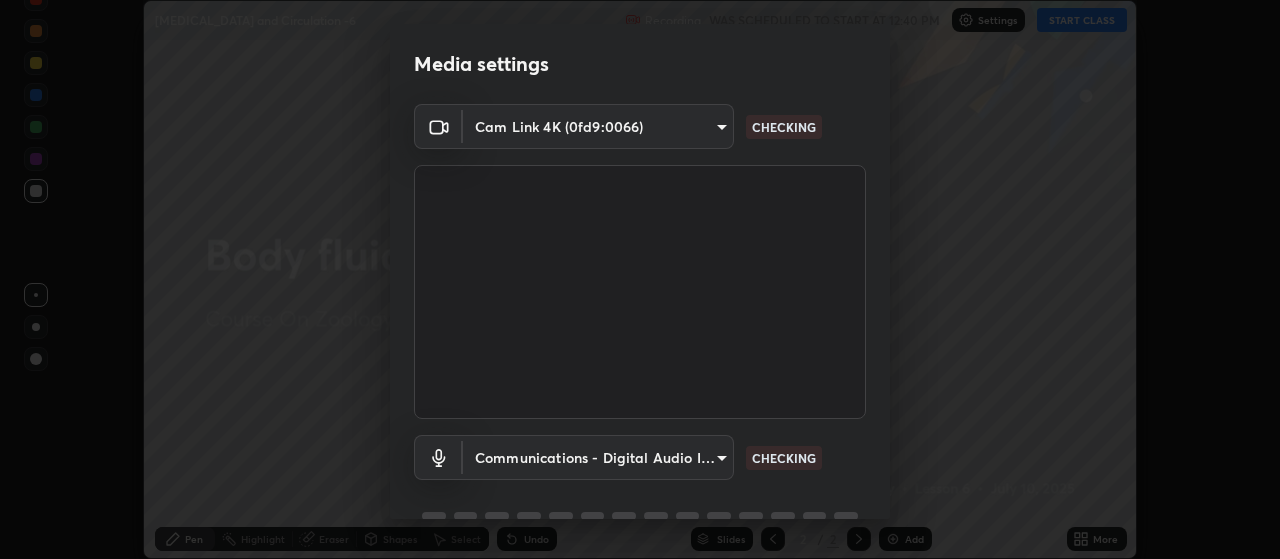 scroll, scrollTop: 97, scrollLeft: 0, axis: vertical 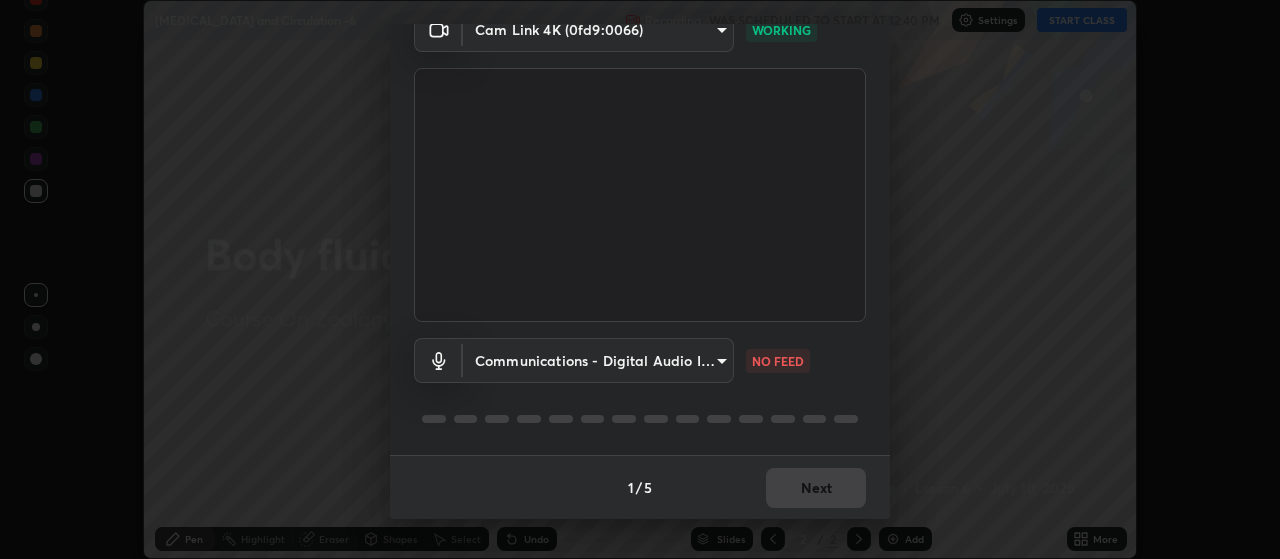 click on "Erase all [MEDICAL_DATA] and Circulation -6 Recording WAS SCHEDULED TO START AT  12:40 PM Settings START CLASS Setting up your live class [MEDICAL_DATA] and Circulation -6 • L6 of Course On Zoology for NEET Conquer 1 2027 [PERSON_NAME] Pandey Pen Highlight Eraser Shapes Select Undo Slides 2 / 2 Add More No doubts shared Encourage your learners to ask a doubt for better clarity Report an issue Reason for reporting Buffering Chat not working Audio - Video sync issue Educator video quality low ​ Attach an image Report Media settings Cam Link 4K (0fd9:0066) 3aa1f2dfd03d01f189a8a01f68d52051269995ca7ca0ffcaee6397e0c867a5cc WORKING Communications - Digital Audio Interface (11- Cam Link 4K) communications NO FEED 1 / 5 Next" at bounding box center [640, 279] 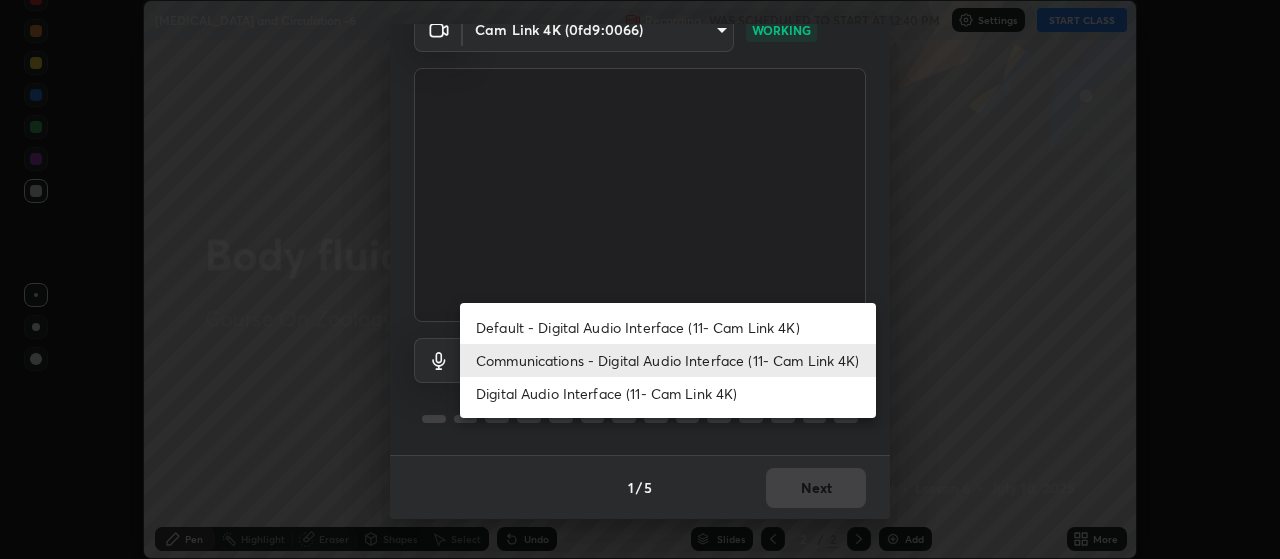 click on "Default - Digital Audio Interface (11- Cam Link 4K)" at bounding box center [668, 327] 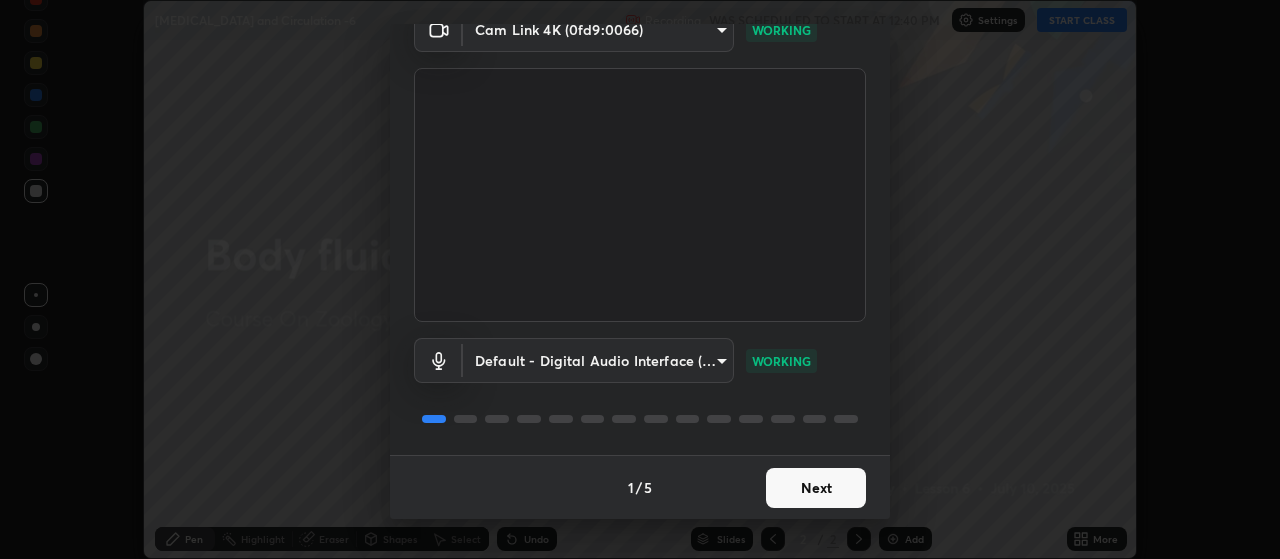 click on "Next" at bounding box center [816, 488] 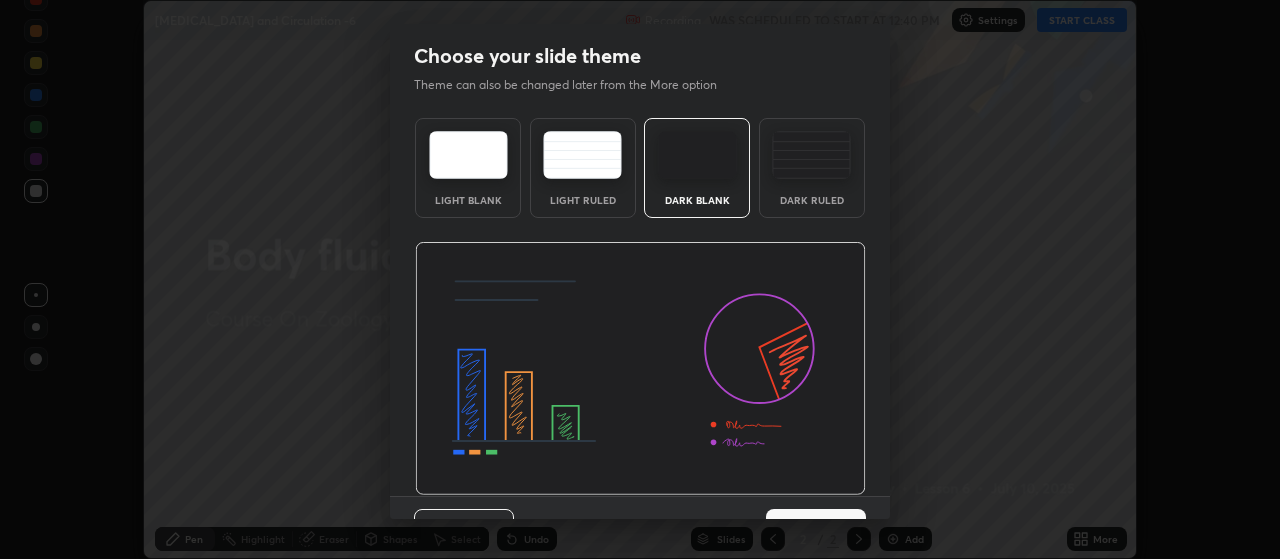 scroll, scrollTop: 41, scrollLeft: 0, axis: vertical 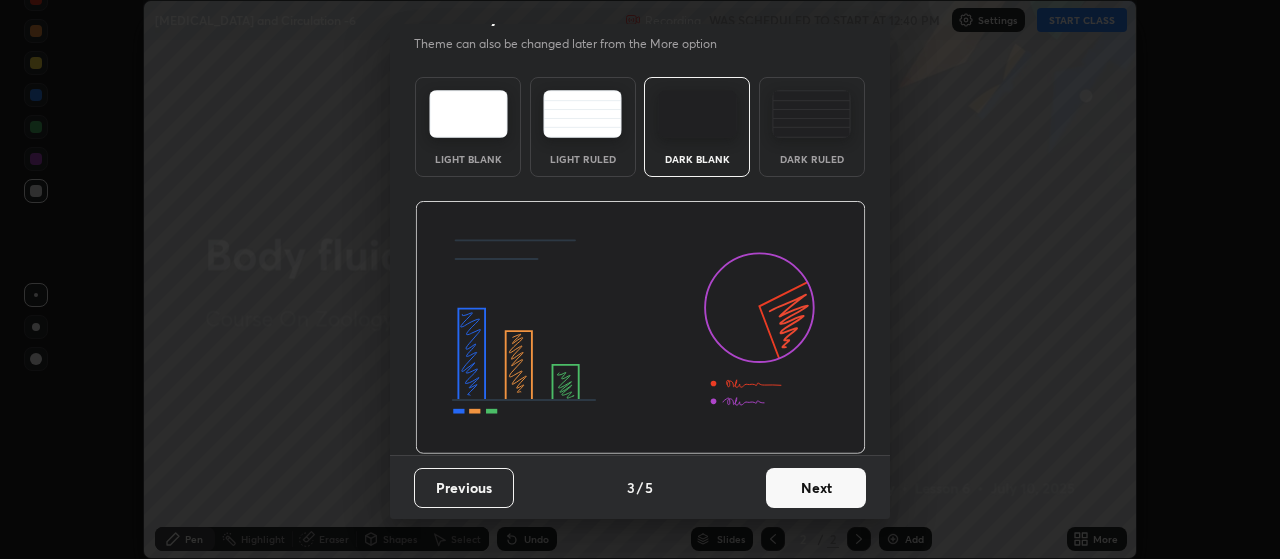 click on "Next" at bounding box center [816, 488] 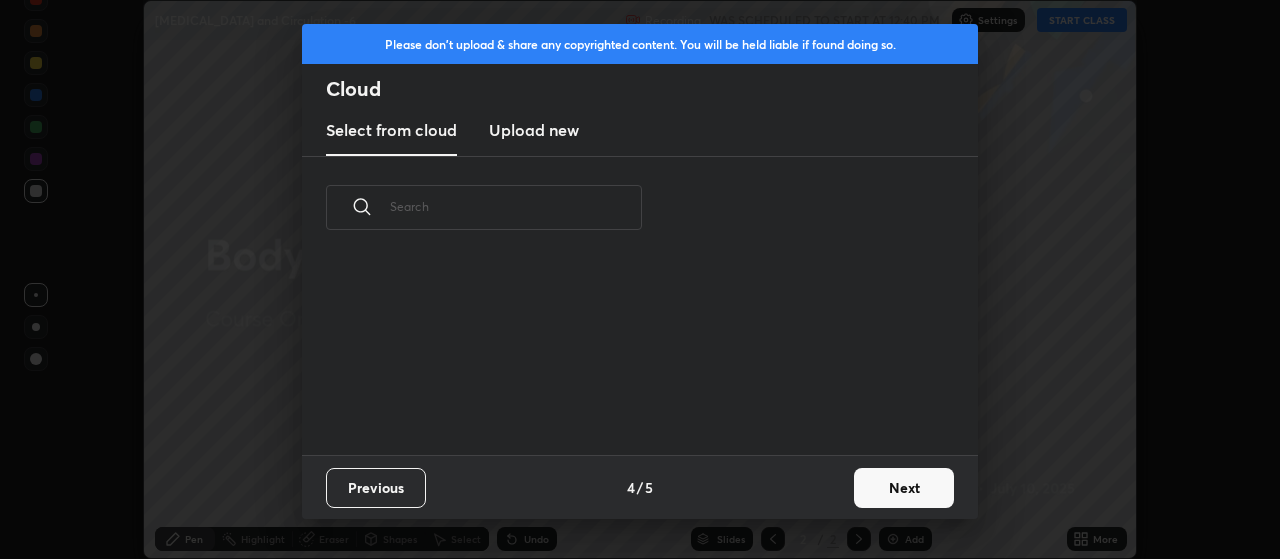 click on "Next" at bounding box center [904, 488] 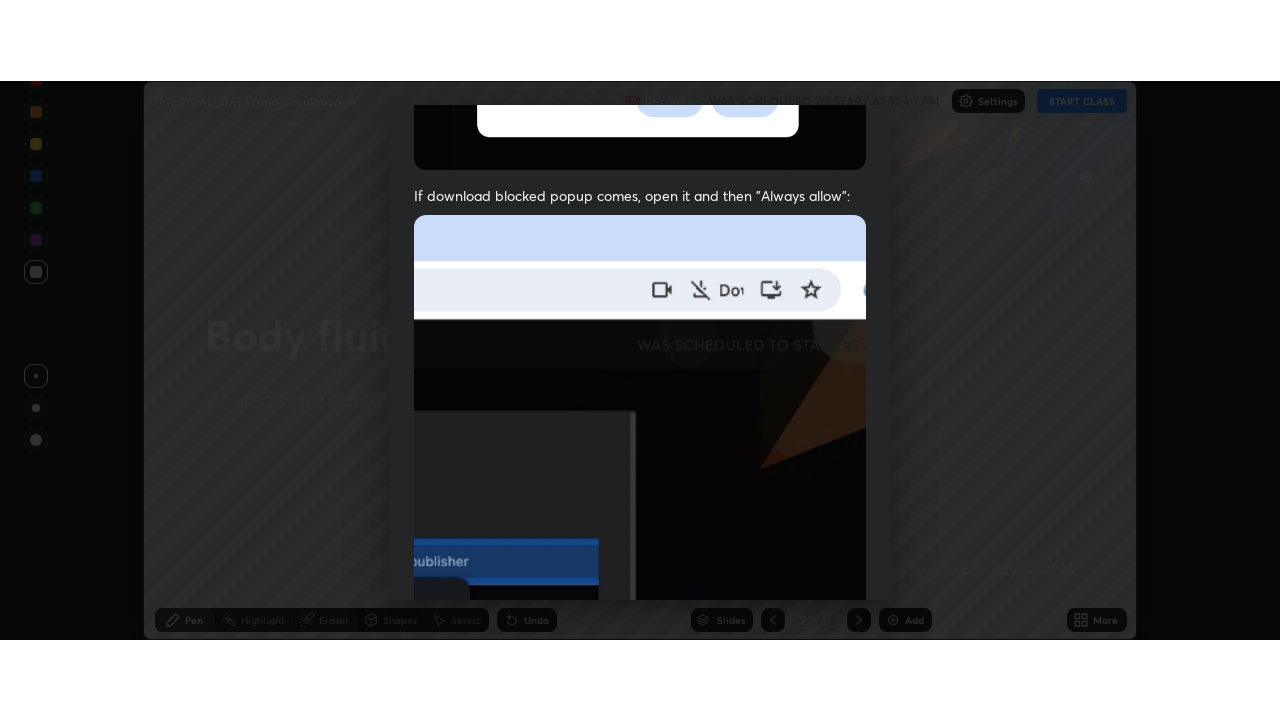 scroll, scrollTop: 505, scrollLeft: 0, axis: vertical 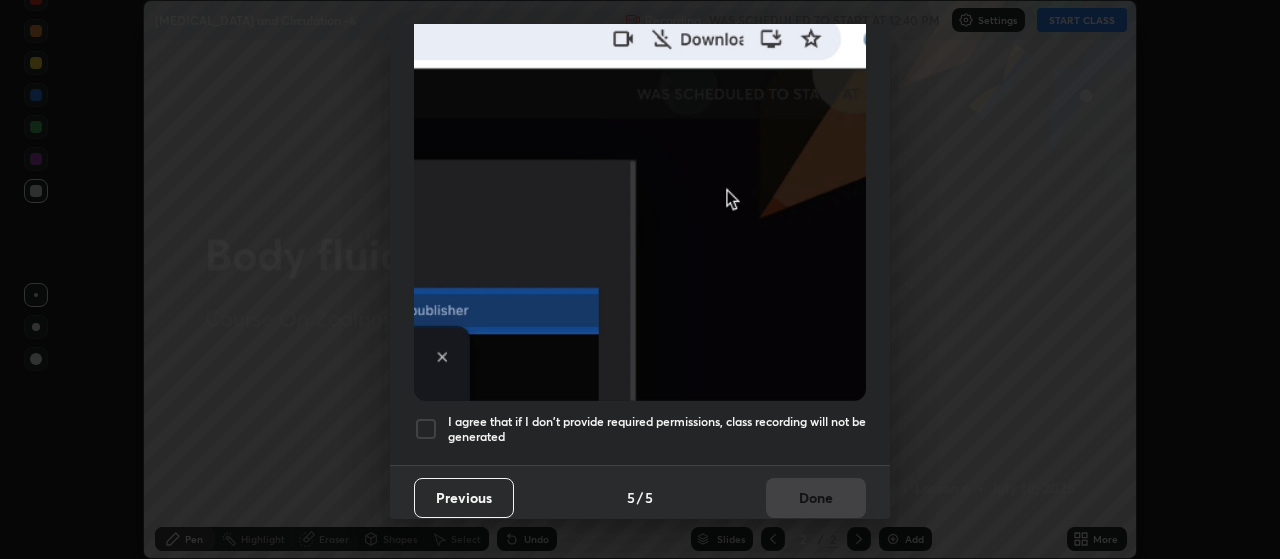click at bounding box center [640, 182] 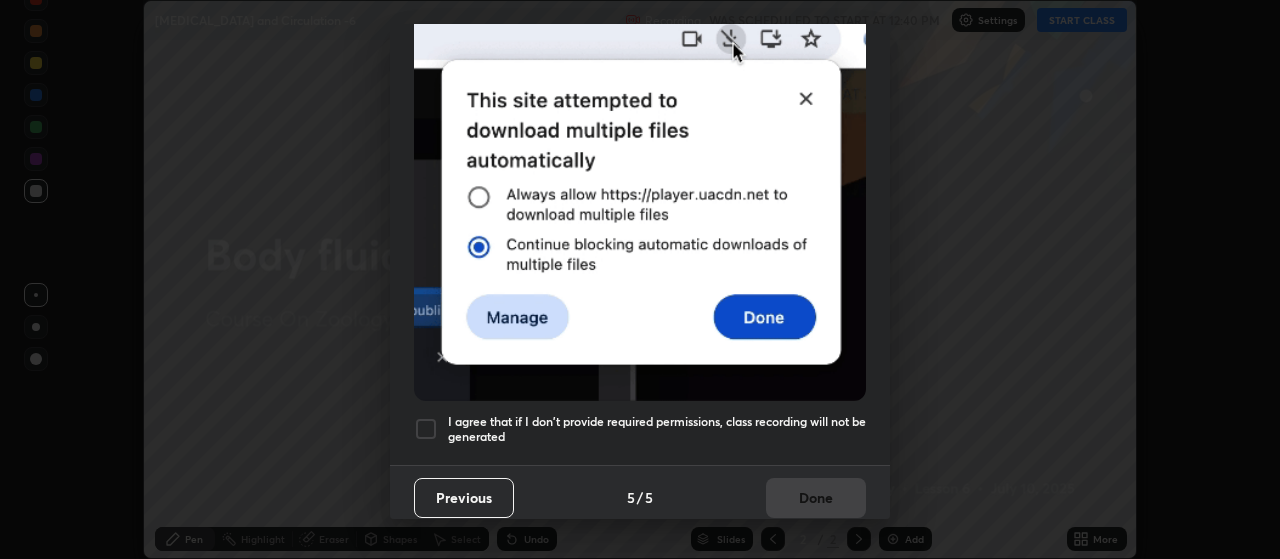 click at bounding box center (426, 429) 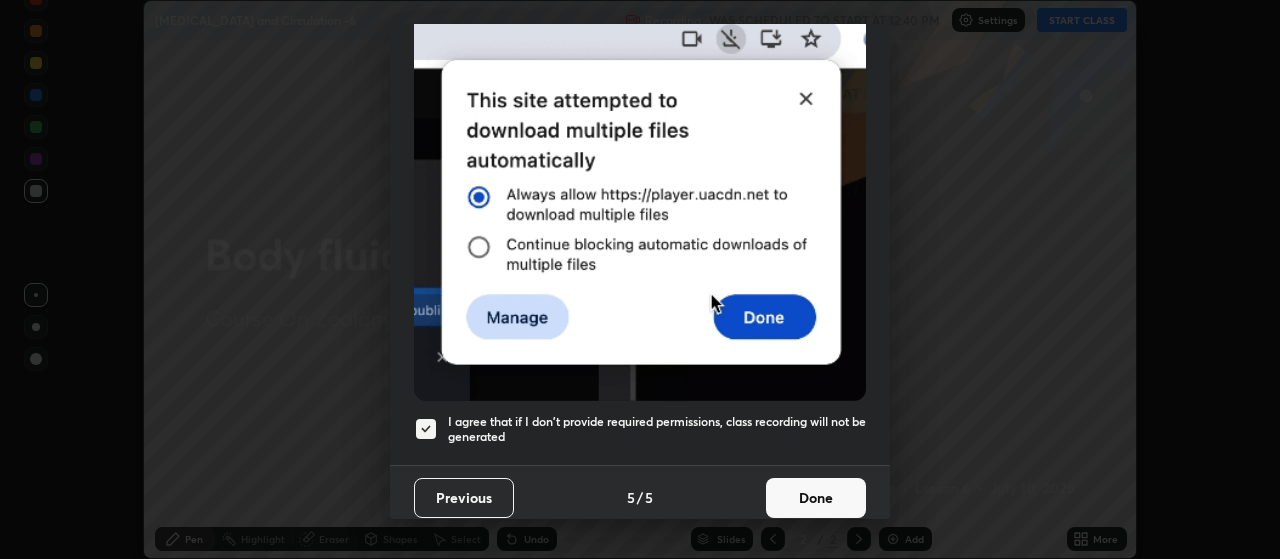 click on "Done" at bounding box center (816, 498) 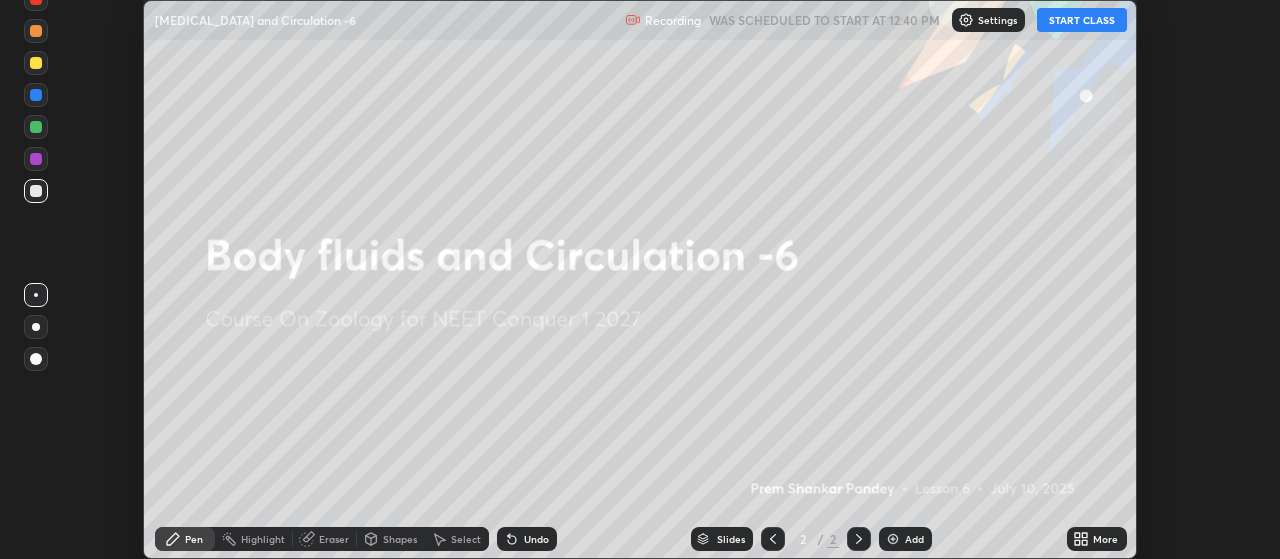 click on "START CLASS" at bounding box center [1082, 20] 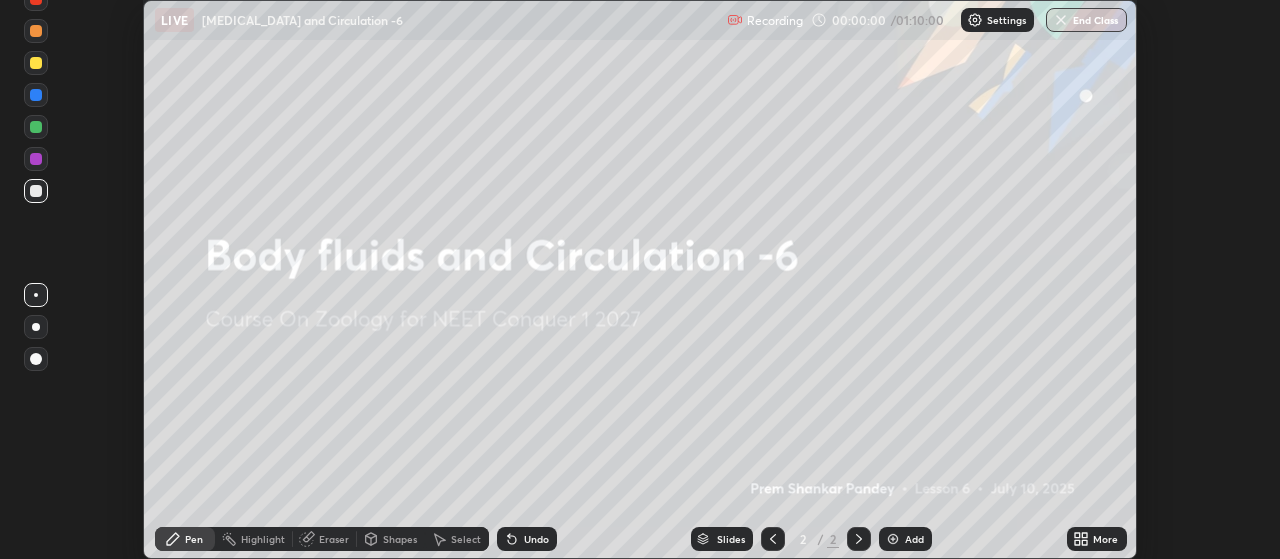 click 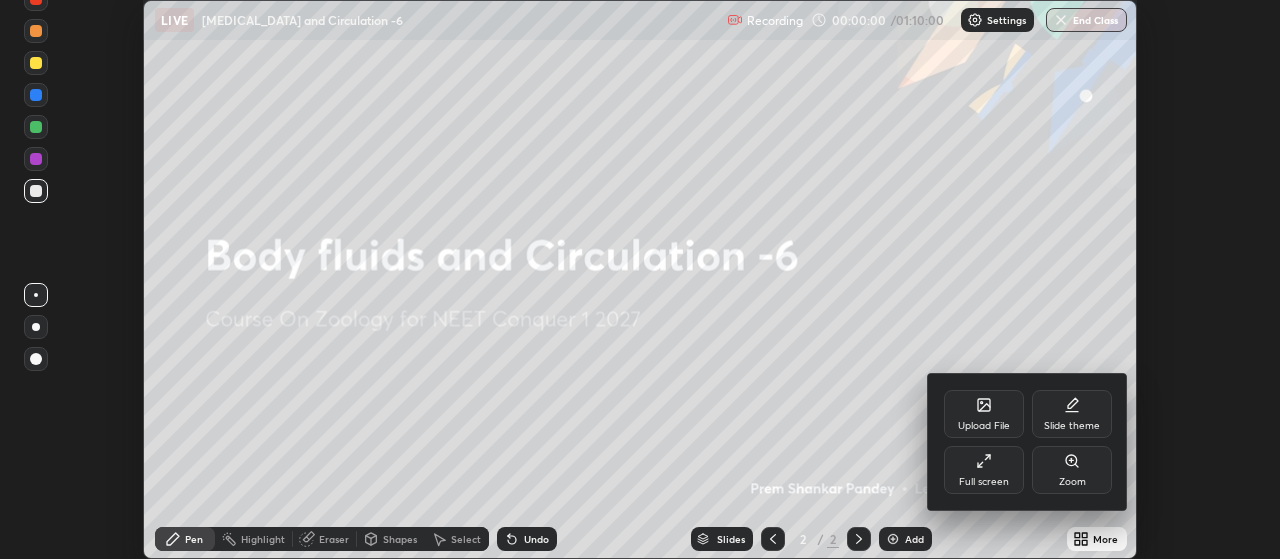click 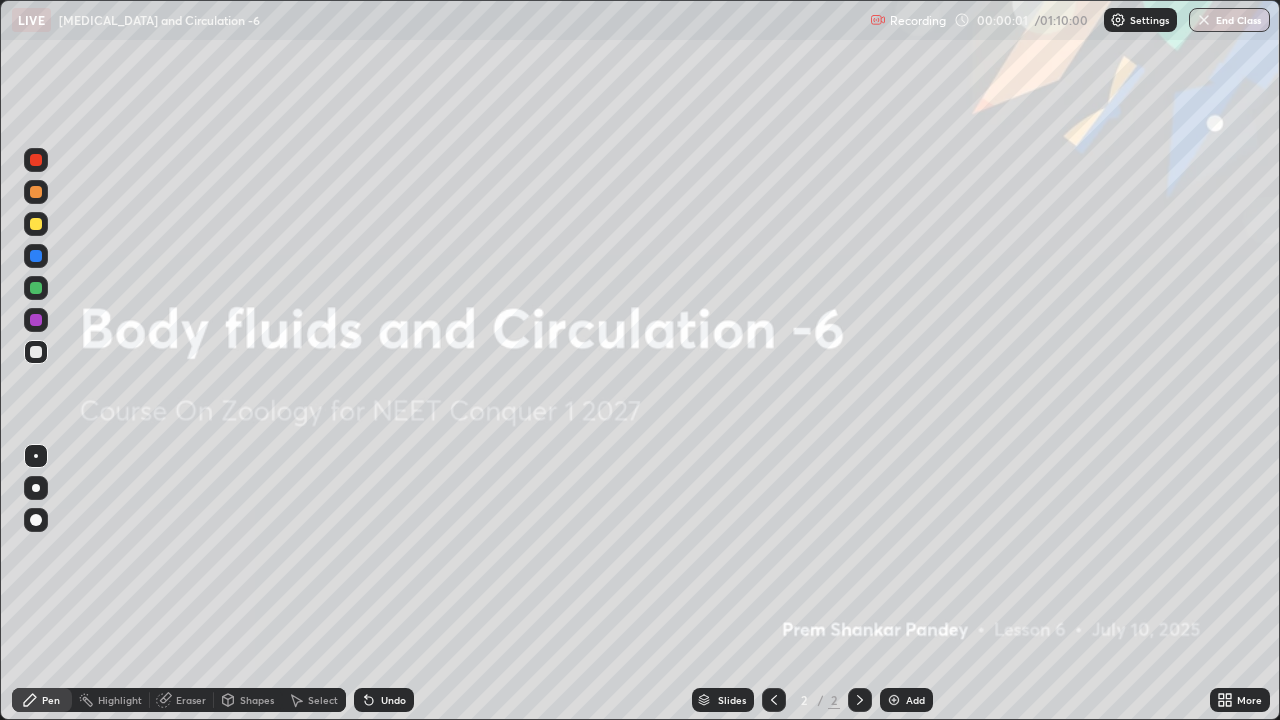 scroll, scrollTop: 99280, scrollLeft: 98720, axis: both 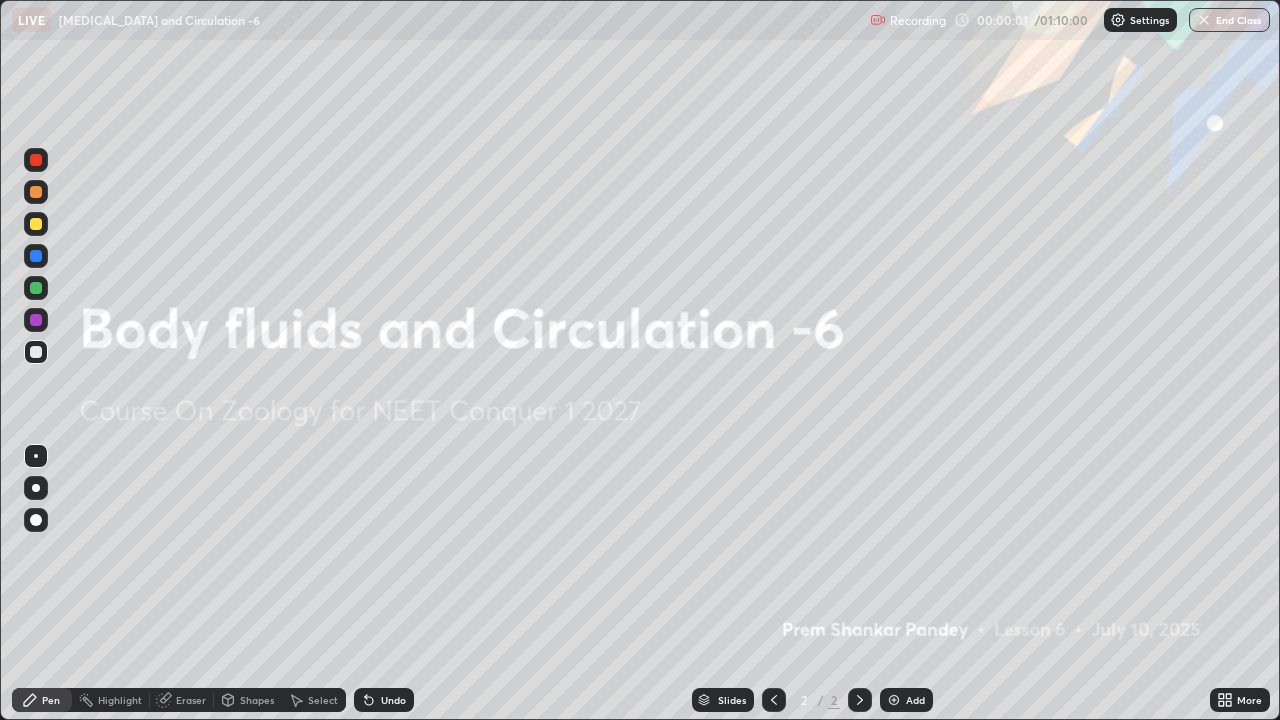 click at bounding box center [894, 700] 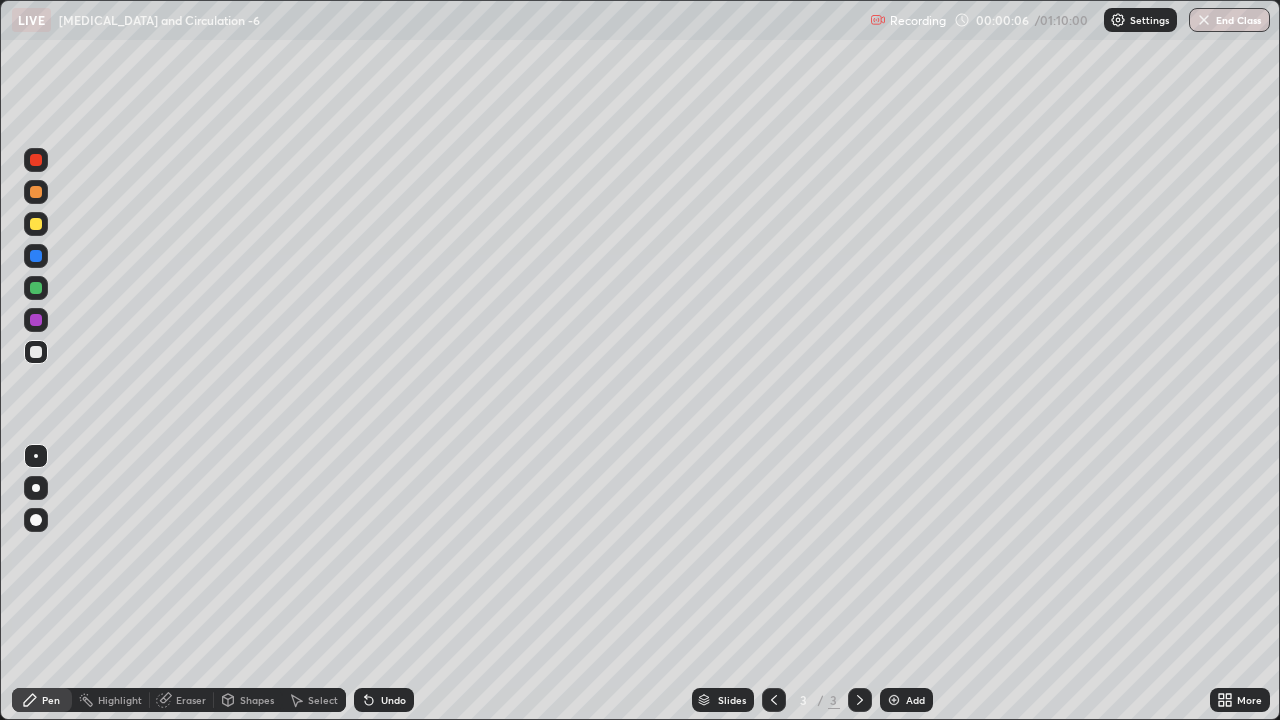 click on "Slides 3 / 3 Add" at bounding box center (812, 700) 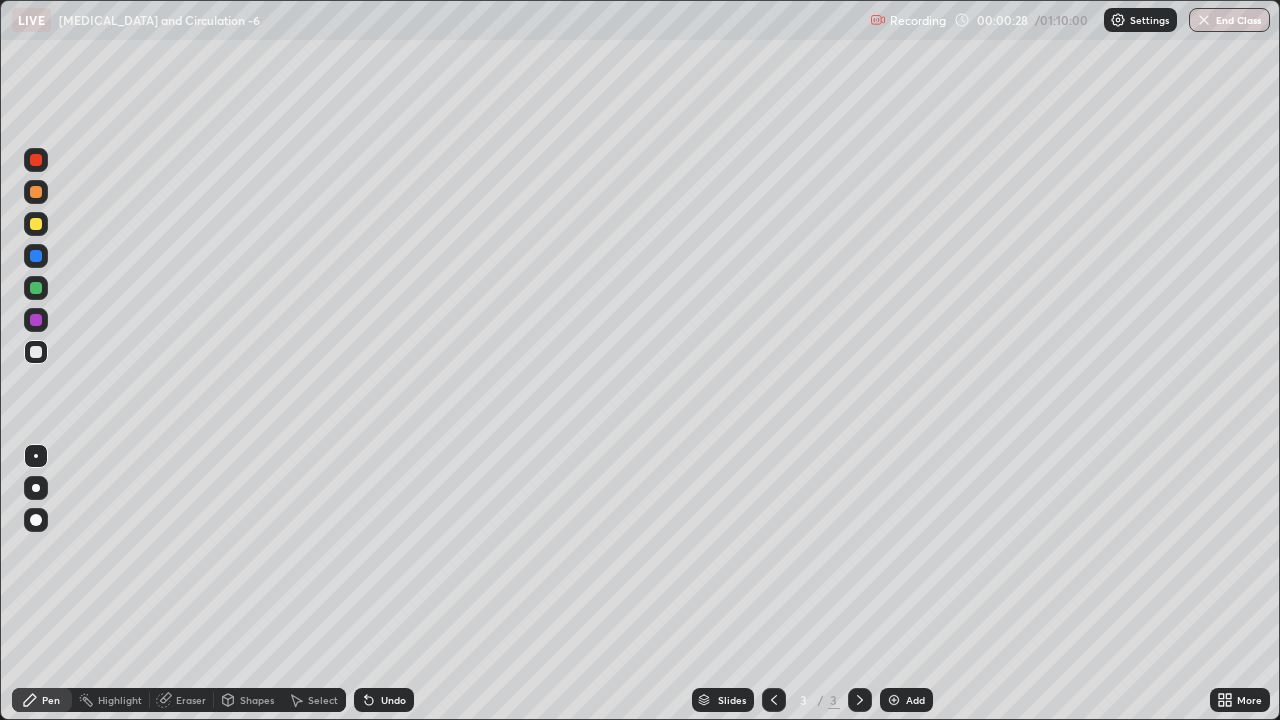 click on "More" at bounding box center (1240, 700) 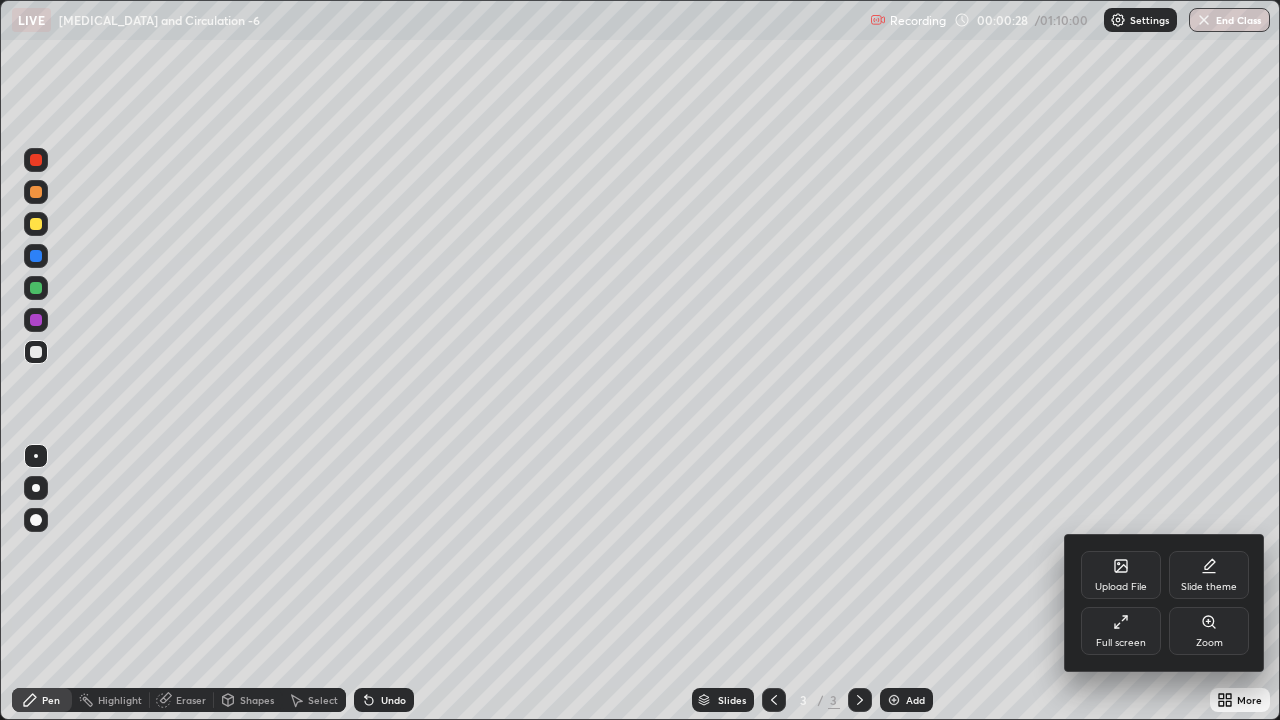 click at bounding box center (640, 360) 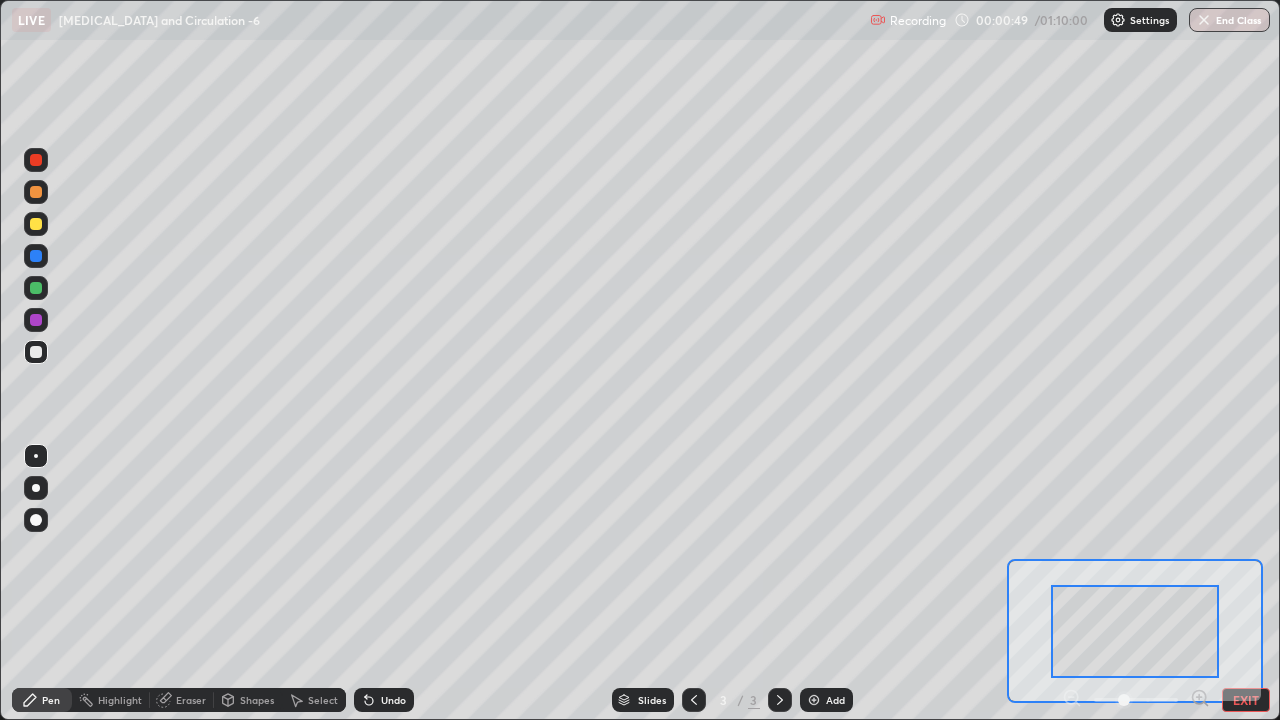 click on "EXIT" at bounding box center [1246, 700] 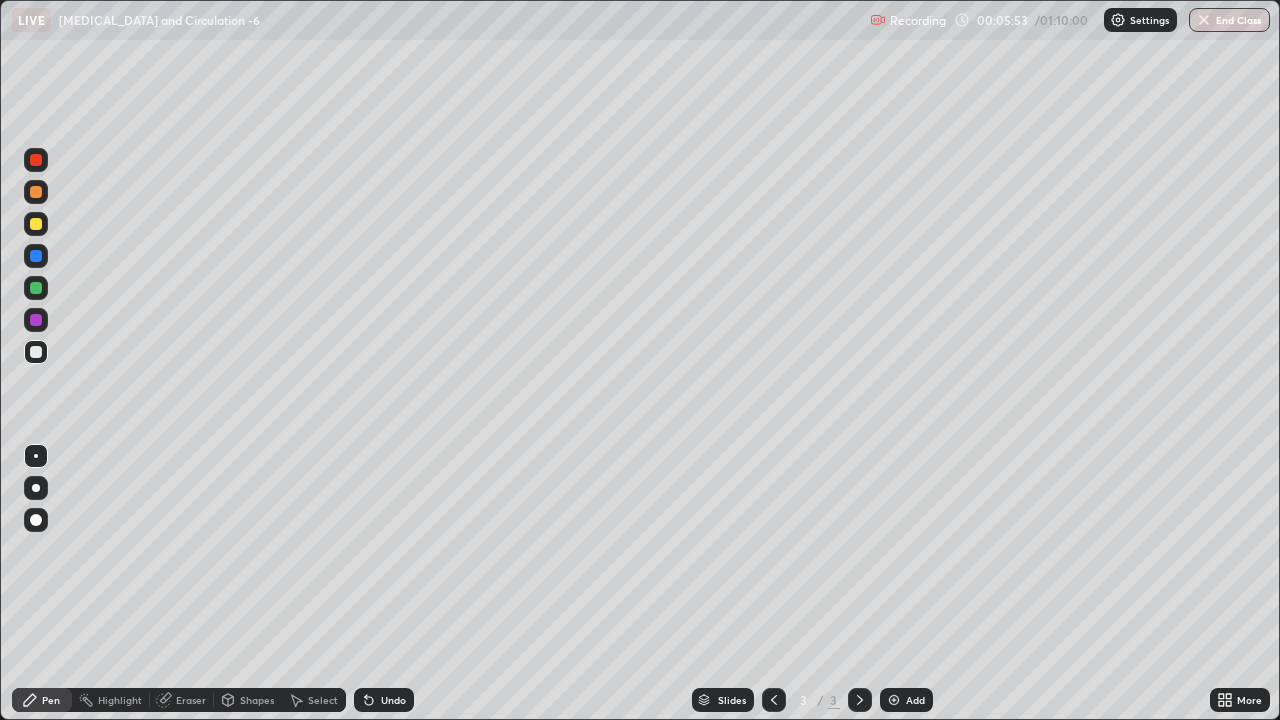 click at bounding box center (36, 488) 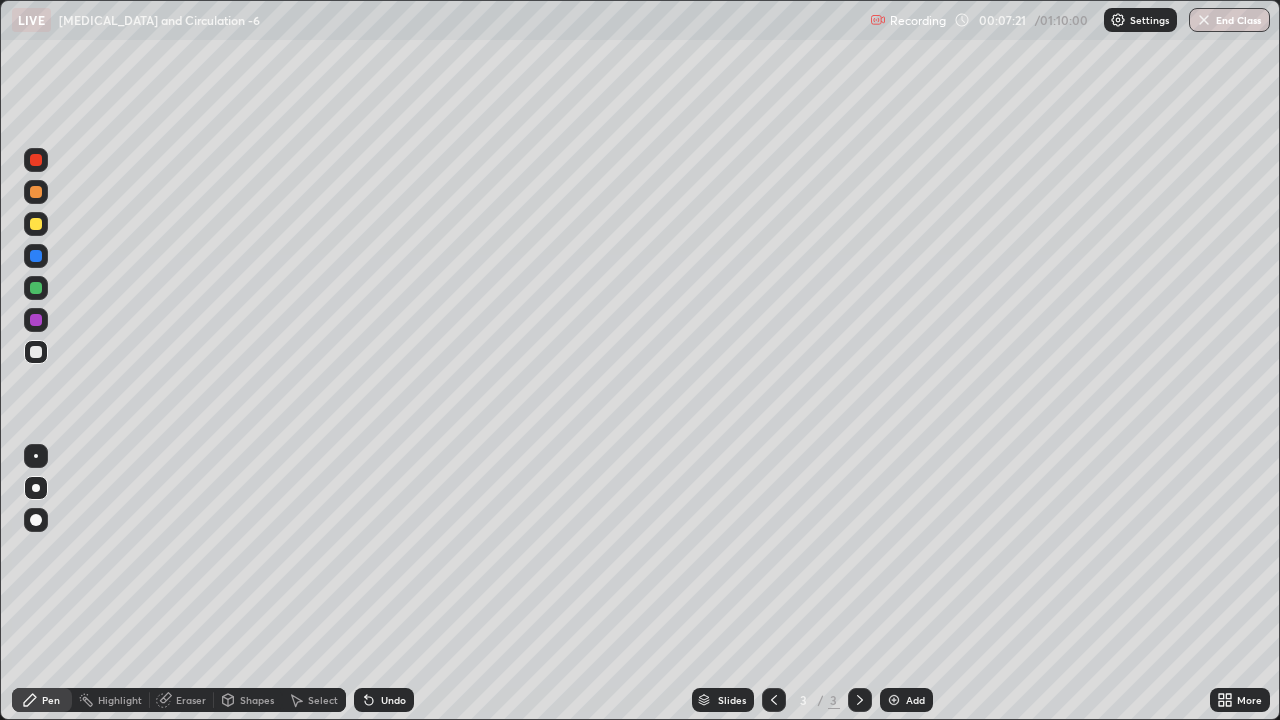 click 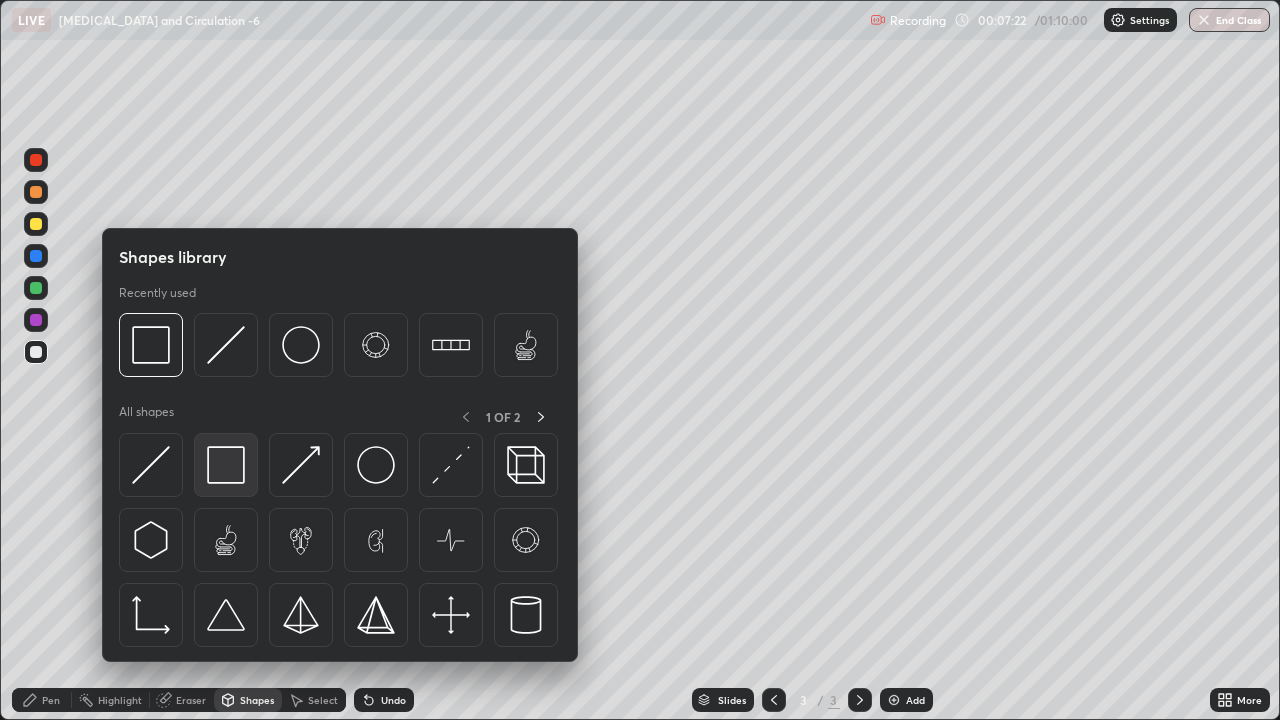 click at bounding box center (226, 465) 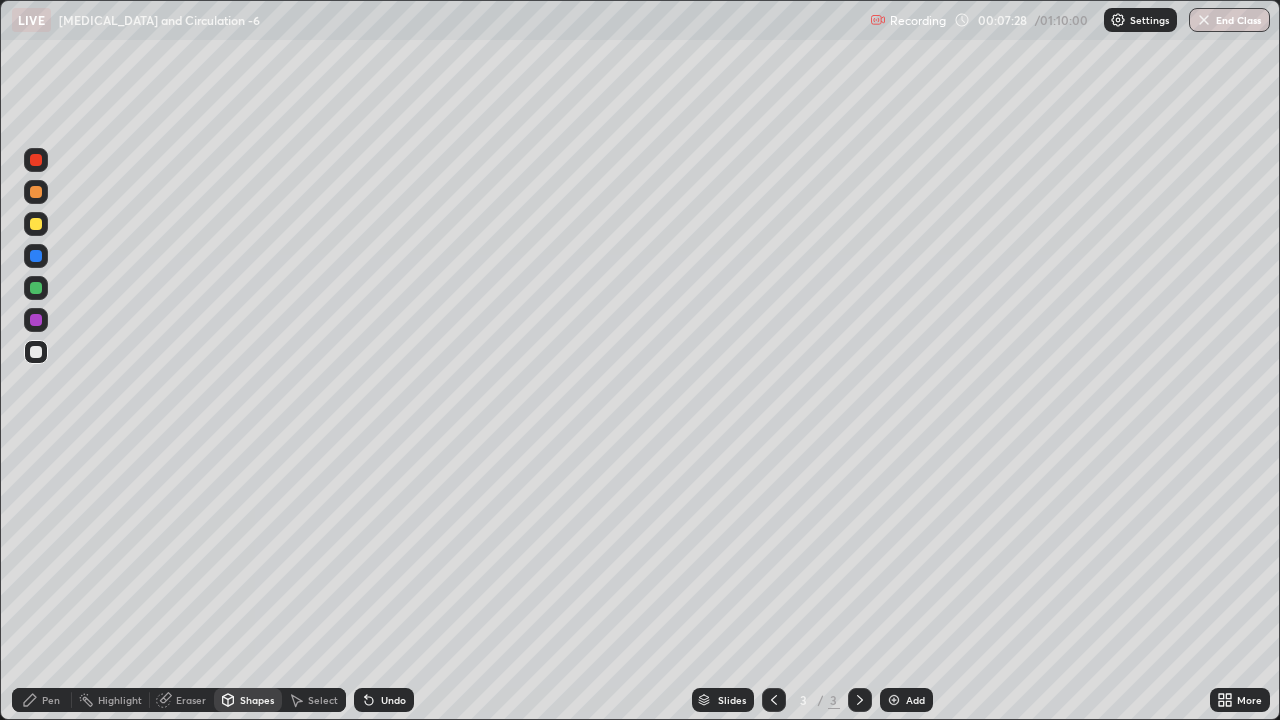 click on "Shapes" at bounding box center (257, 700) 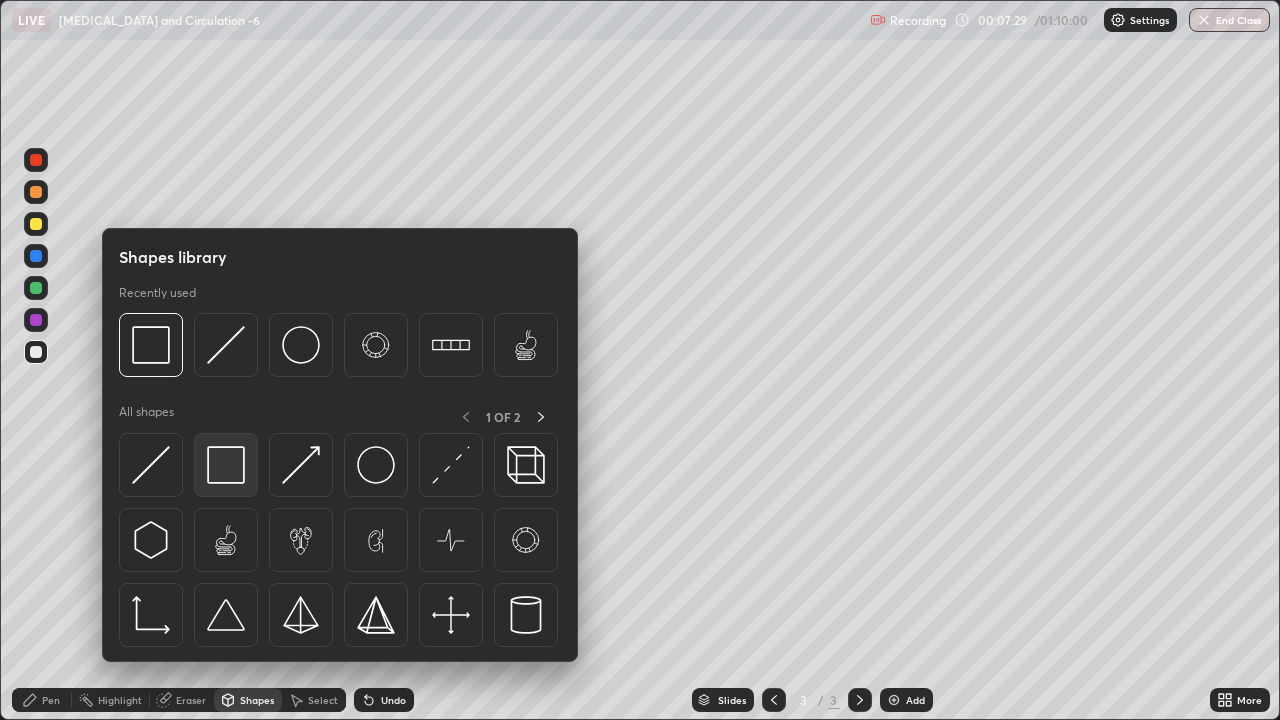 click at bounding box center (226, 465) 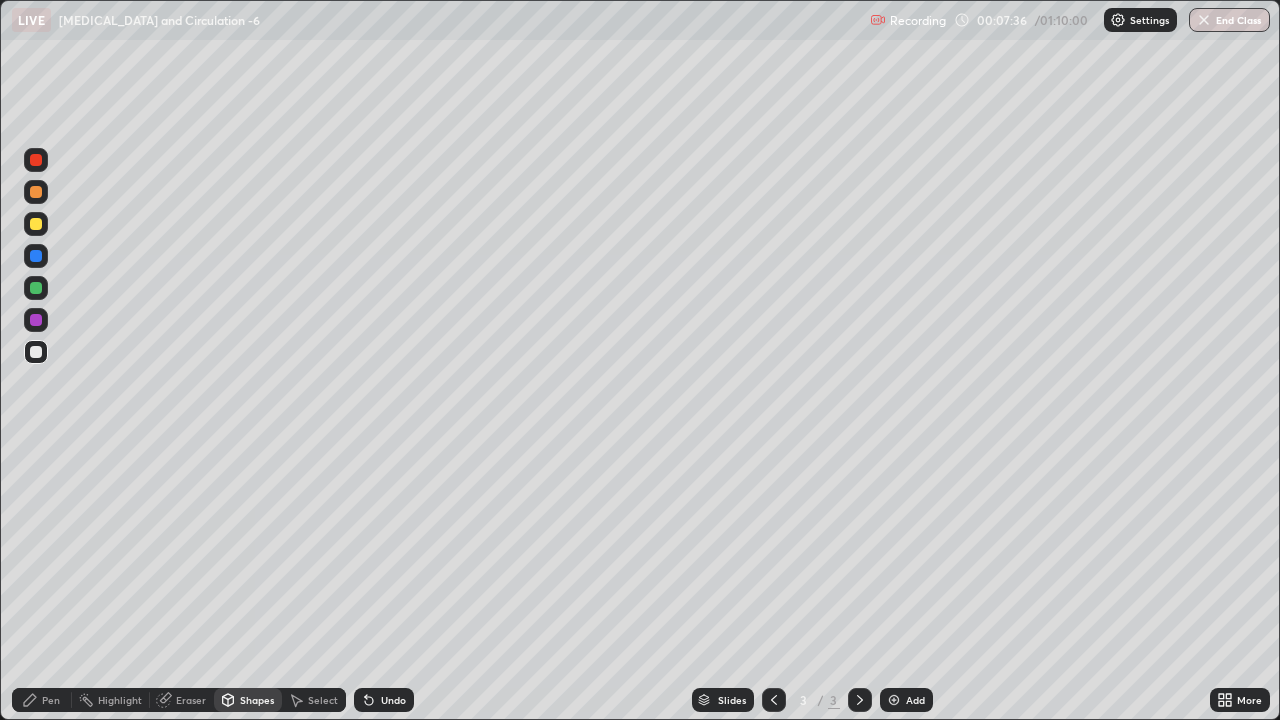 click on "Pen" at bounding box center [51, 700] 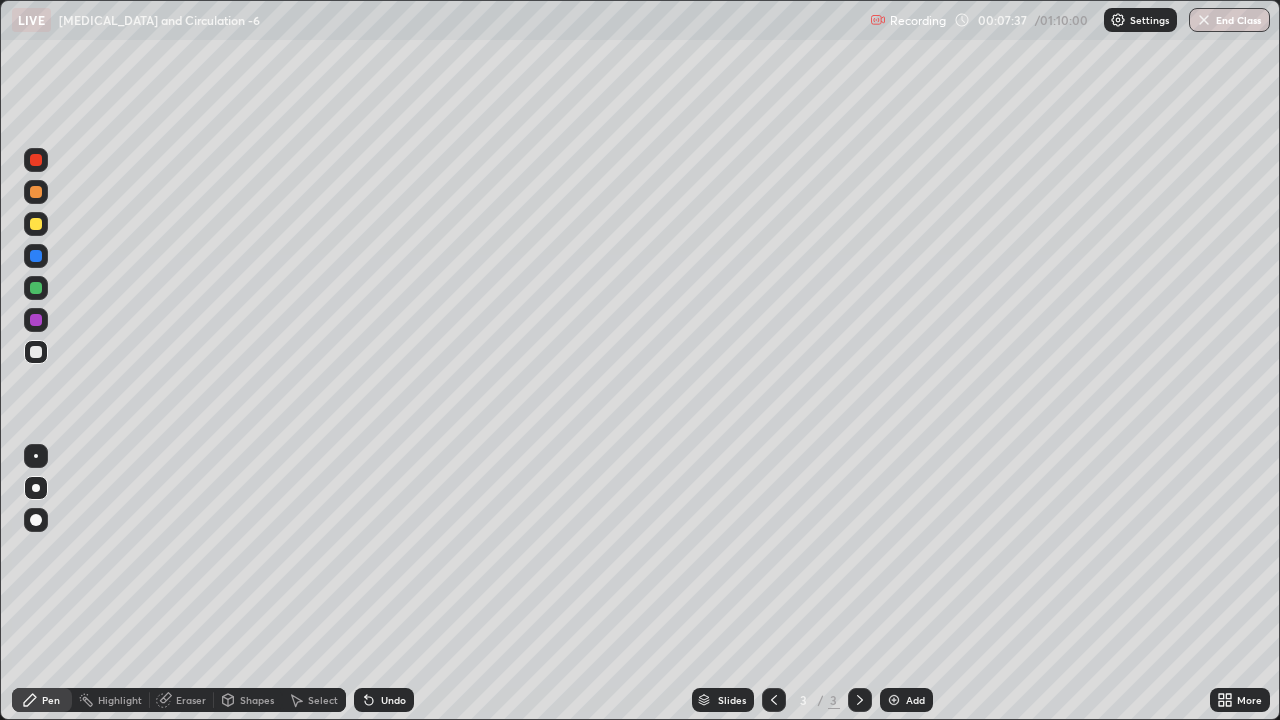 click on "Shapes" at bounding box center (257, 700) 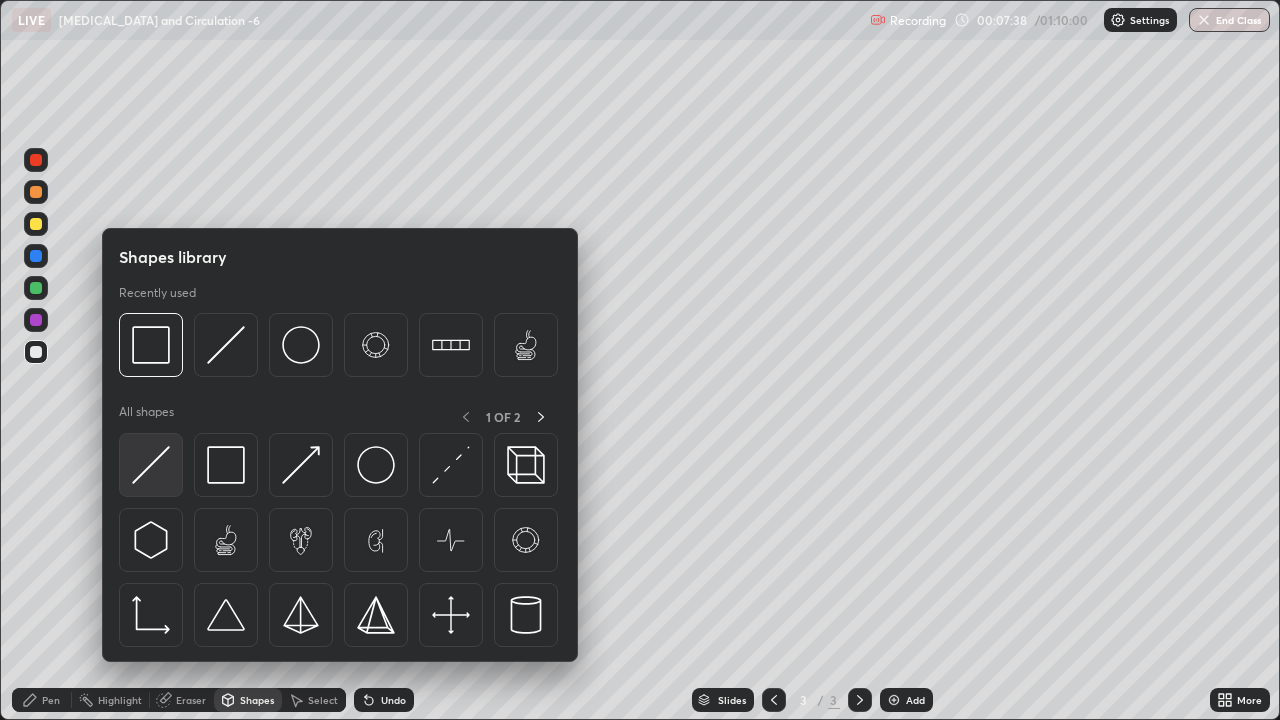click at bounding box center [151, 465] 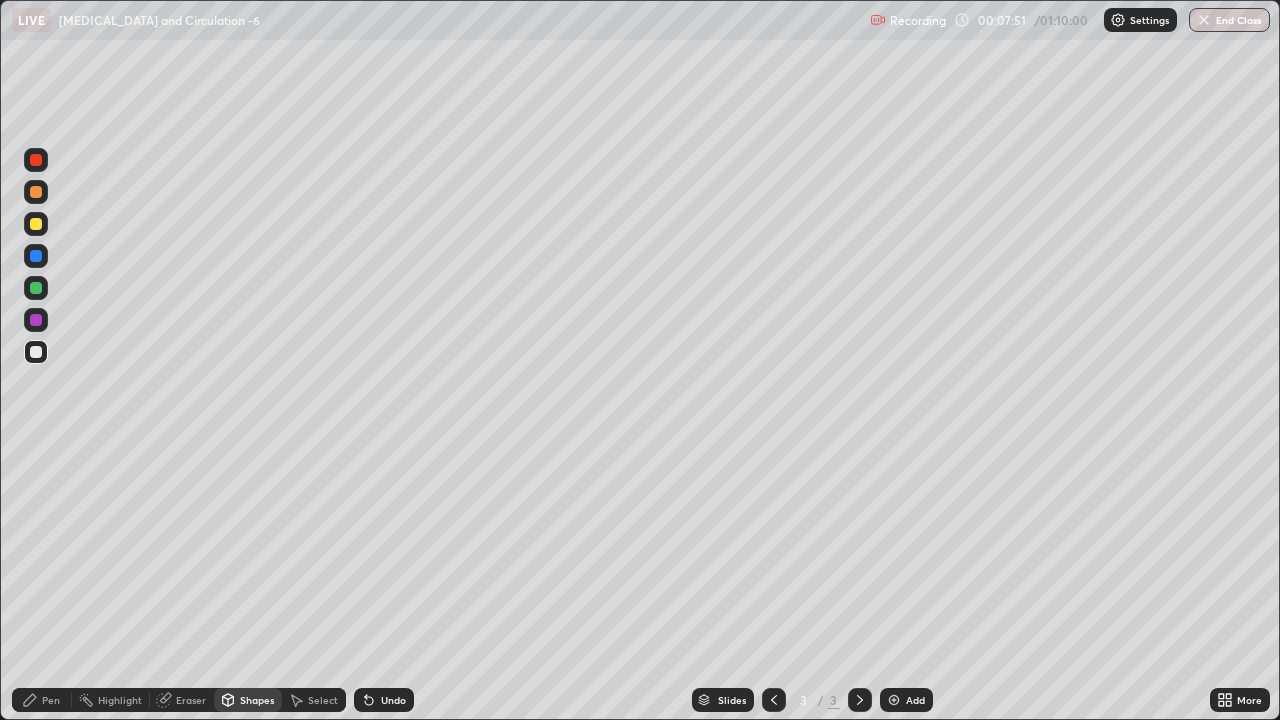 click on "Pen" at bounding box center [51, 700] 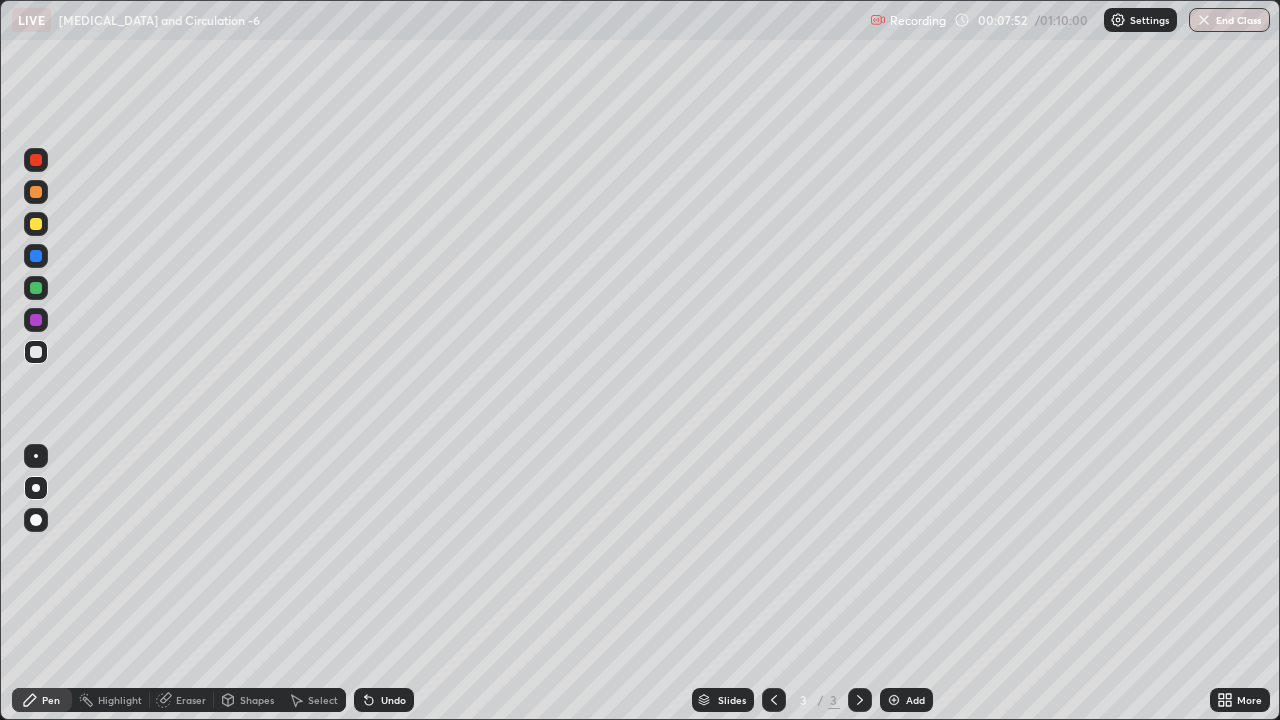 click at bounding box center (36, 224) 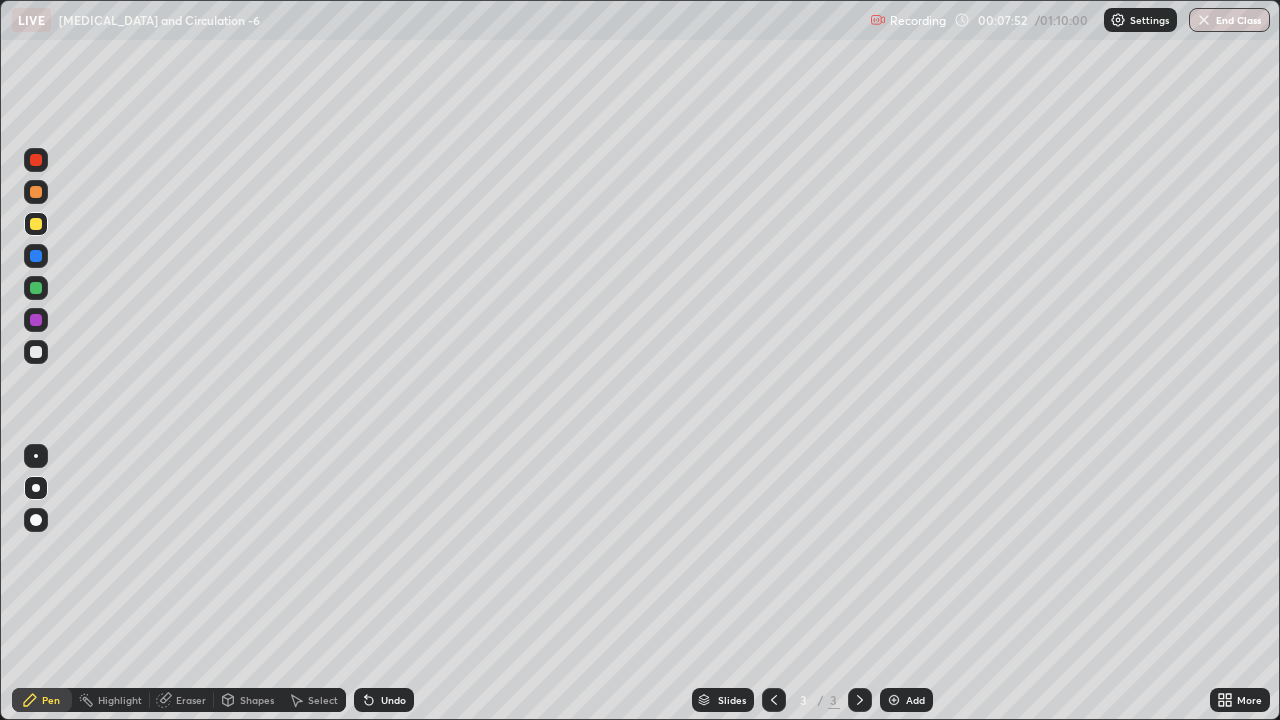 click at bounding box center [36, 224] 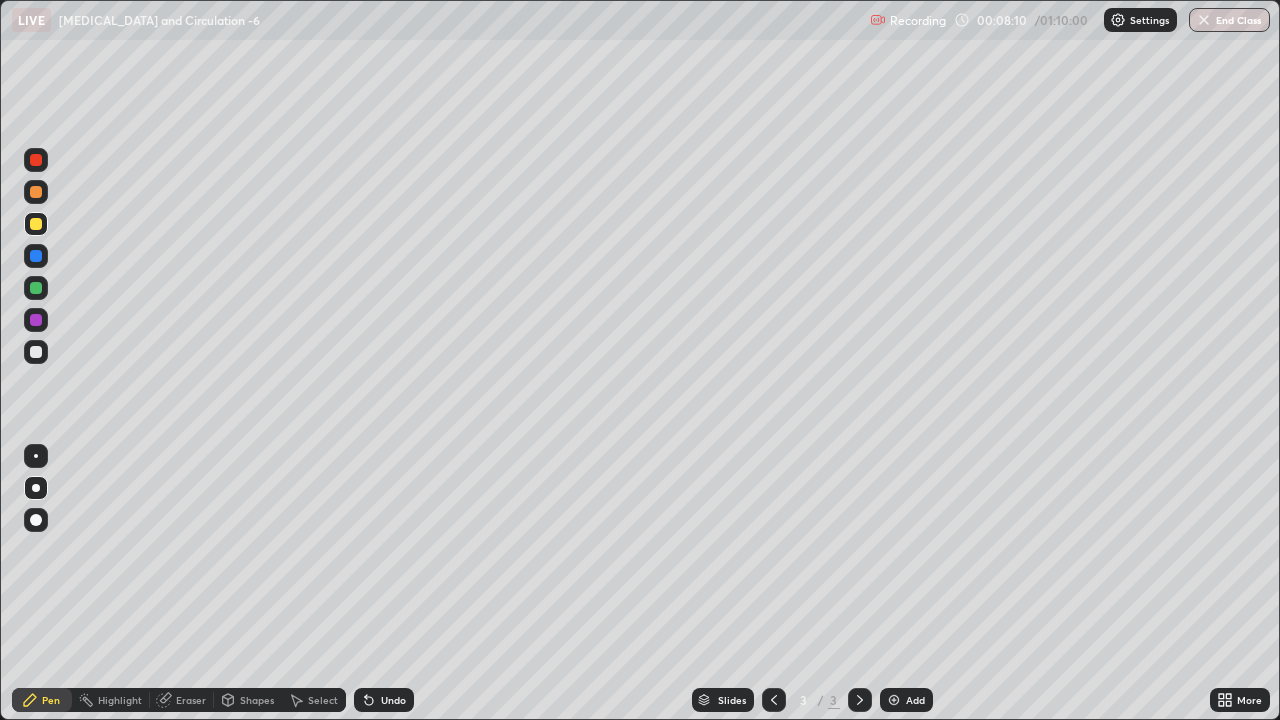 click at bounding box center (36, 256) 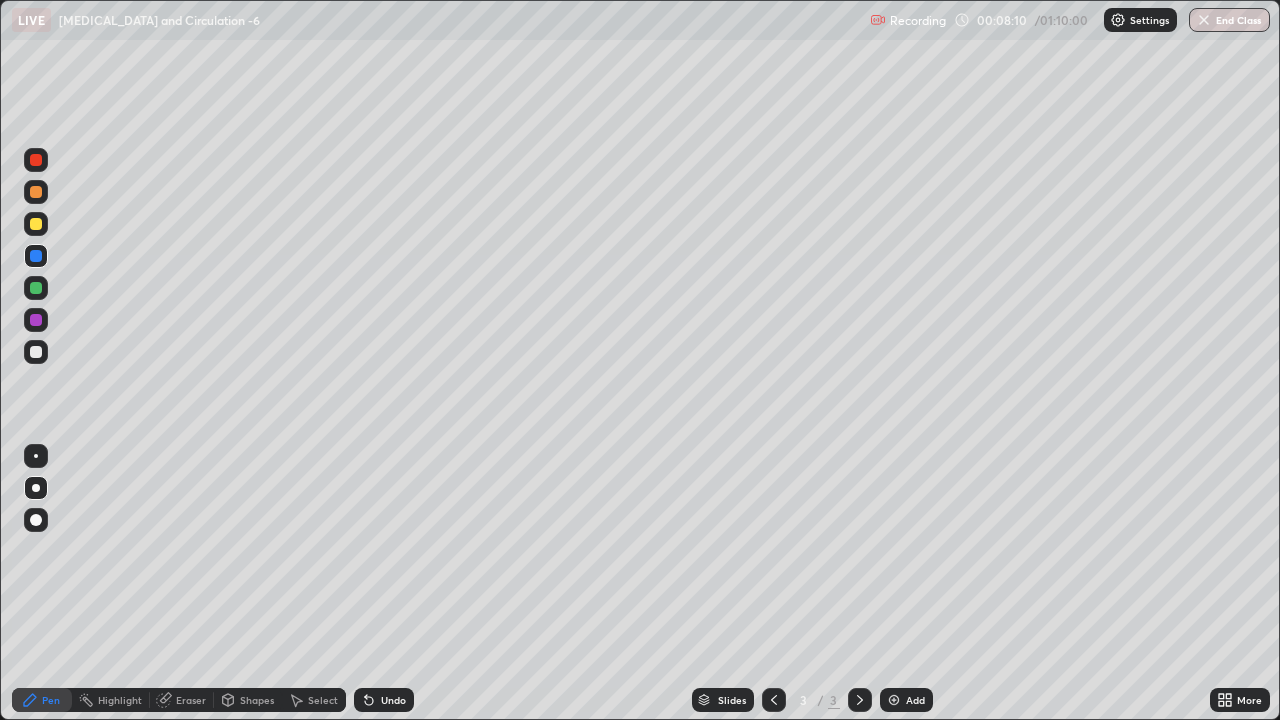 click at bounding box center [36, 256] 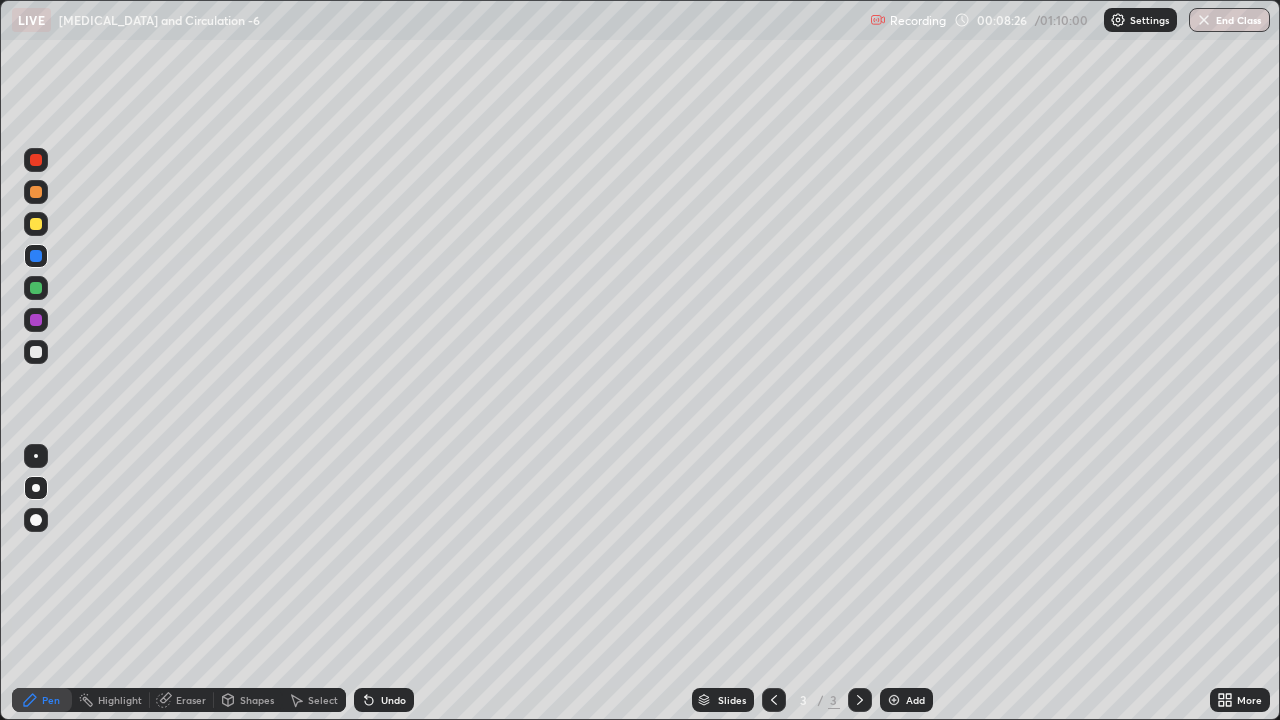 click at bounding box center [36, 160] 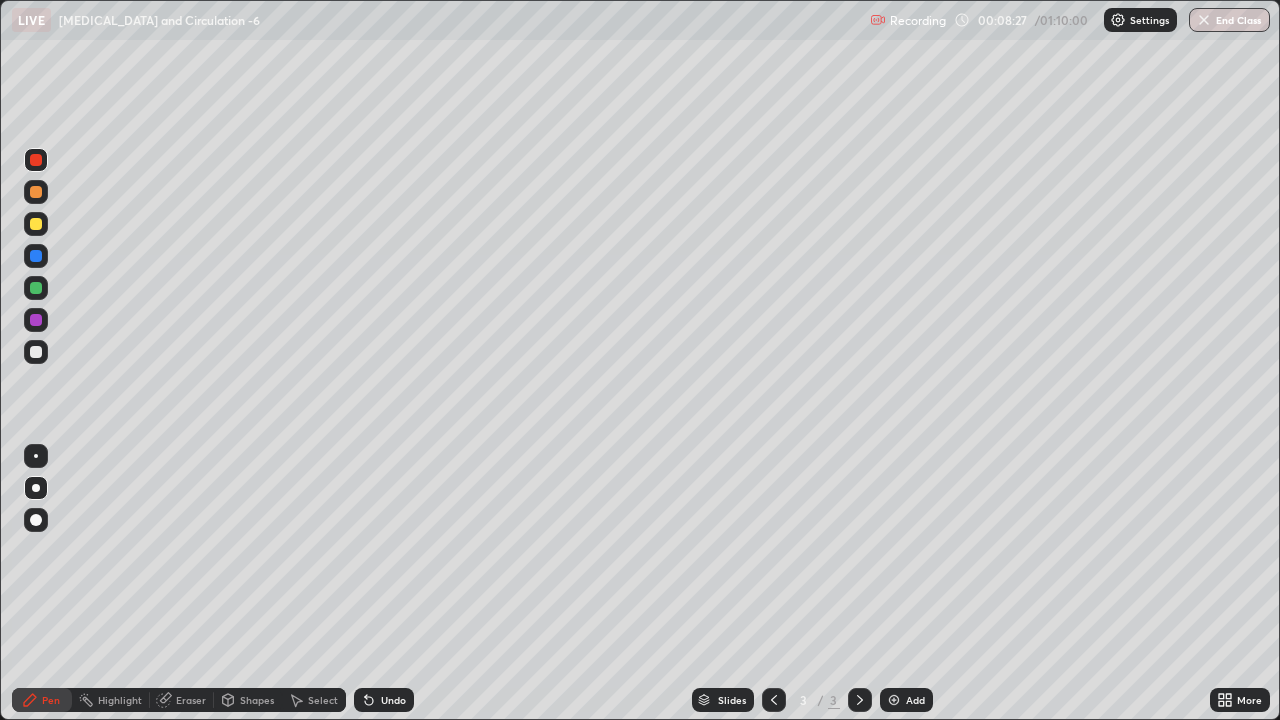 click at bounding box center [36, 160] 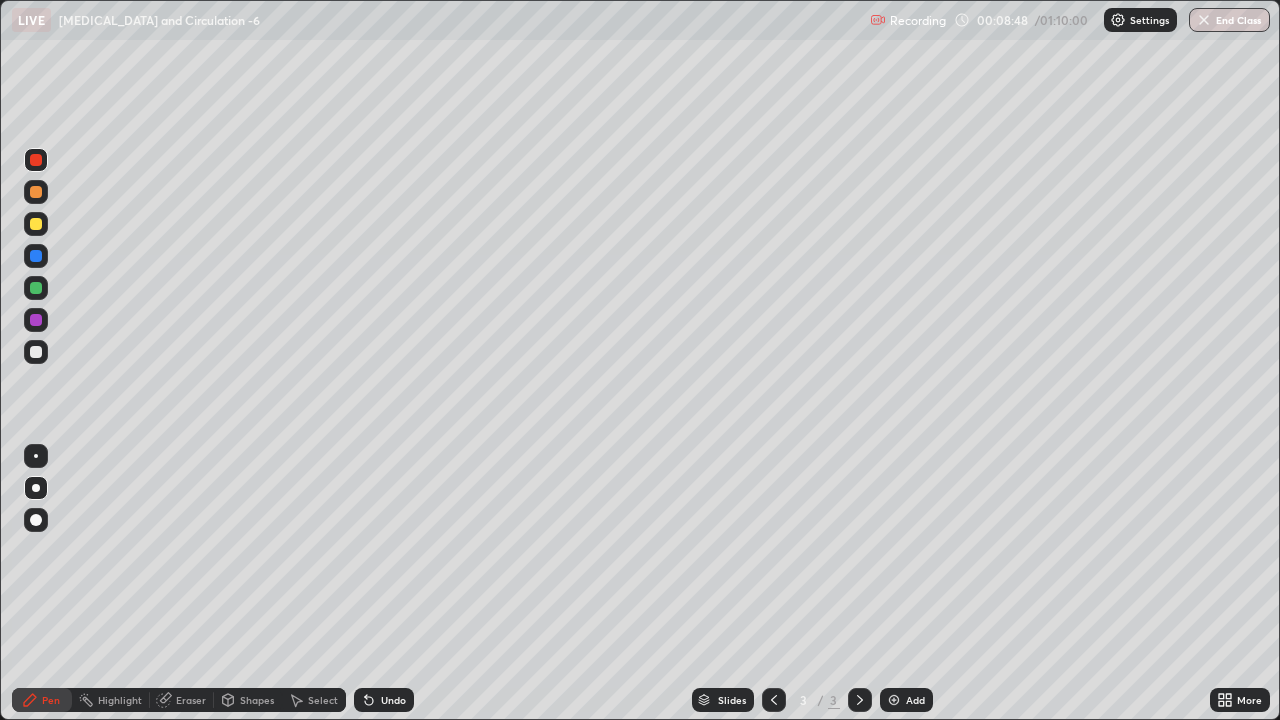 click at bounding box center (36, 488) 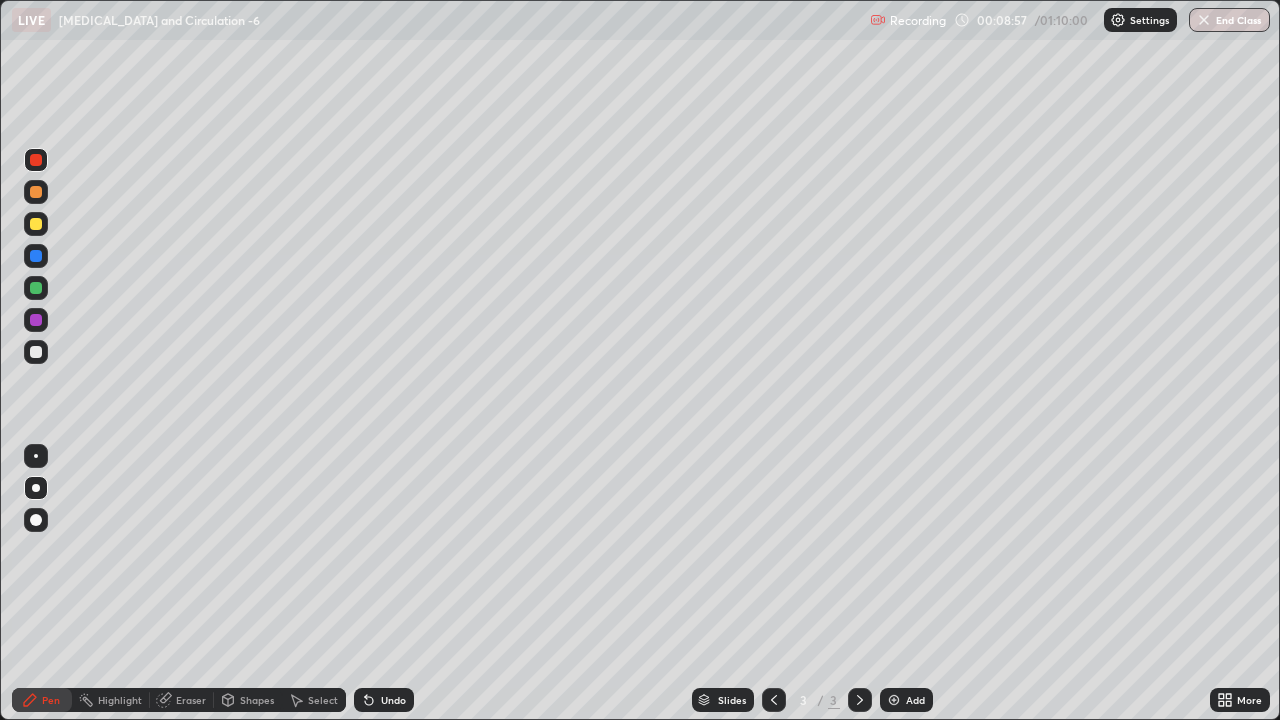 click at bounding box center [36, 488] 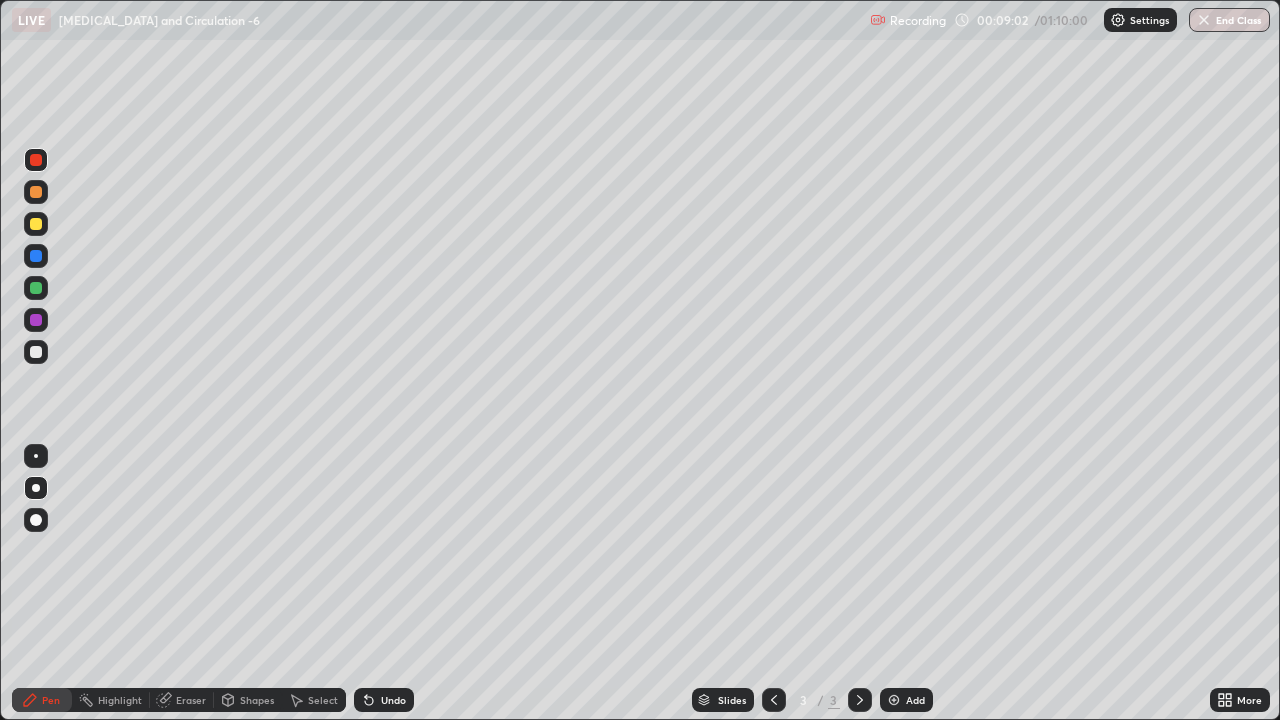 click at bounding box center (36, 488) 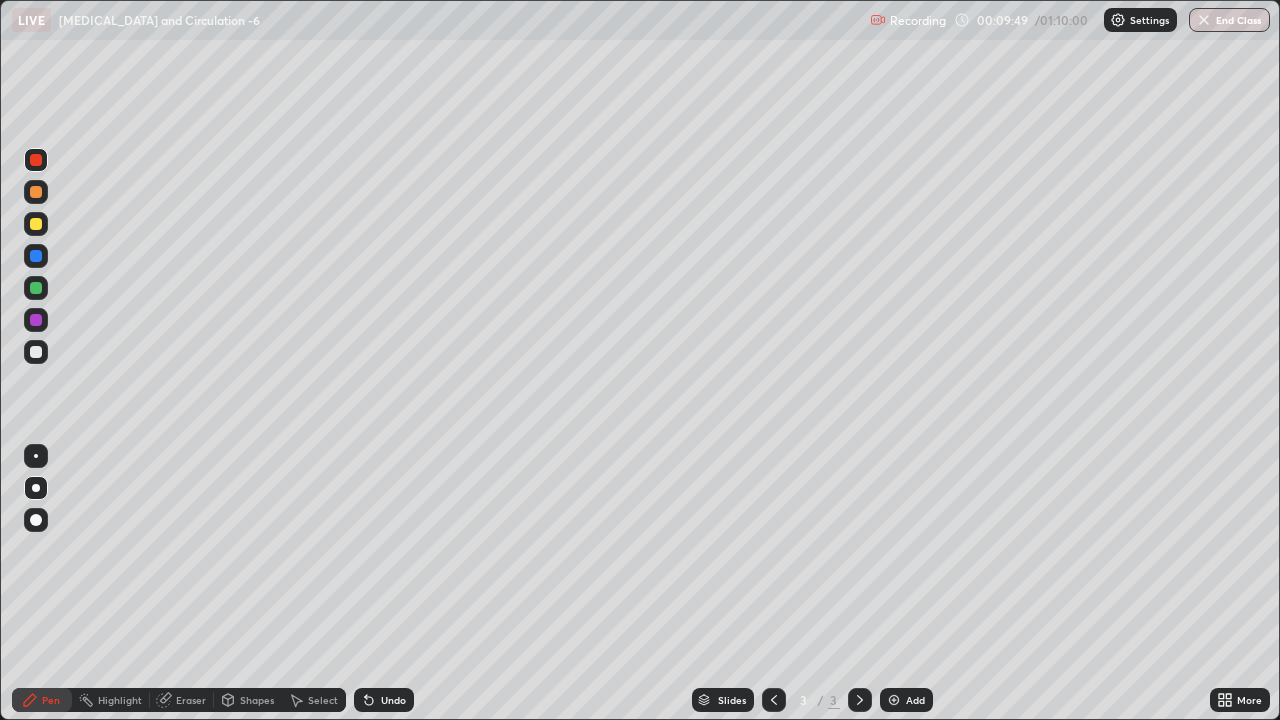 click on "Eraser" at bounding box center [191, 700] 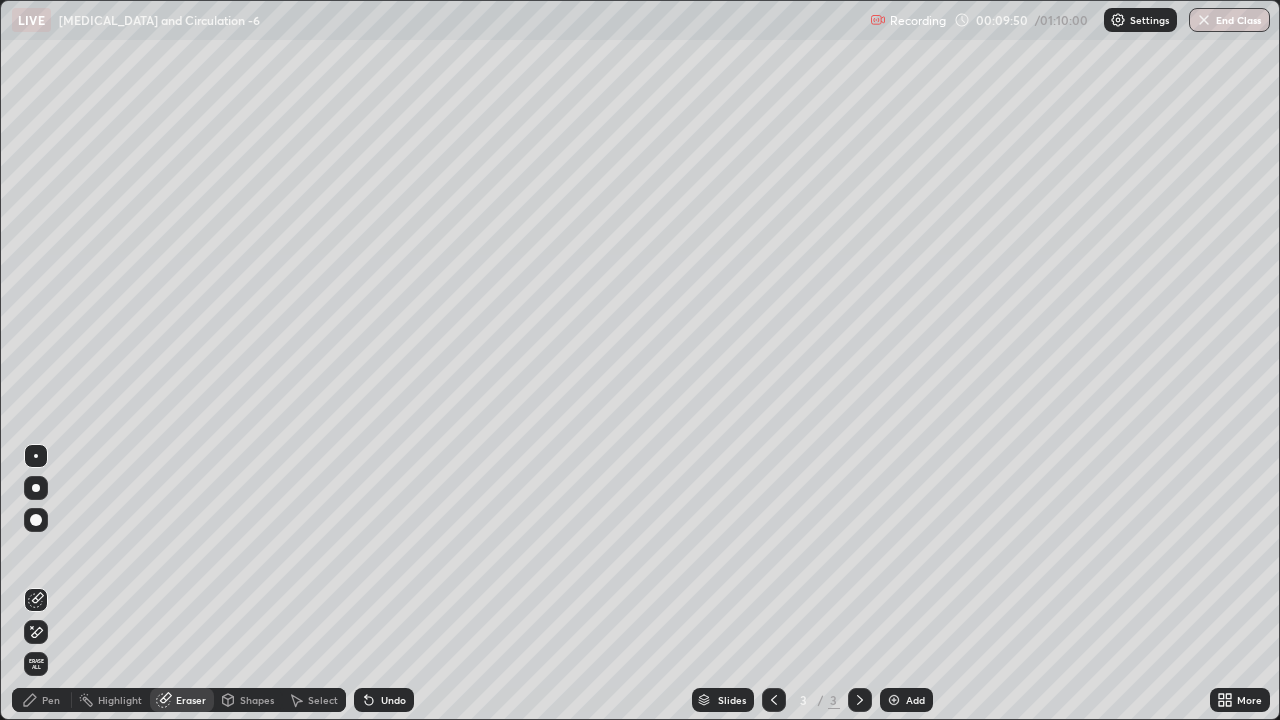 click on "Pen" at bounding box center [51, 700] 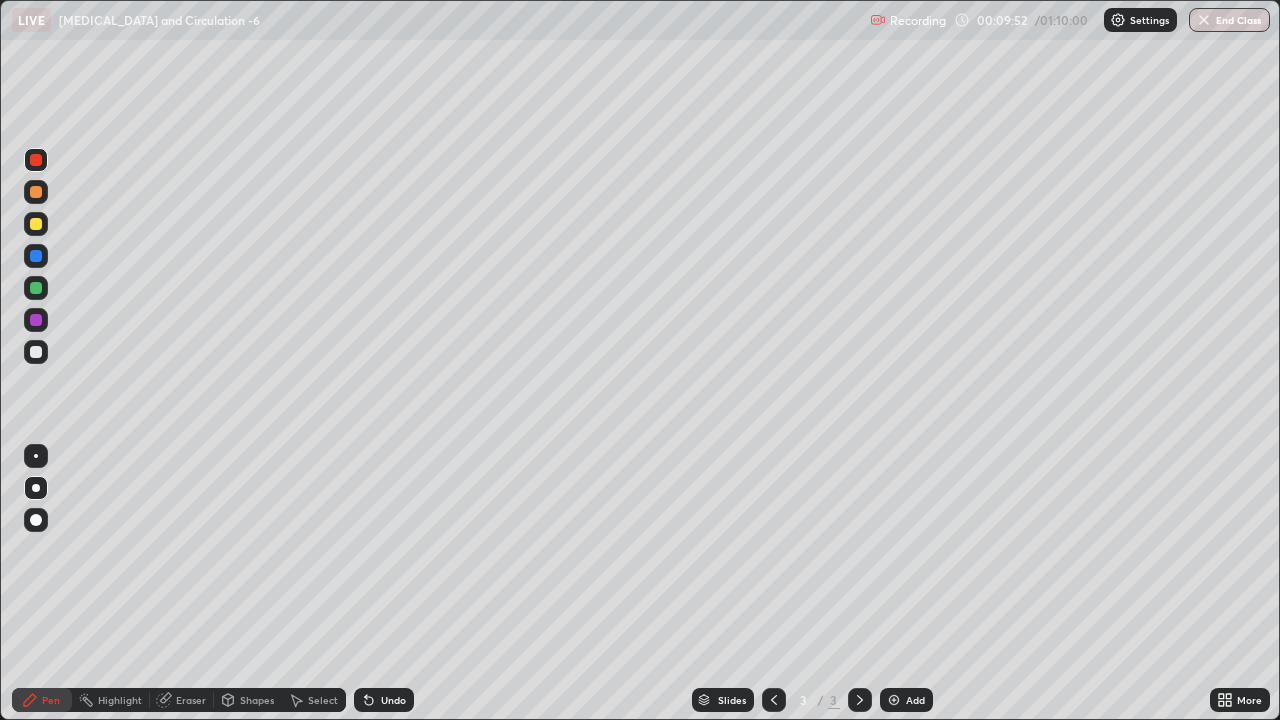 click on "Eraser" at bounding box center (191, 700) 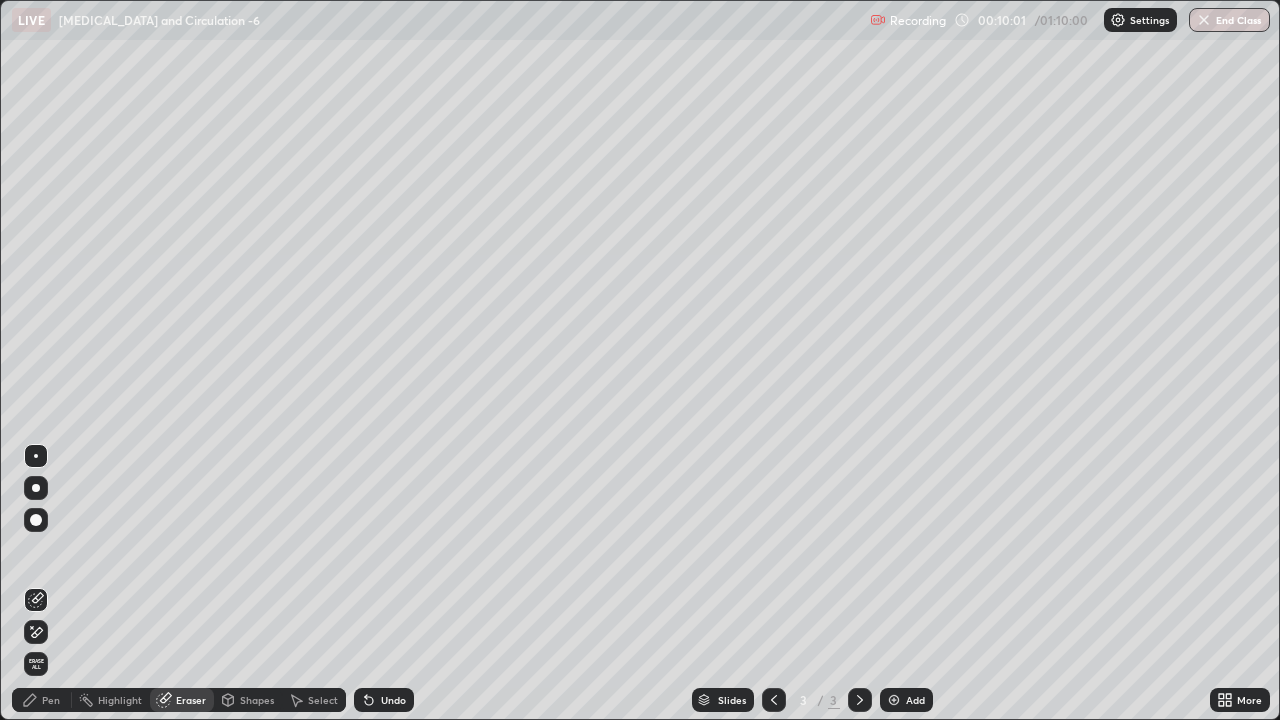 click on "Pen" at bounding box center (51, 700) 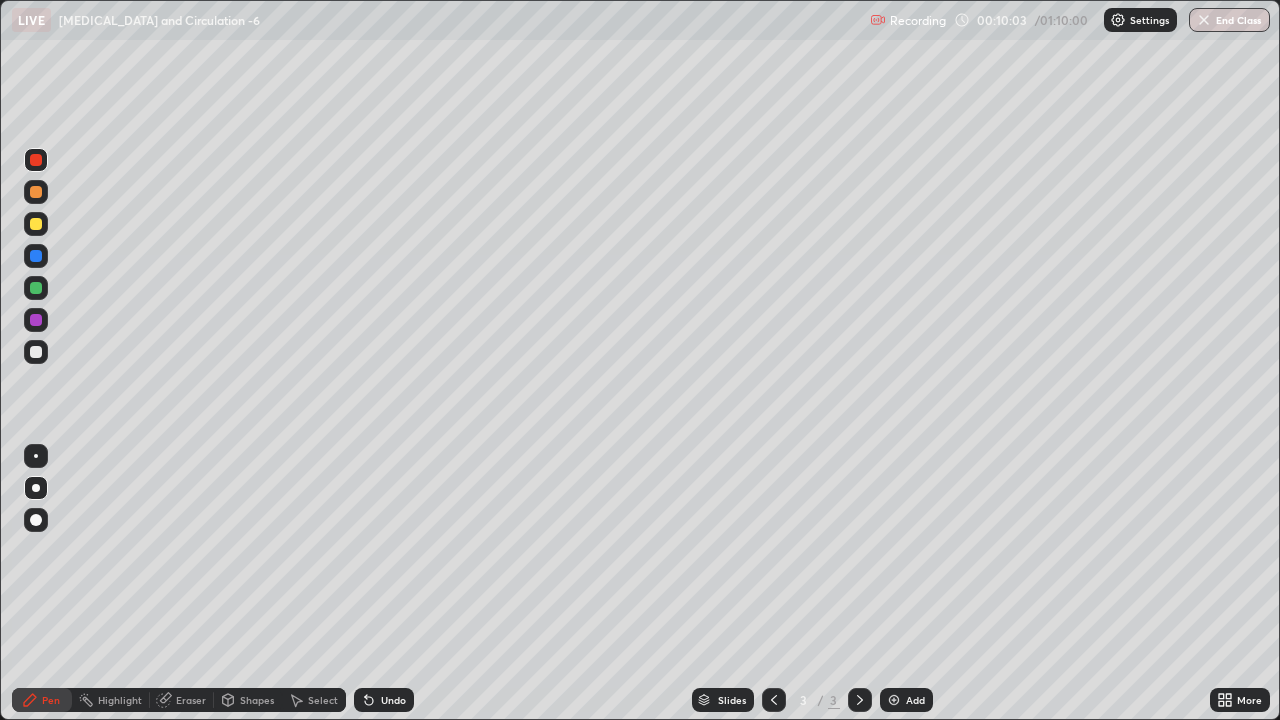 click at bounding box center [36, 160] 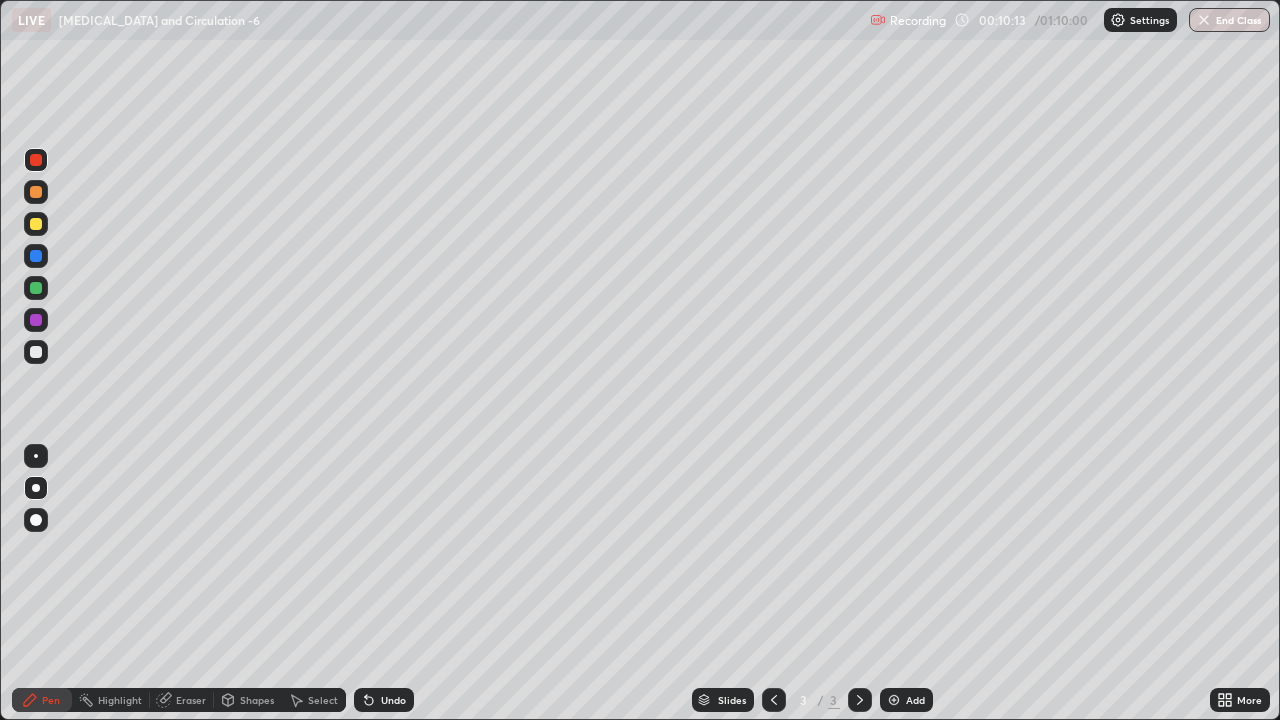 click at bounding box center [36, 288] 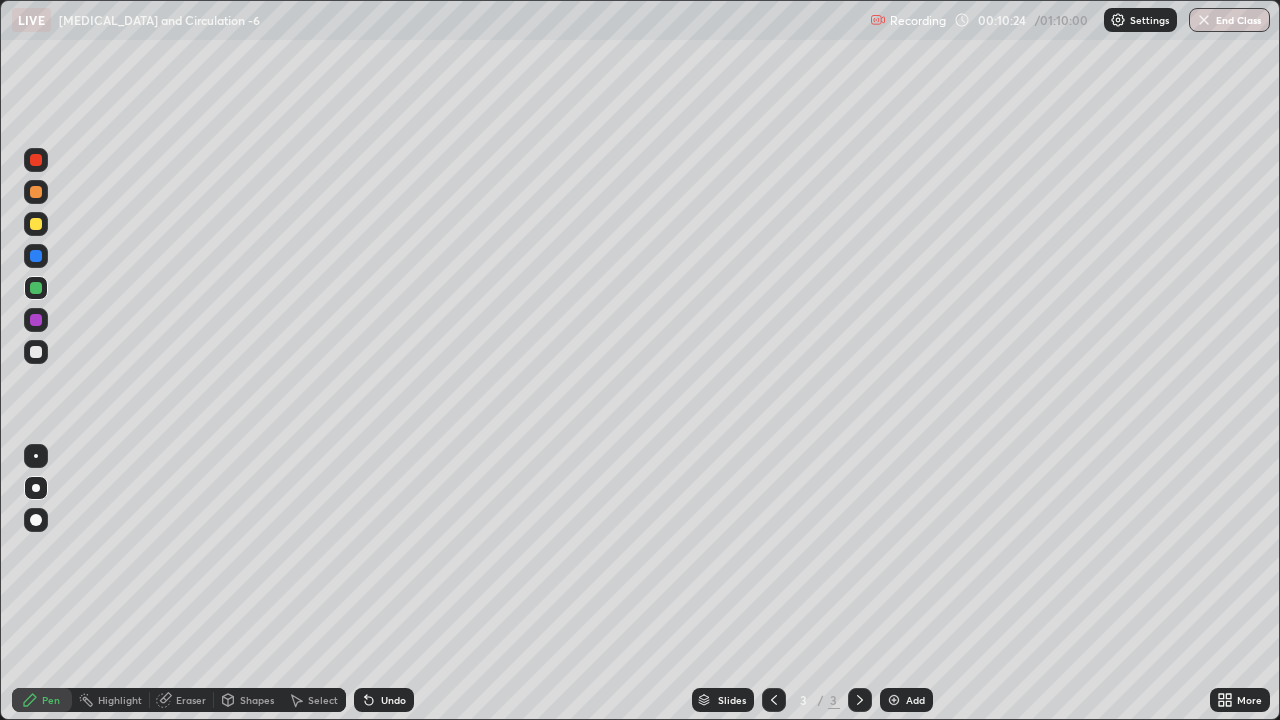 click at bounding box center [36, 160] 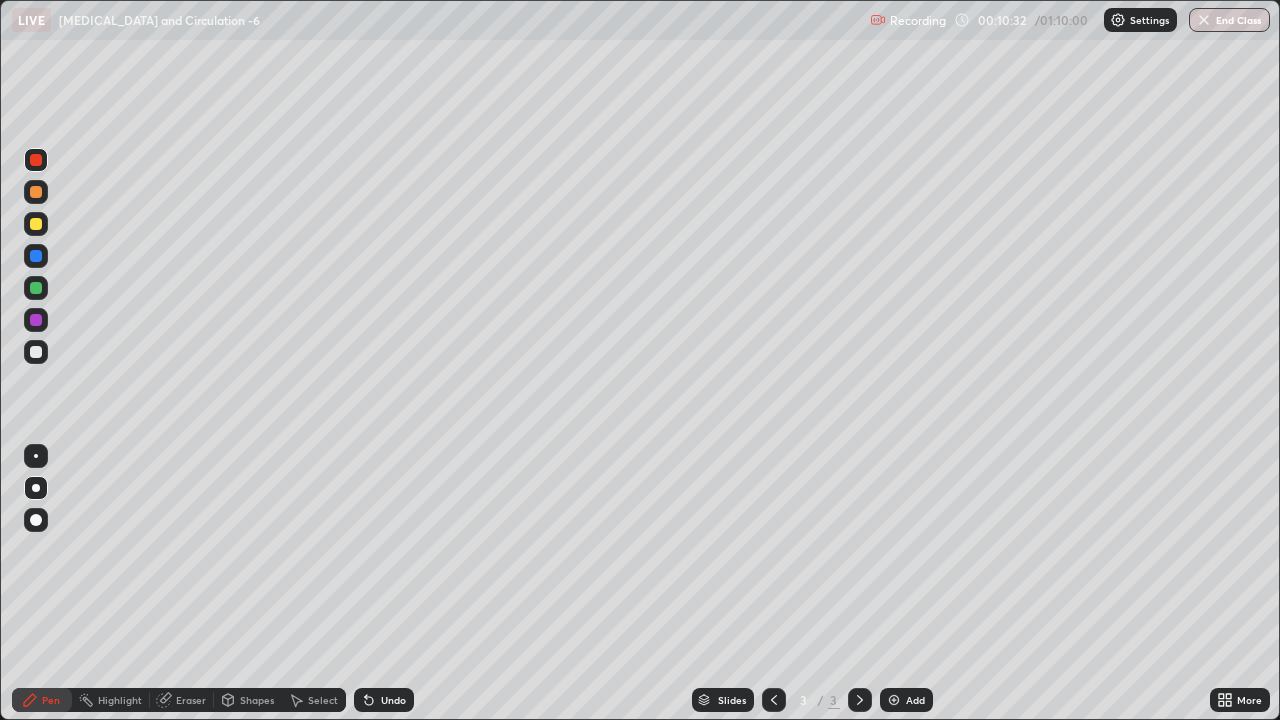 click at bounding box center [36, 256] 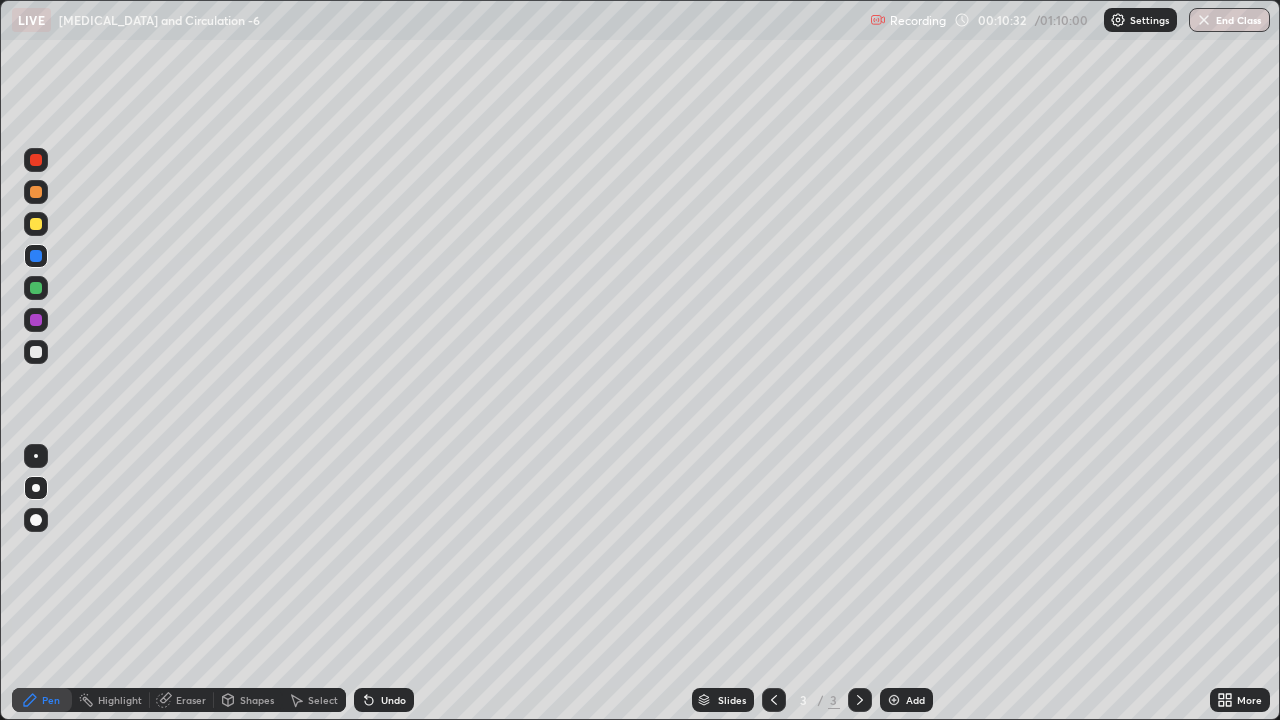 click at bounding box center (36, 256) 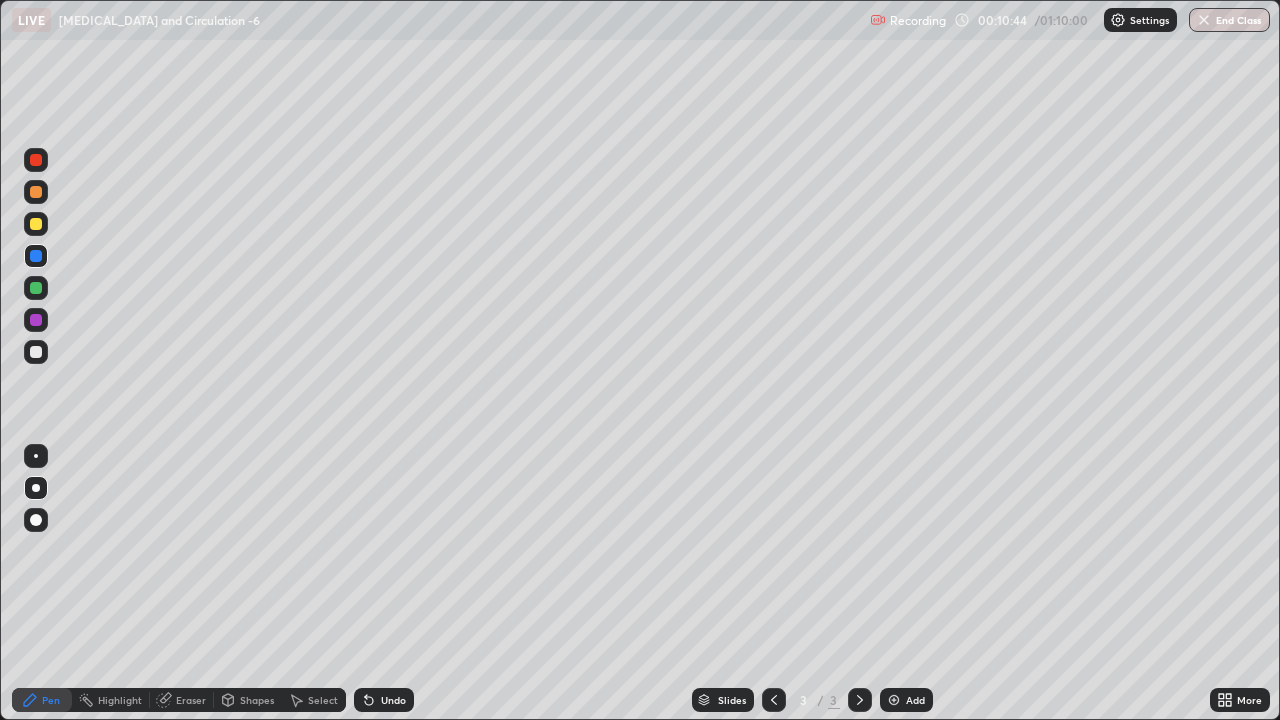 click on "Eraser" at bounding box center (191, 700) 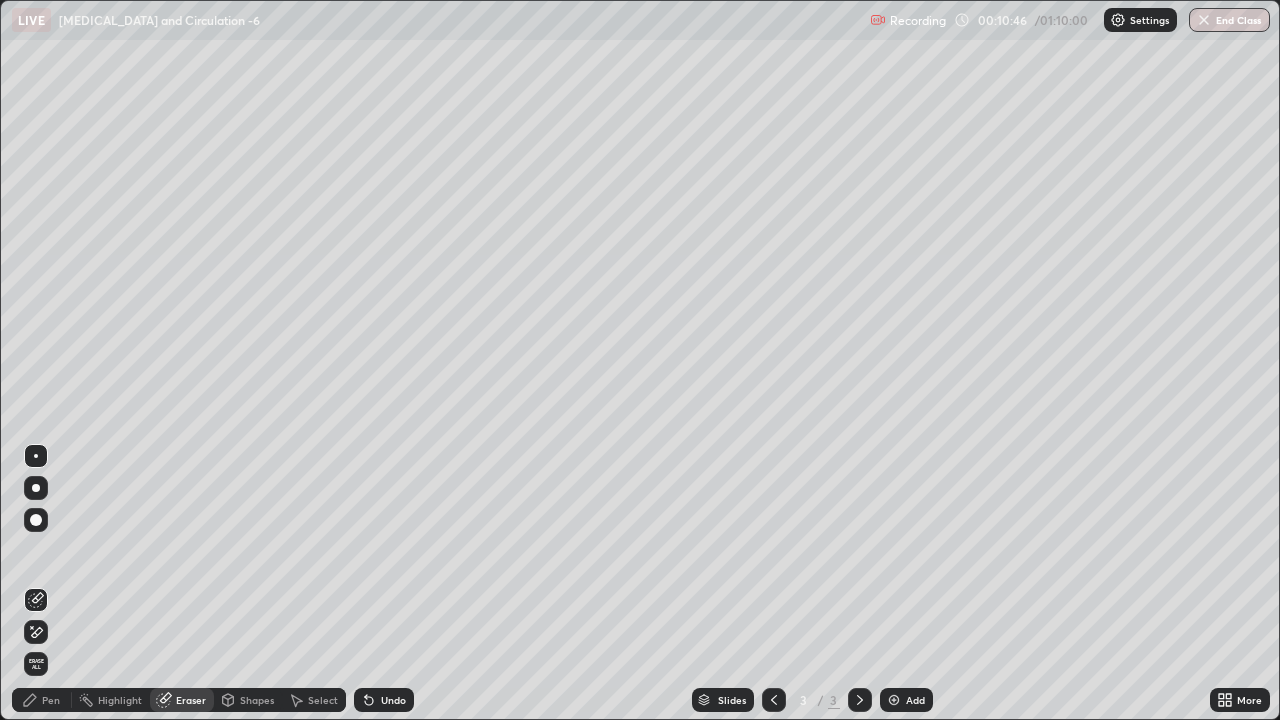 click on "Pen" at bounding box center (51, 700) 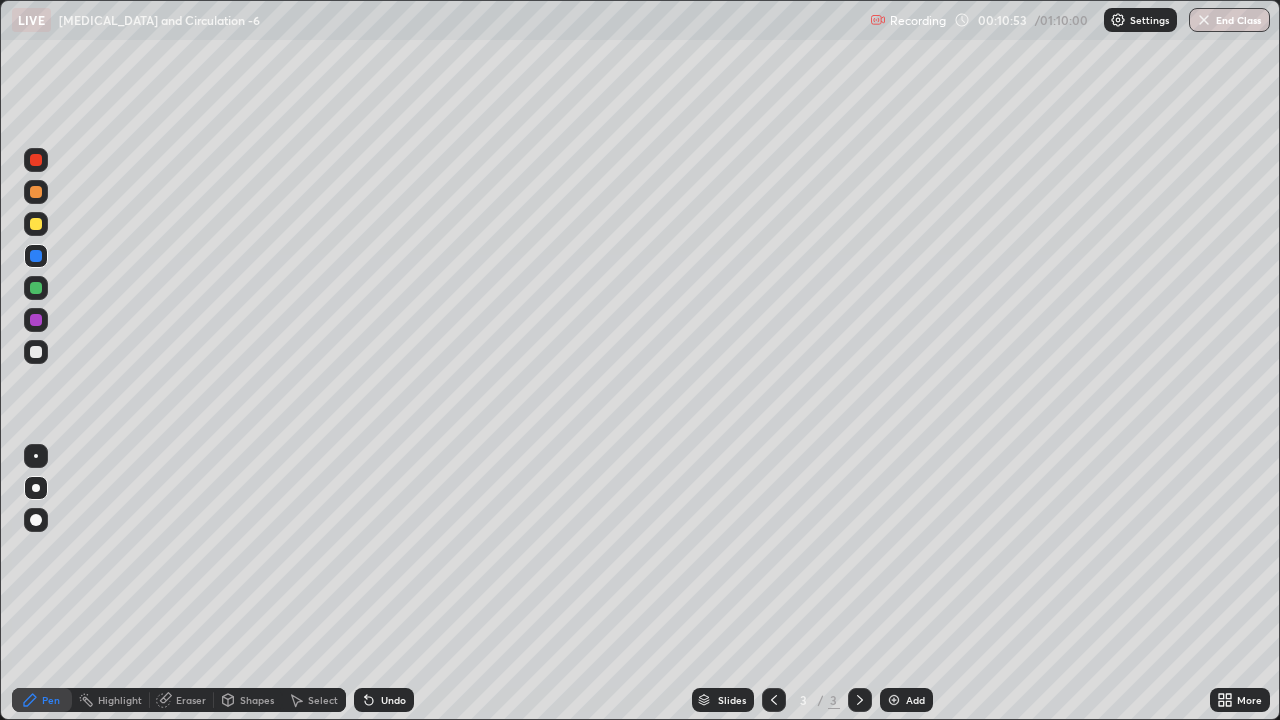 click at bounding box center (36, 320) 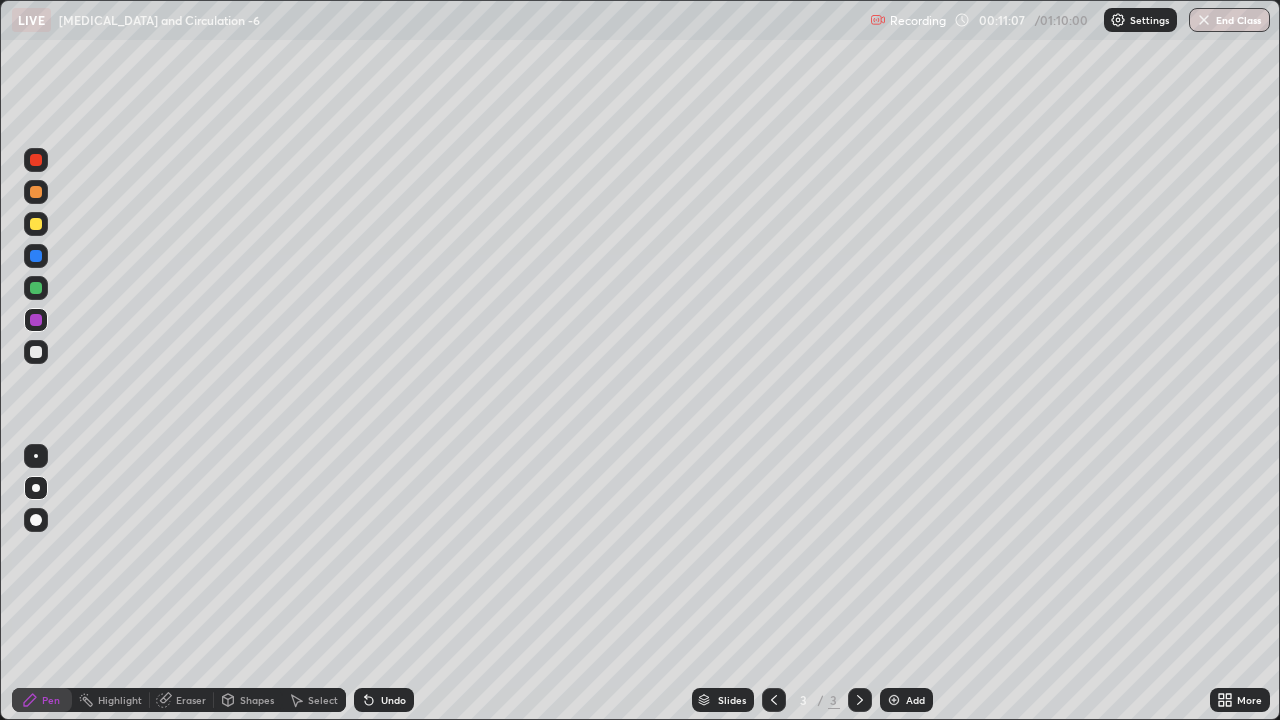 click at bounding box center (36, 160) 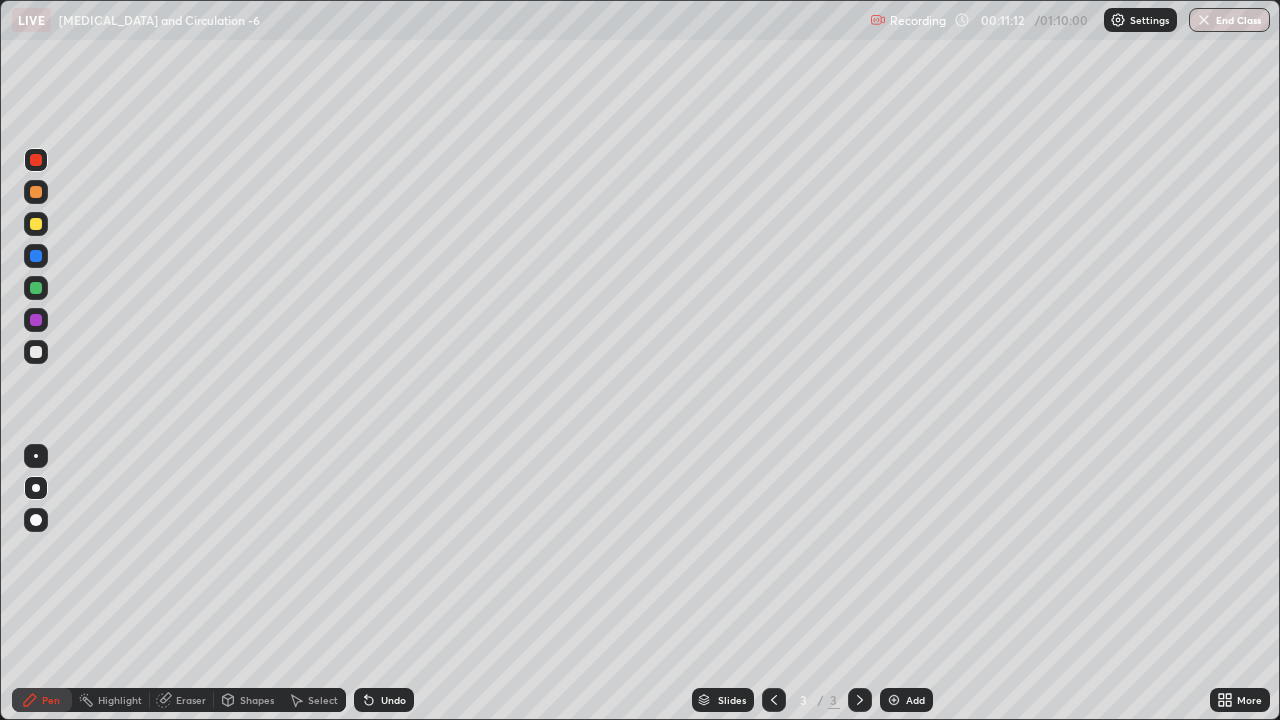 click on "Eraser" at bounding box center [191, 700] 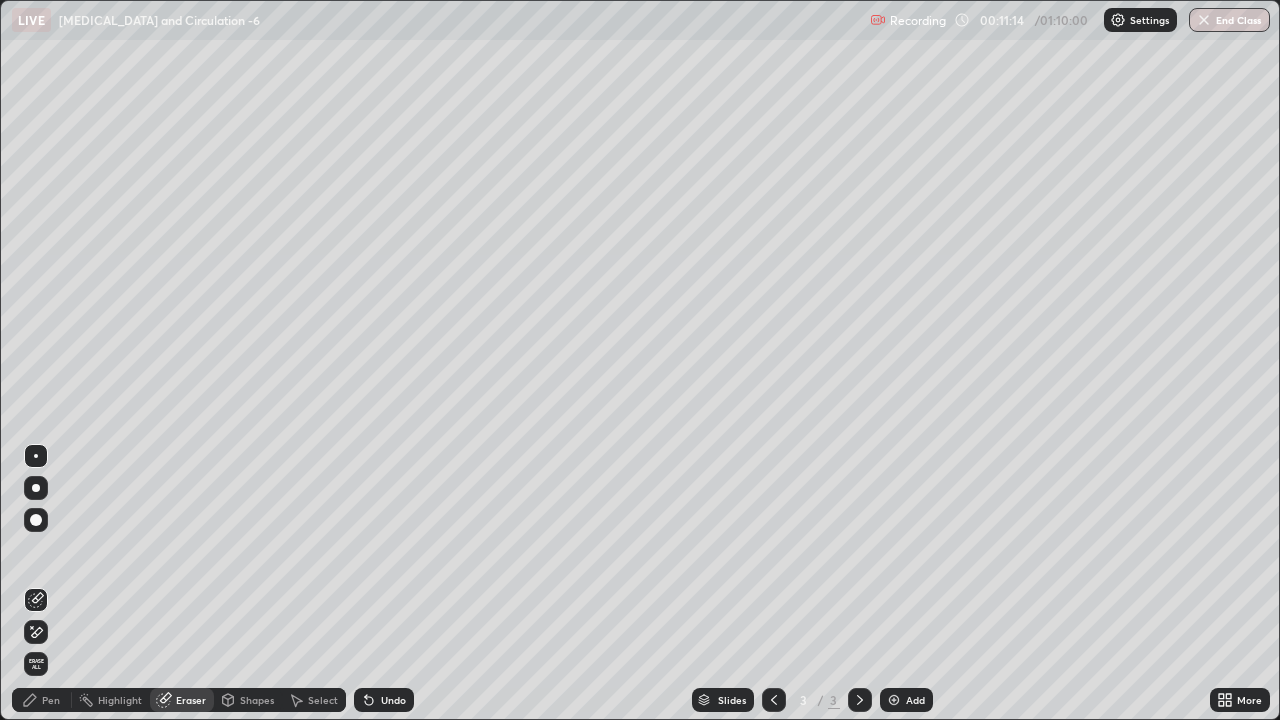click on "Pen" at bounding box center [51, 700] 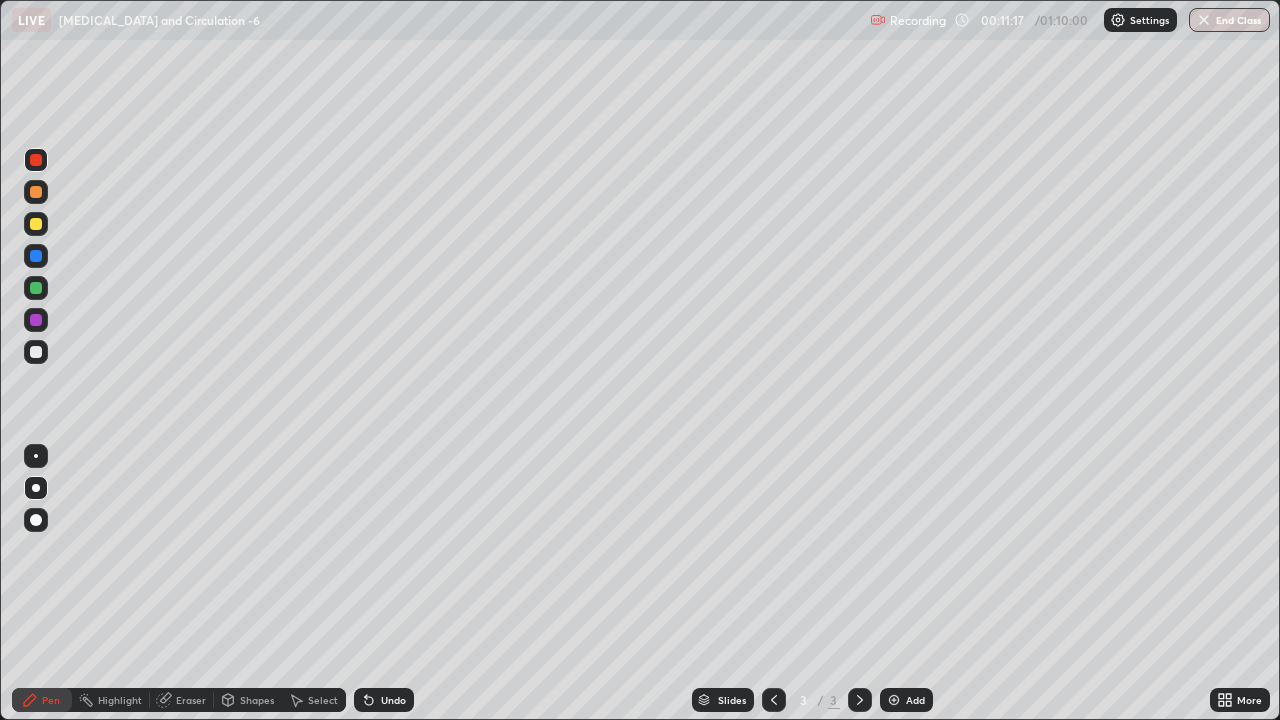 click at bounding box center [36, 256] 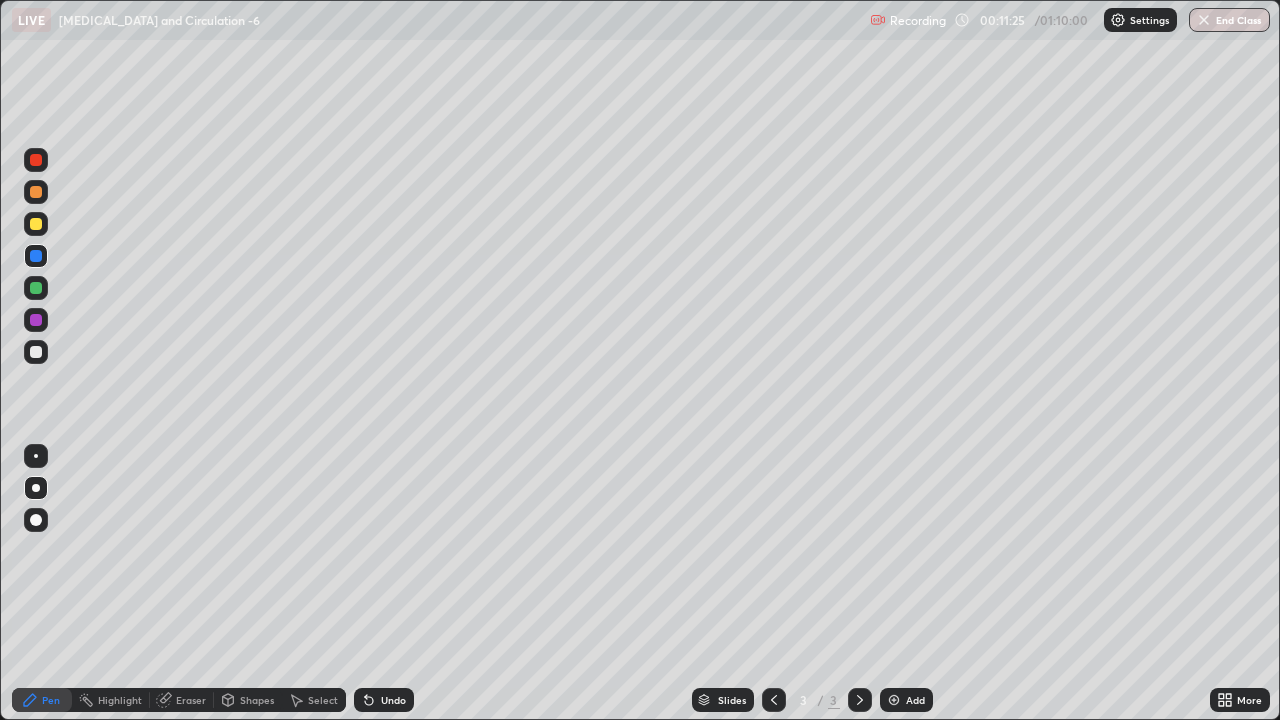 click at bounding box center (36, 160) 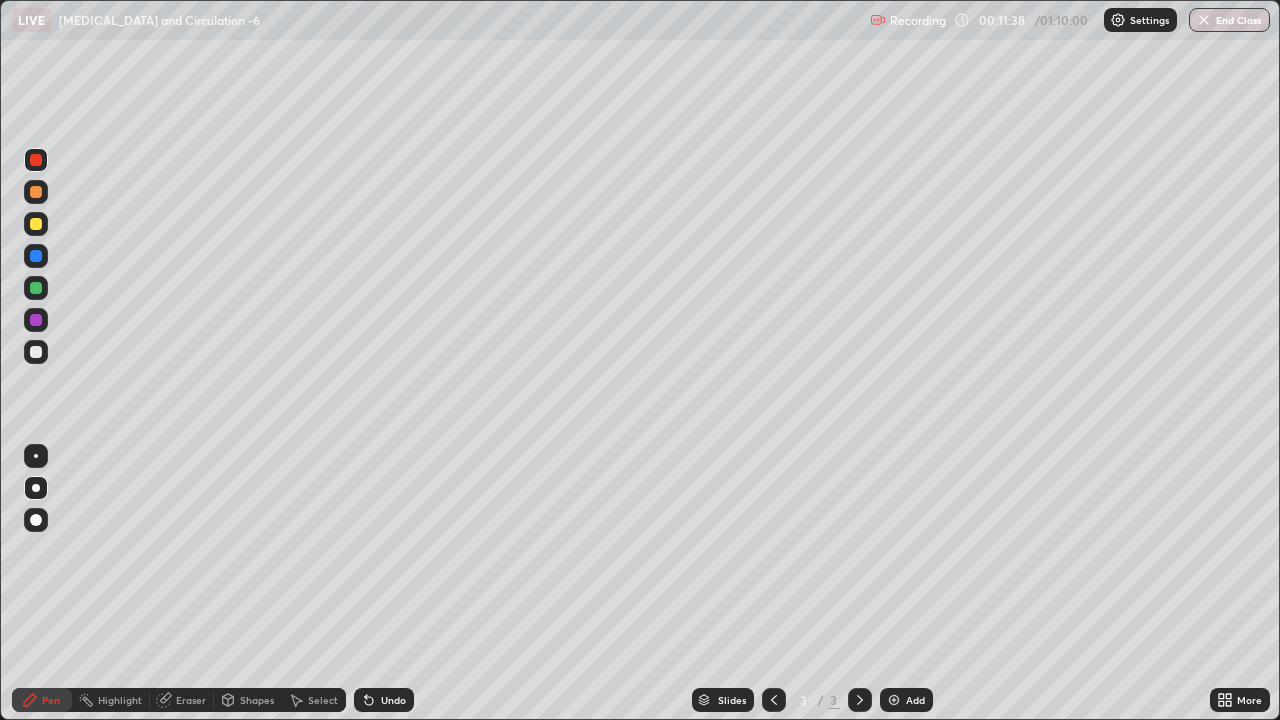 click on "Eraser" at bounding box center (191, 700) 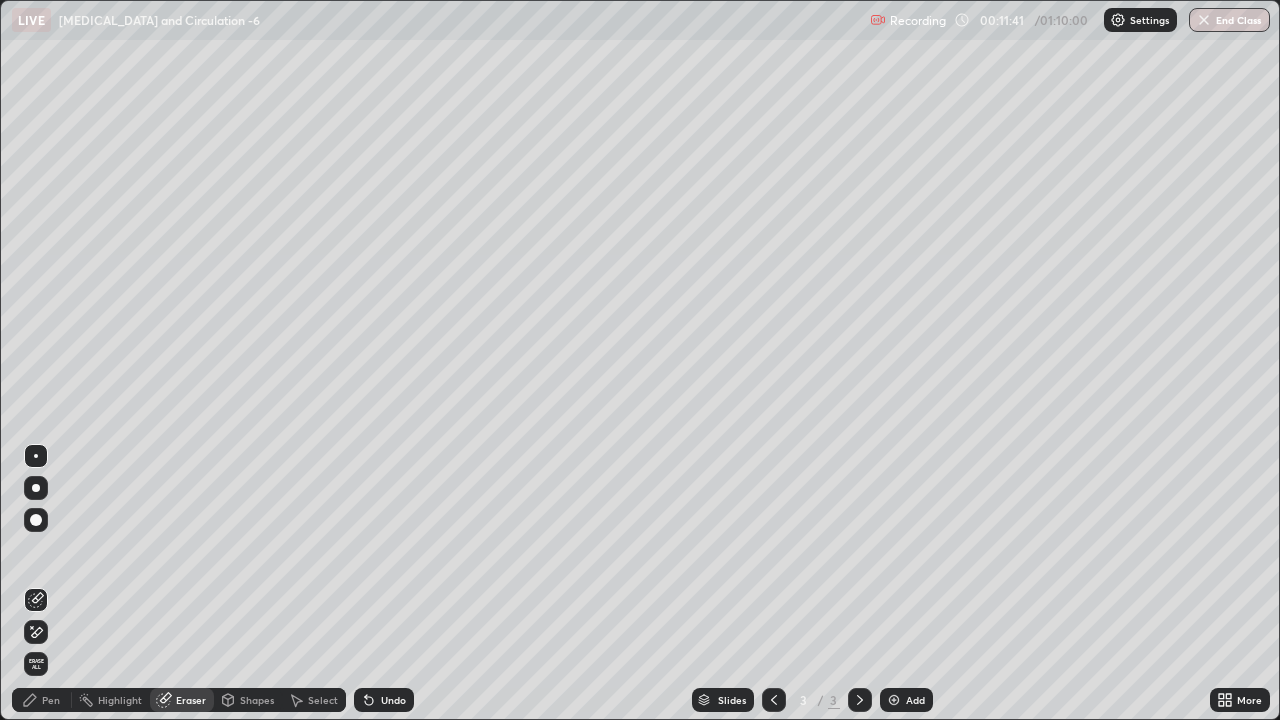 click on "Pen" at bounding box center [51, 700] 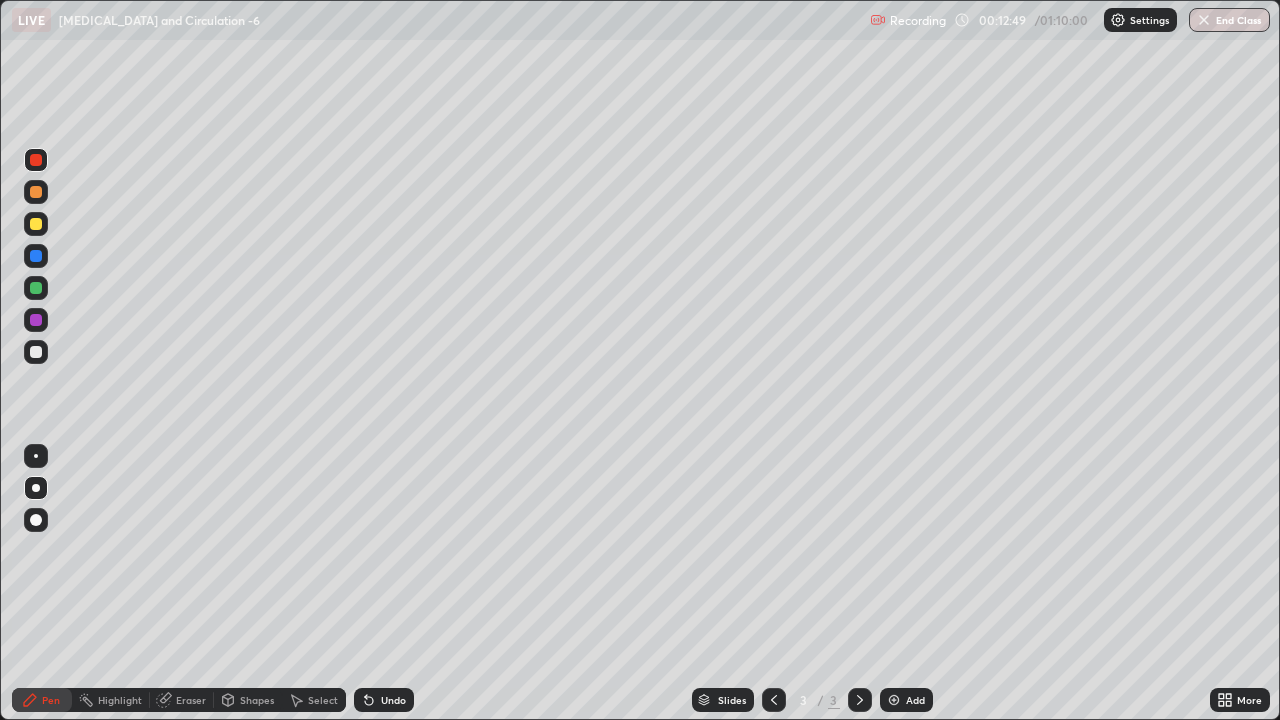 click at bounding box center [36, 352] 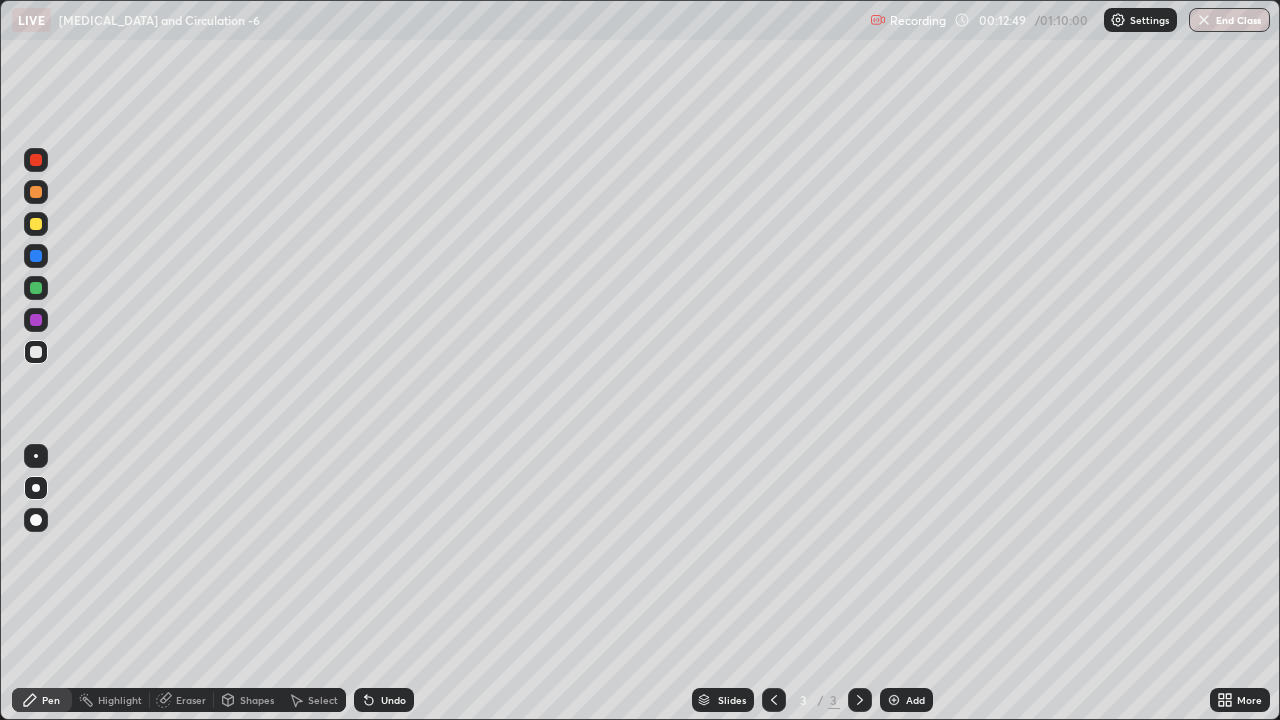 click at bounding box center (36, 352) 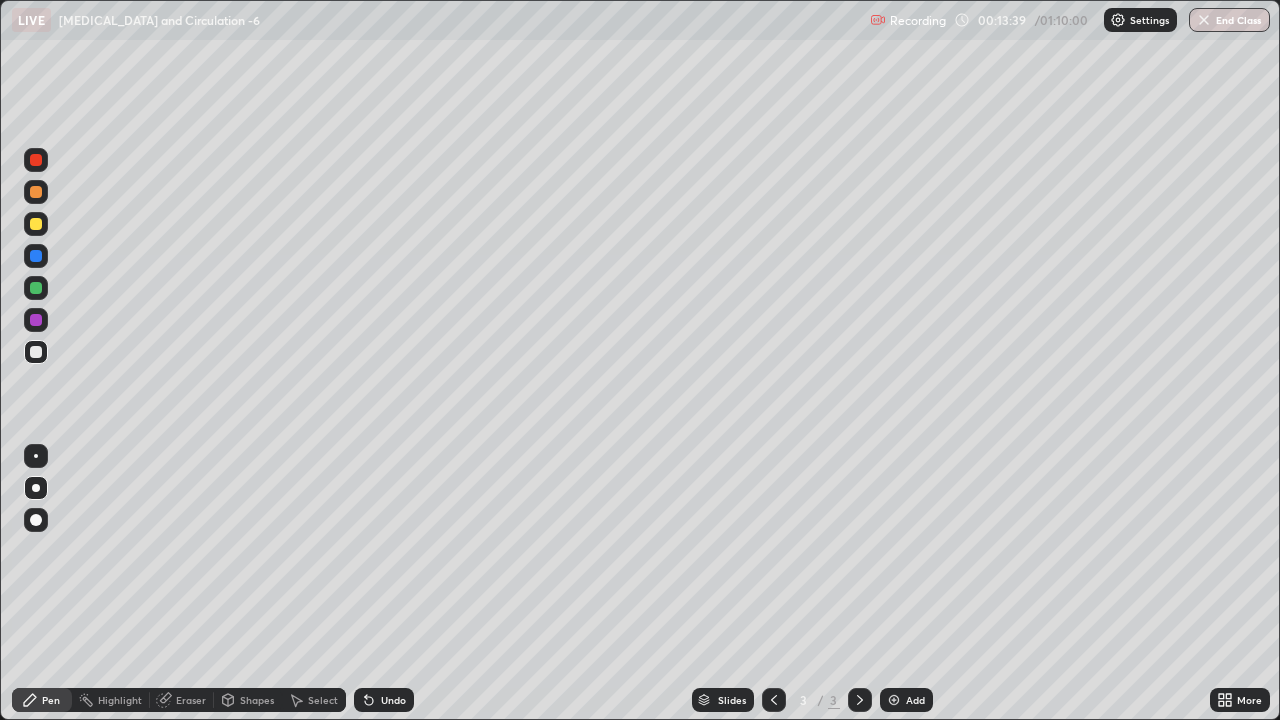 click 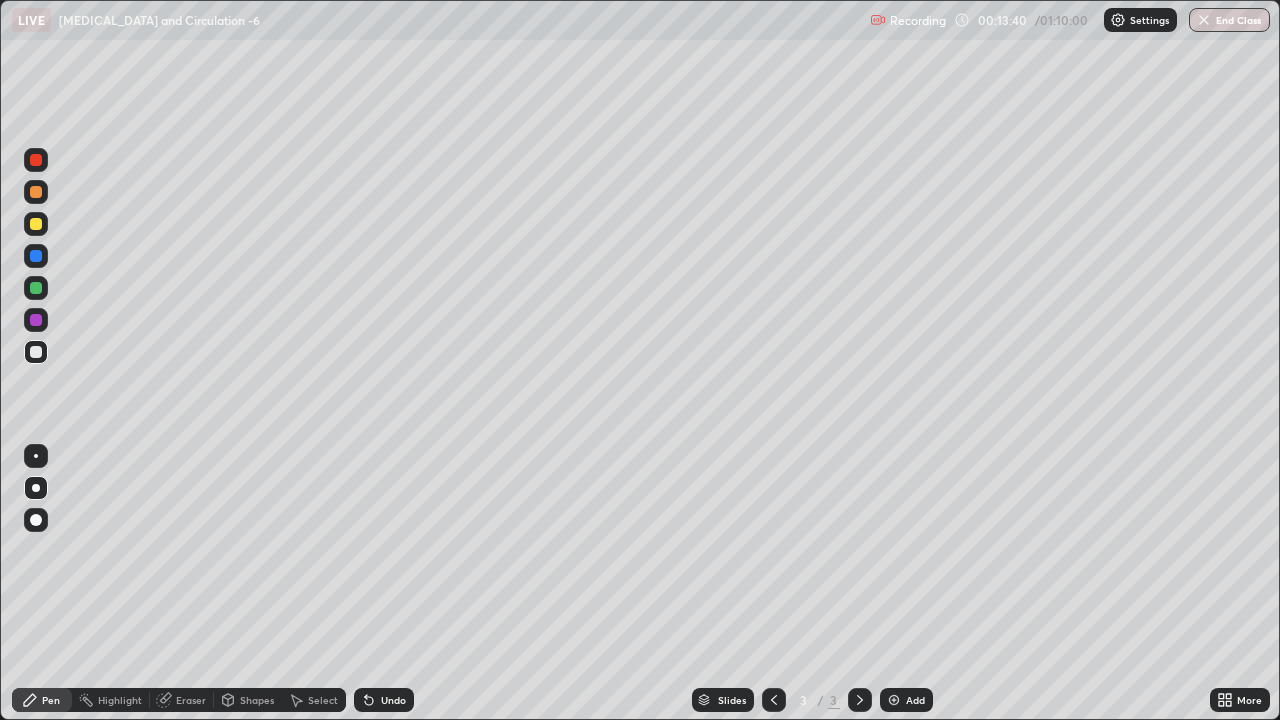 click on "Undo" at bounding box center [384, 700] 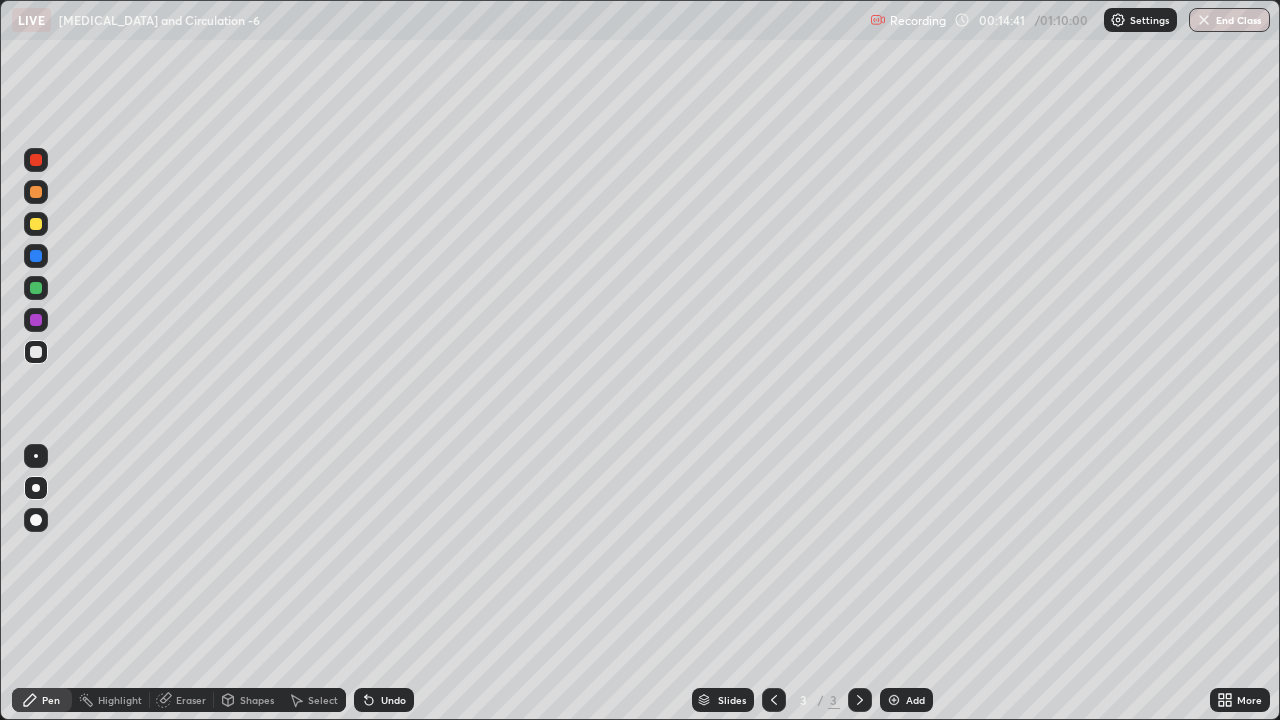click at bounding box center [36, 192] 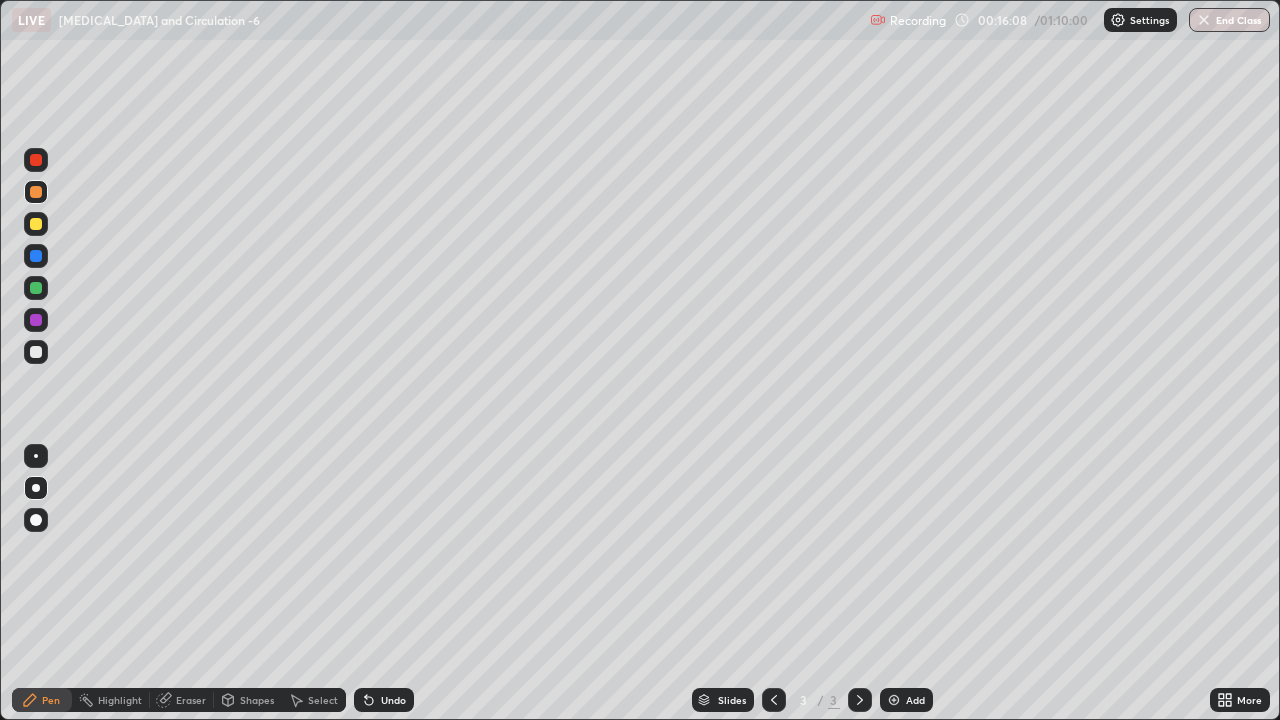 click at bounding box center (36, 352) 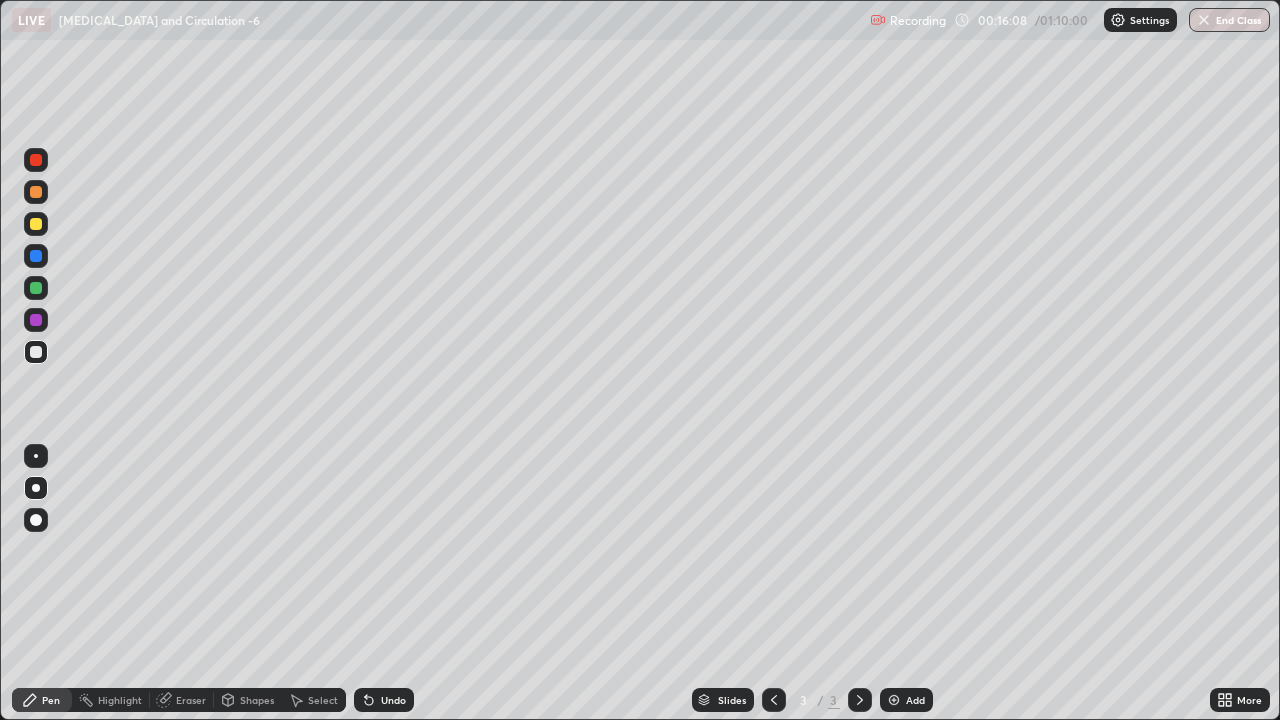 click at bounding box center [36, 352] 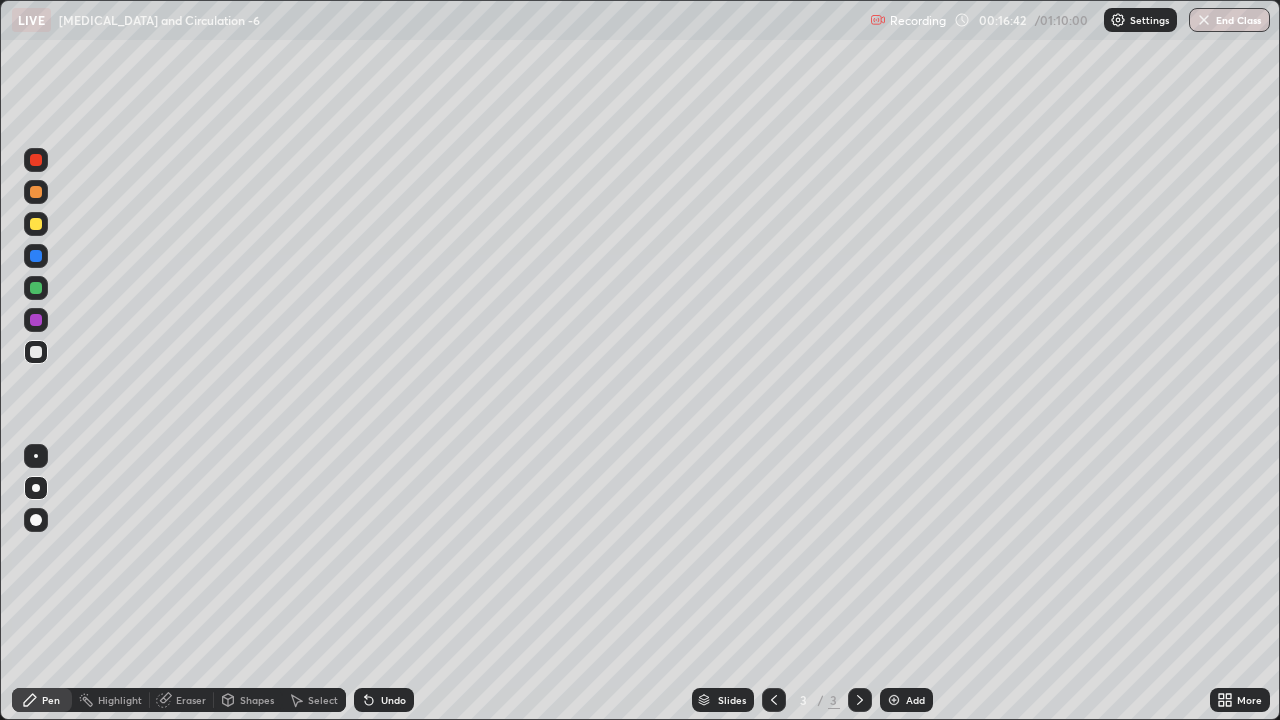 click at bounding box center (36, 160) 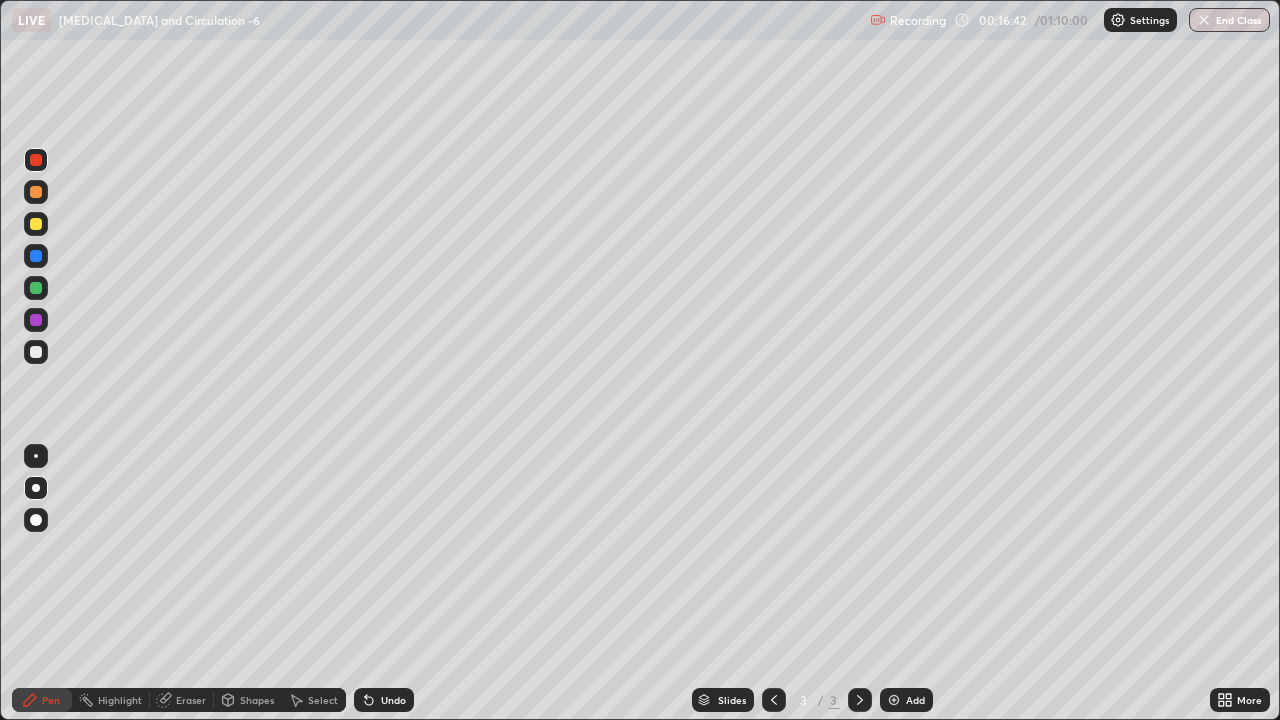 click at bounding box center (36, 160) 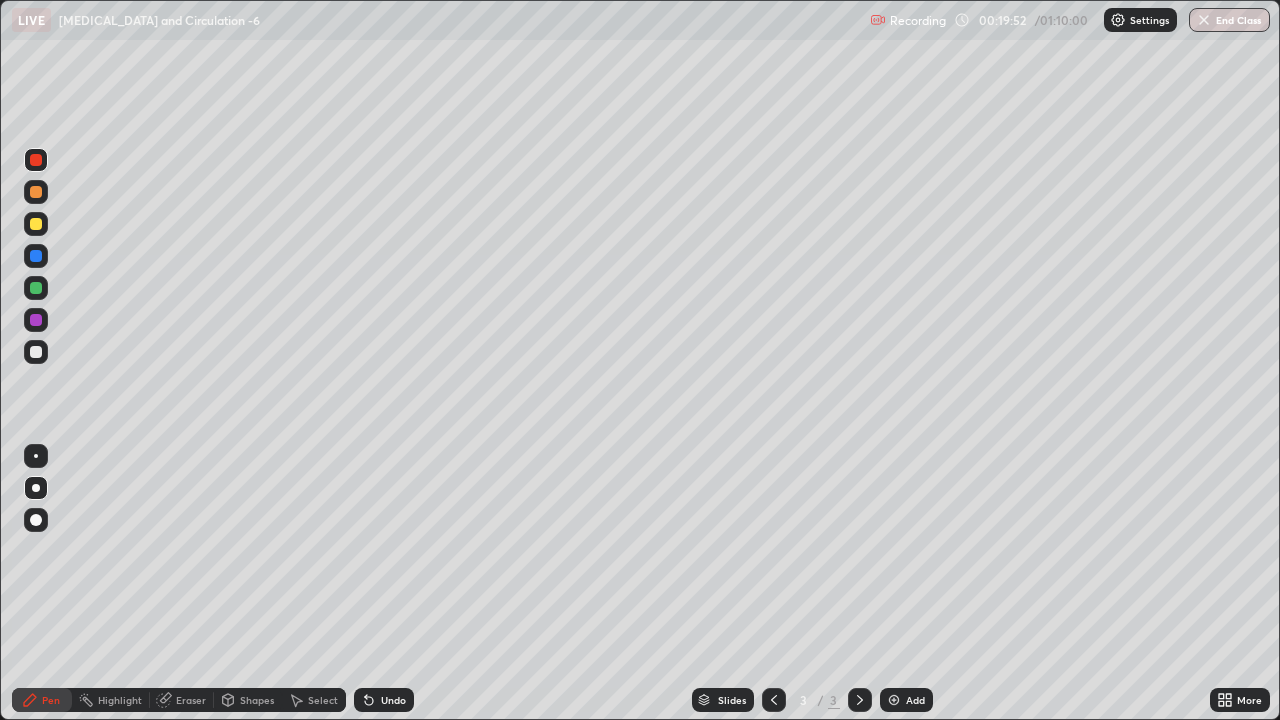 click at bounding box center (894, 700) 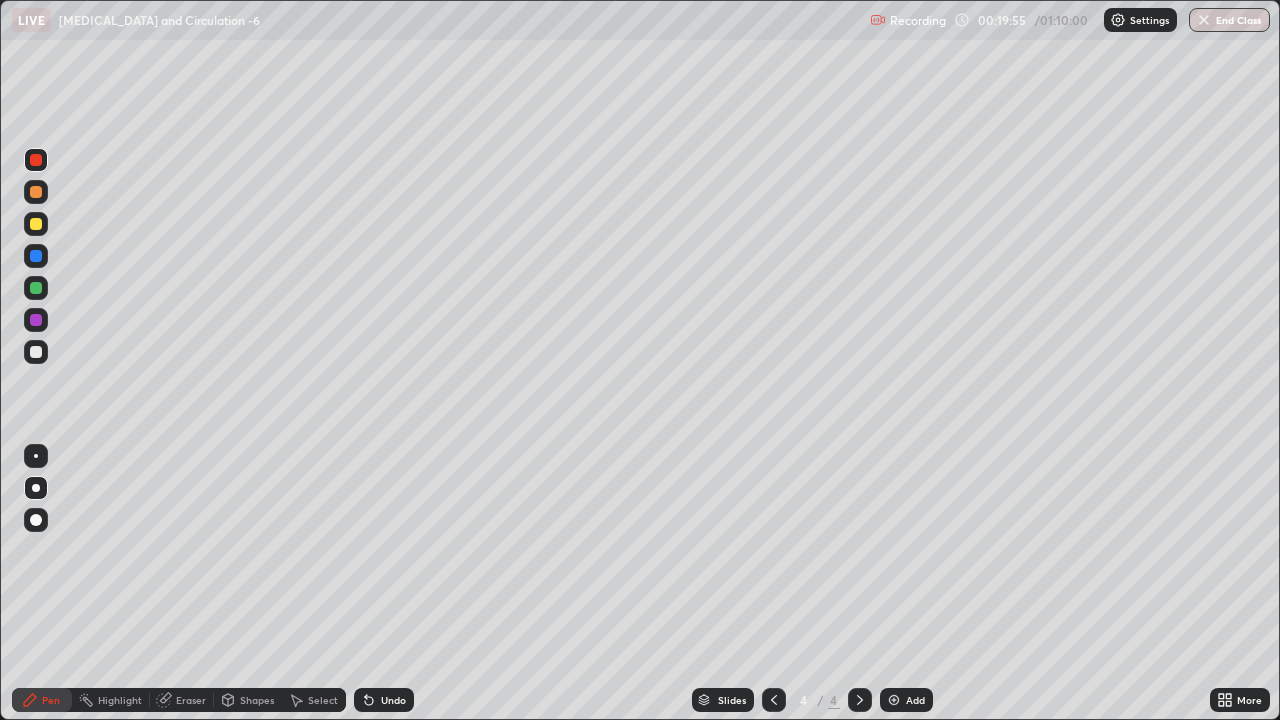 click at bounding box center (36, 352) 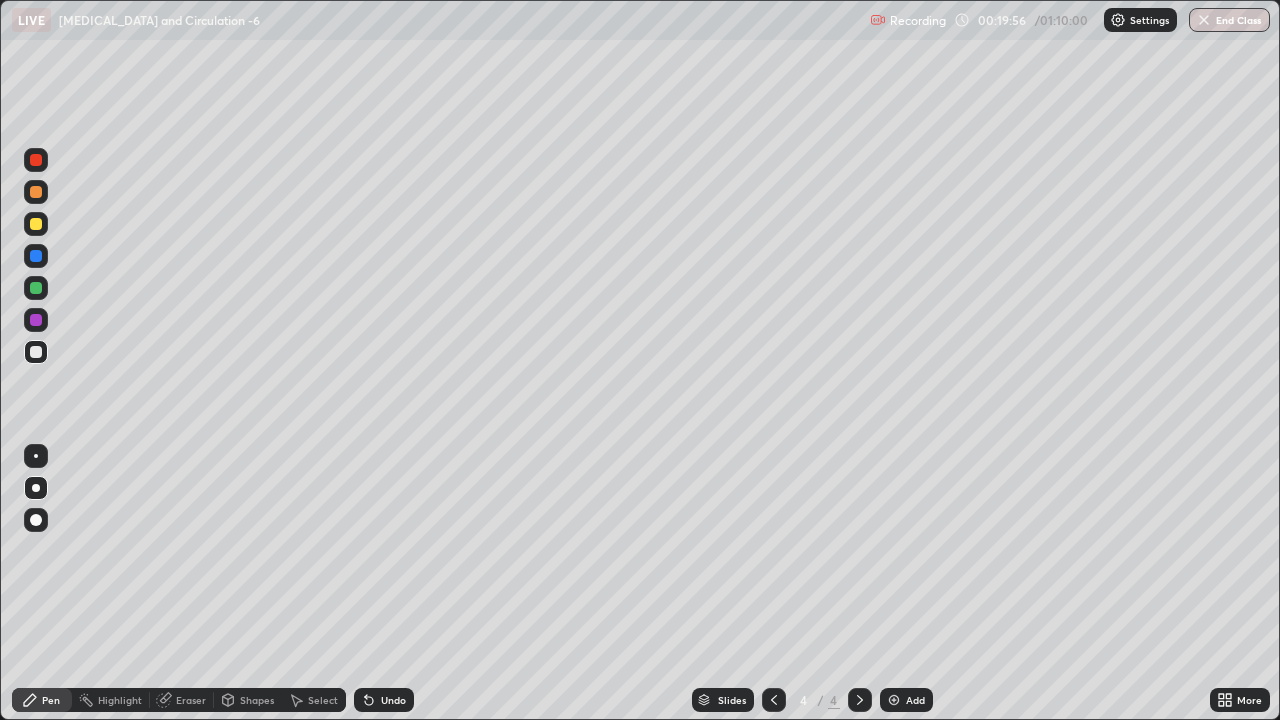 click at bounding box center (36, 488) 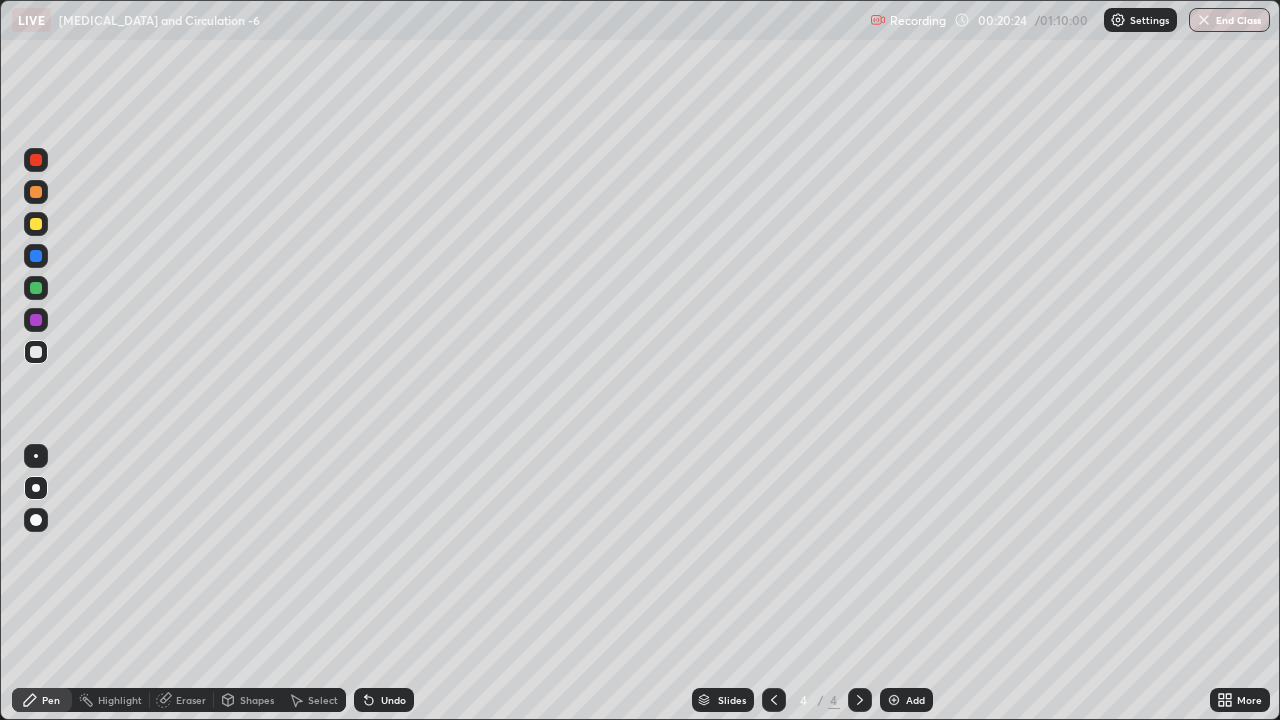 click 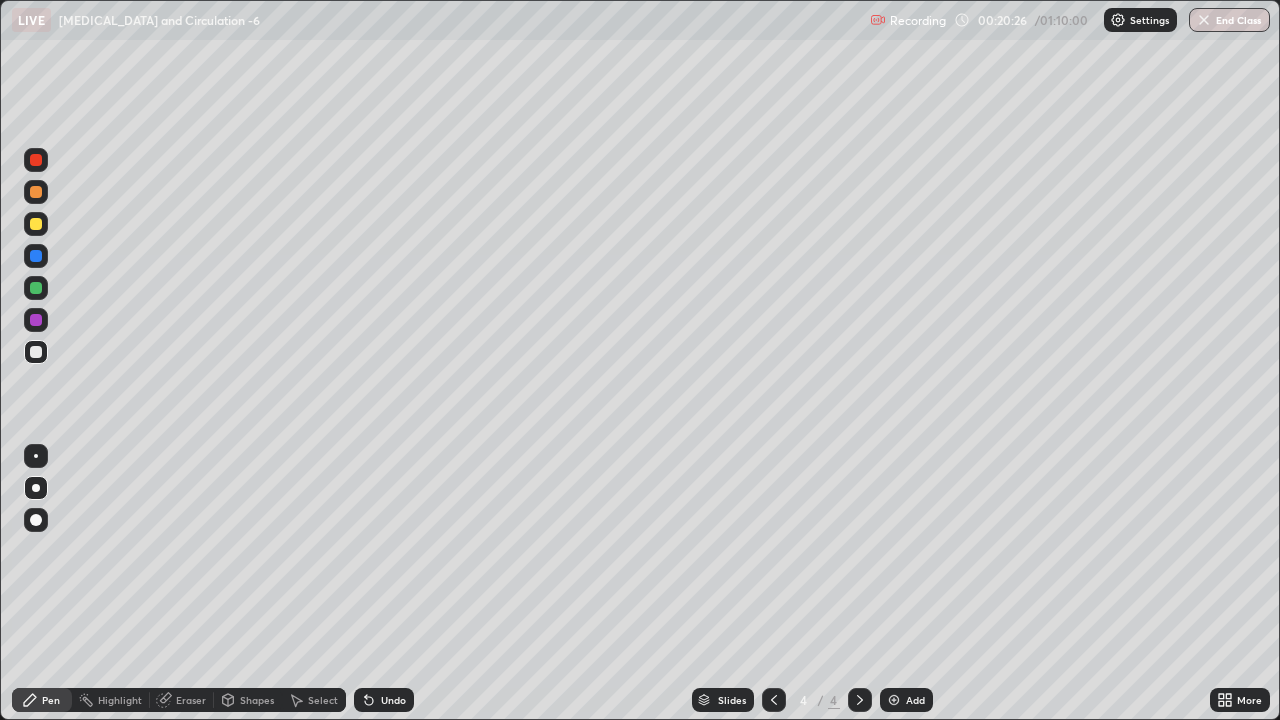 click 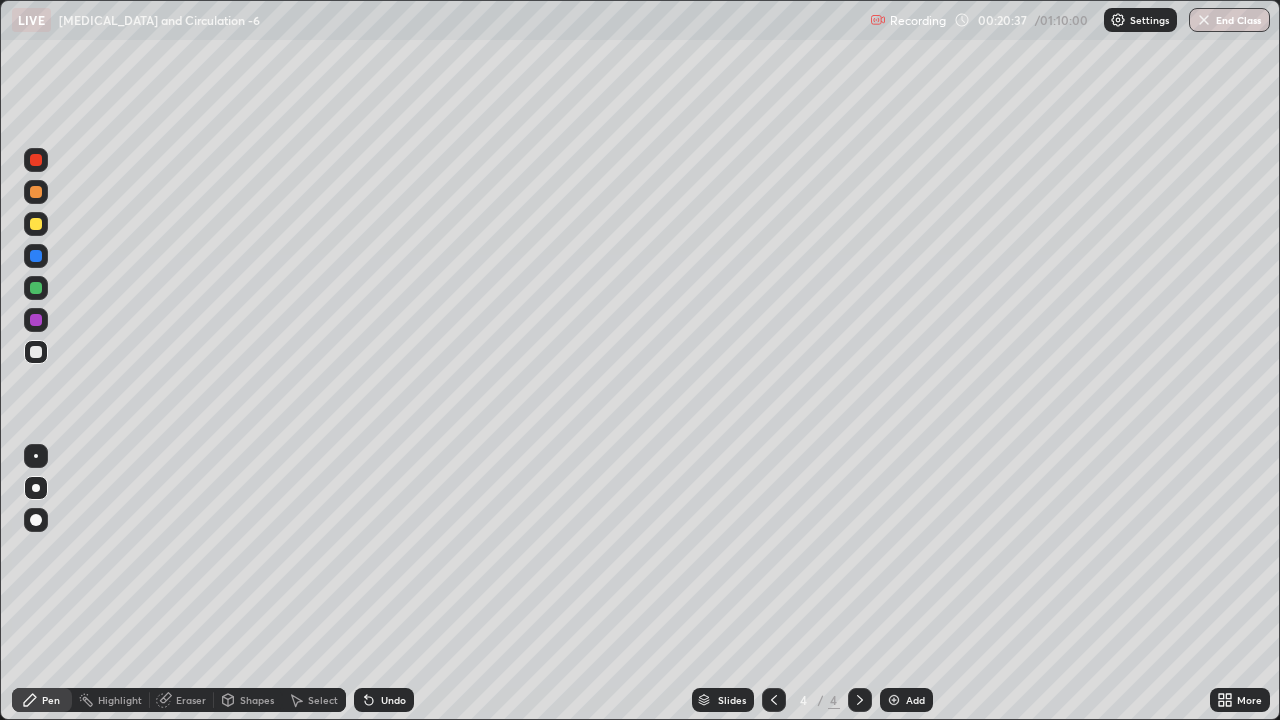 click at bounding box center (36, 224) 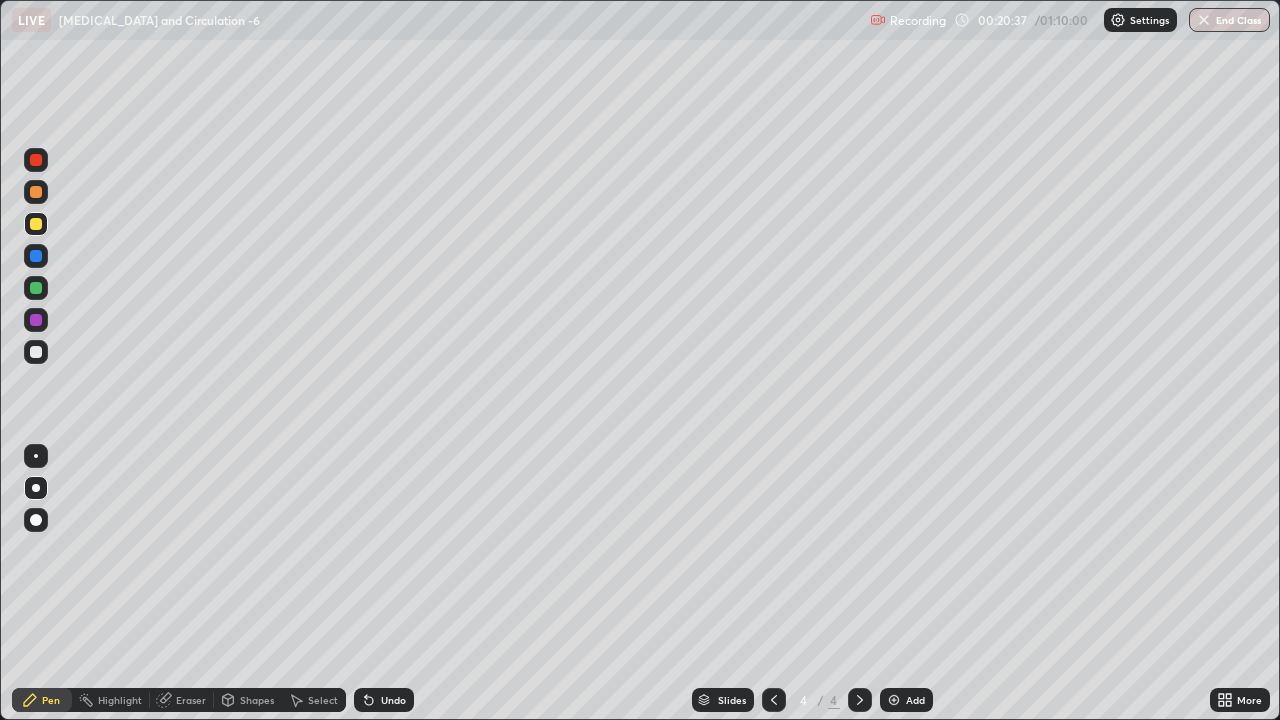 click at bounding box center (36, 224) 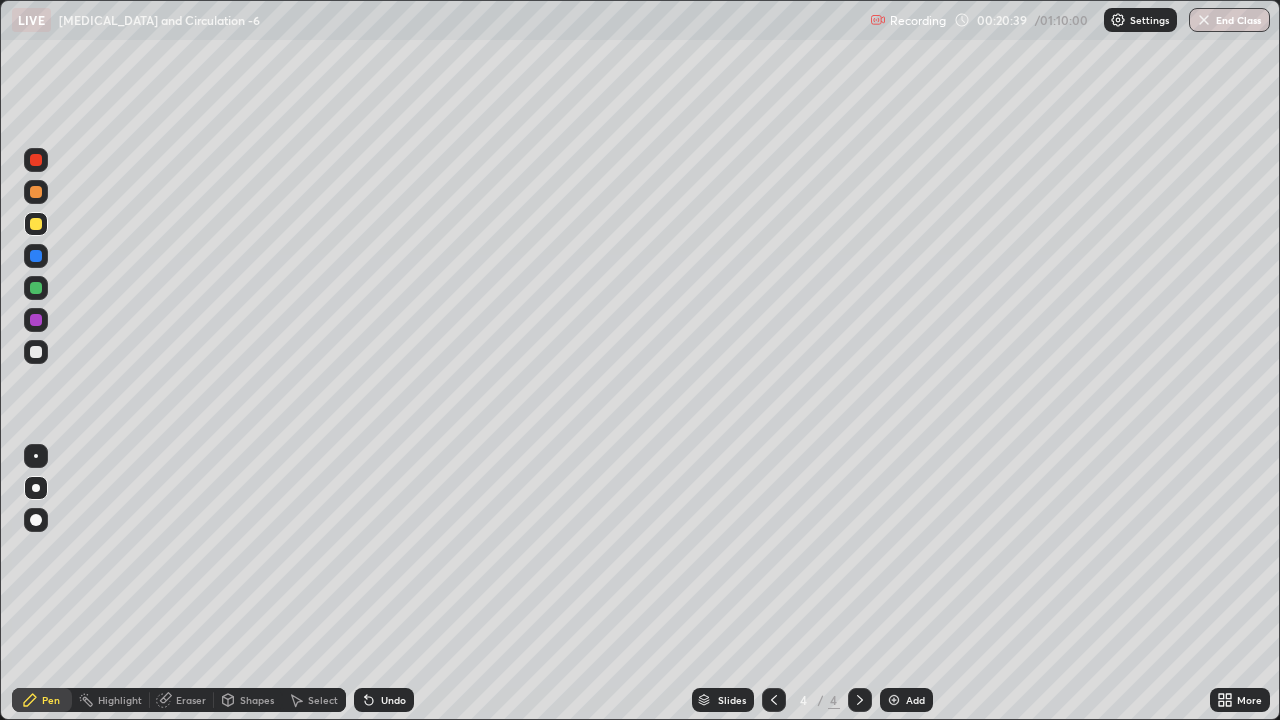 click at bounding box center [36, 352] 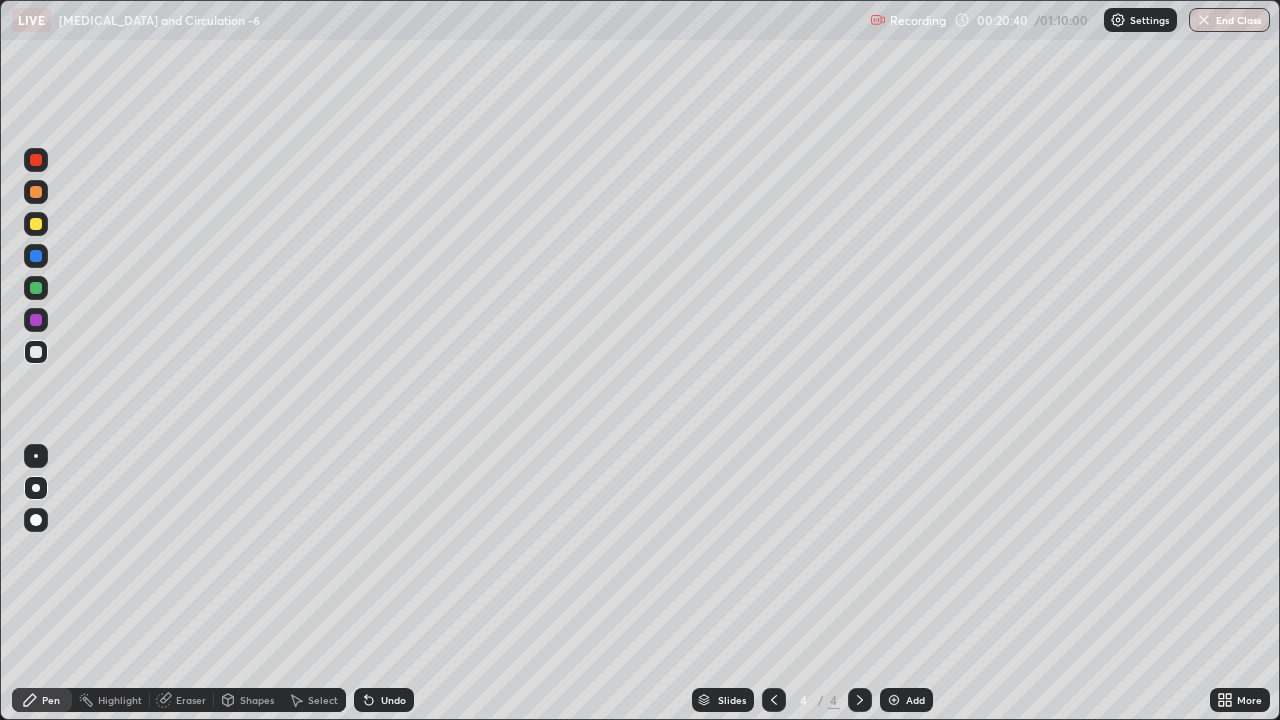 click on "Shapes" at bounding box center (257, 700) 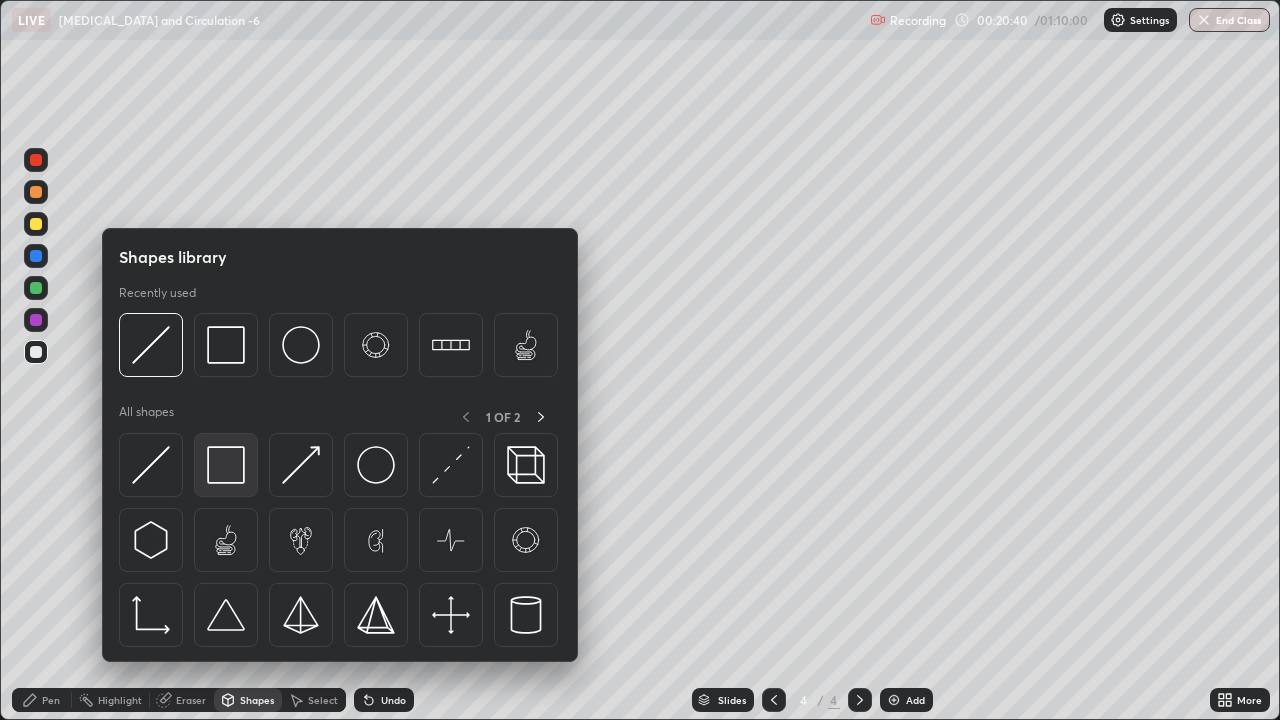 click at bounding box center [226, 465] 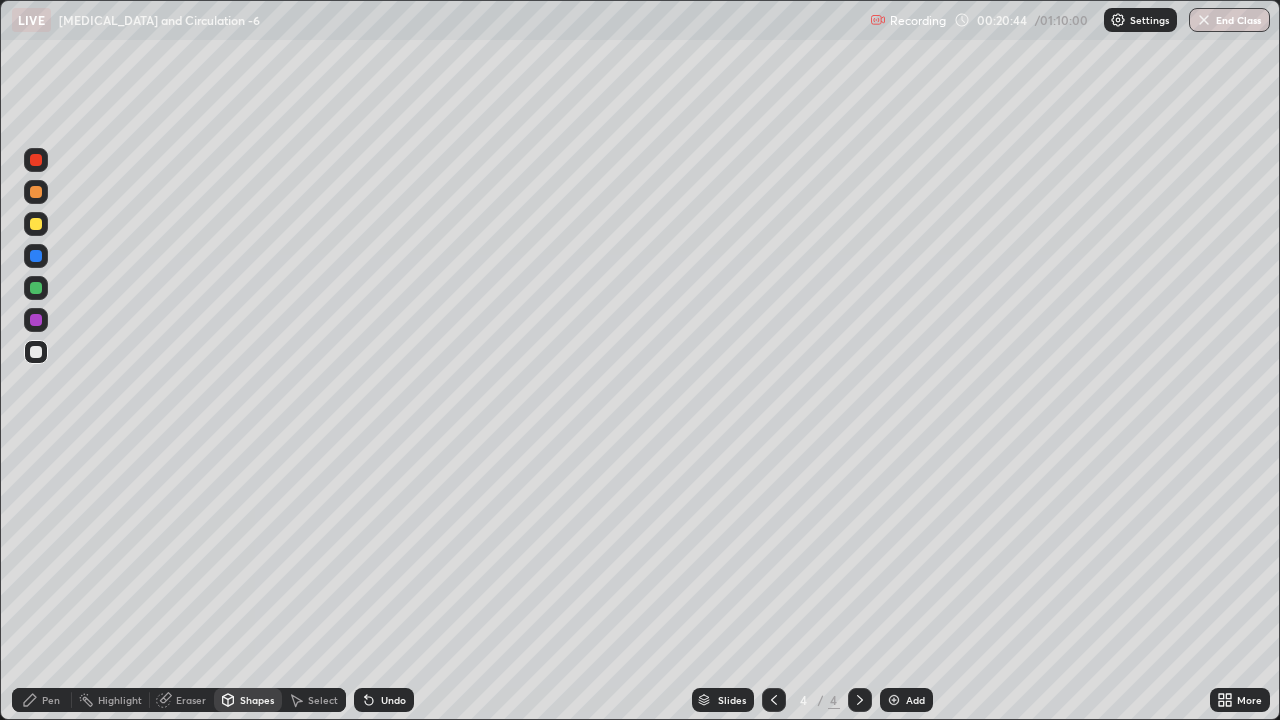 click on "Shapes" at bounding box center (257, 700) 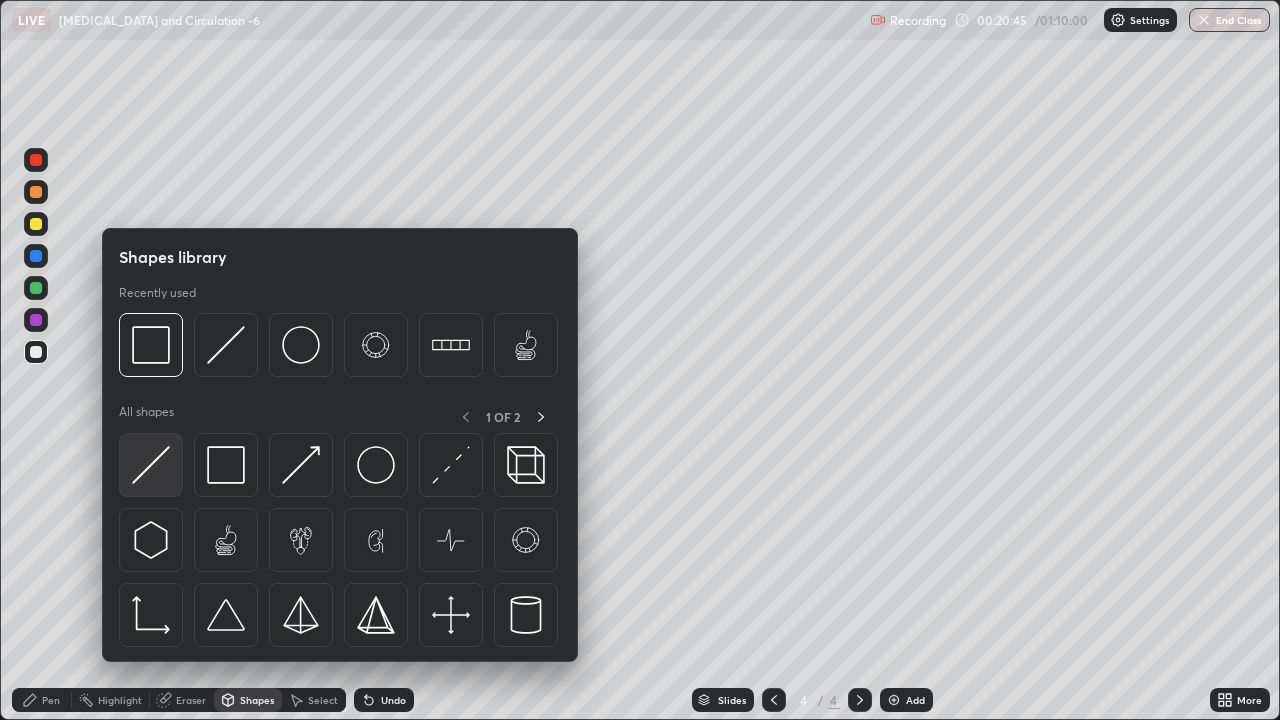 click at bounding box center [151, 465] 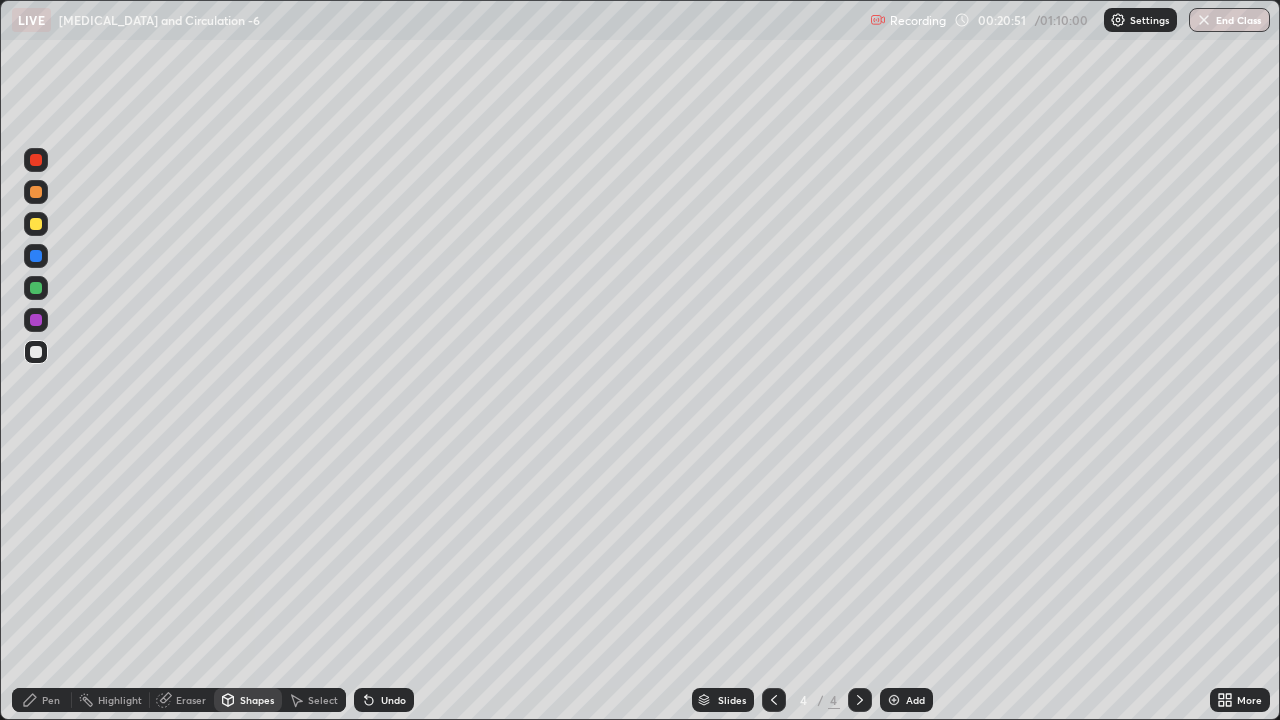 click on "Pen" at bounding box center (51, 700) 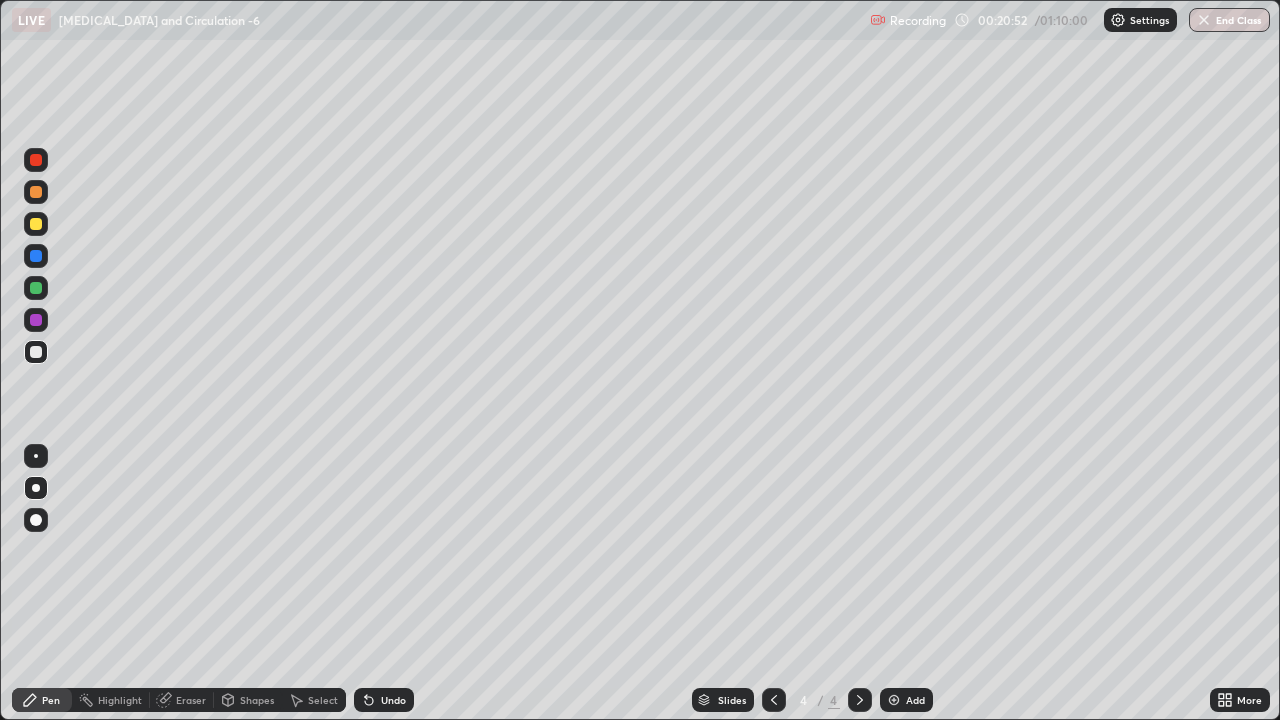 click at bounding box center (36, 224) 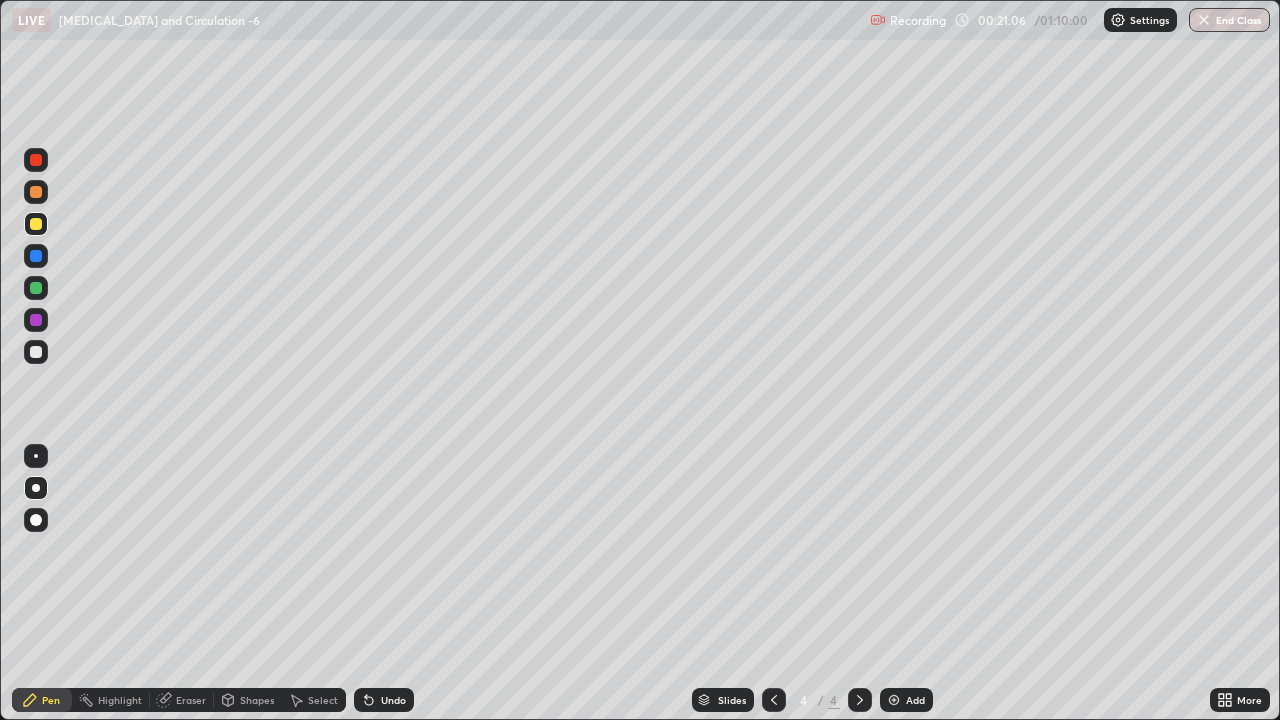 click at bounding box center (36, 192) 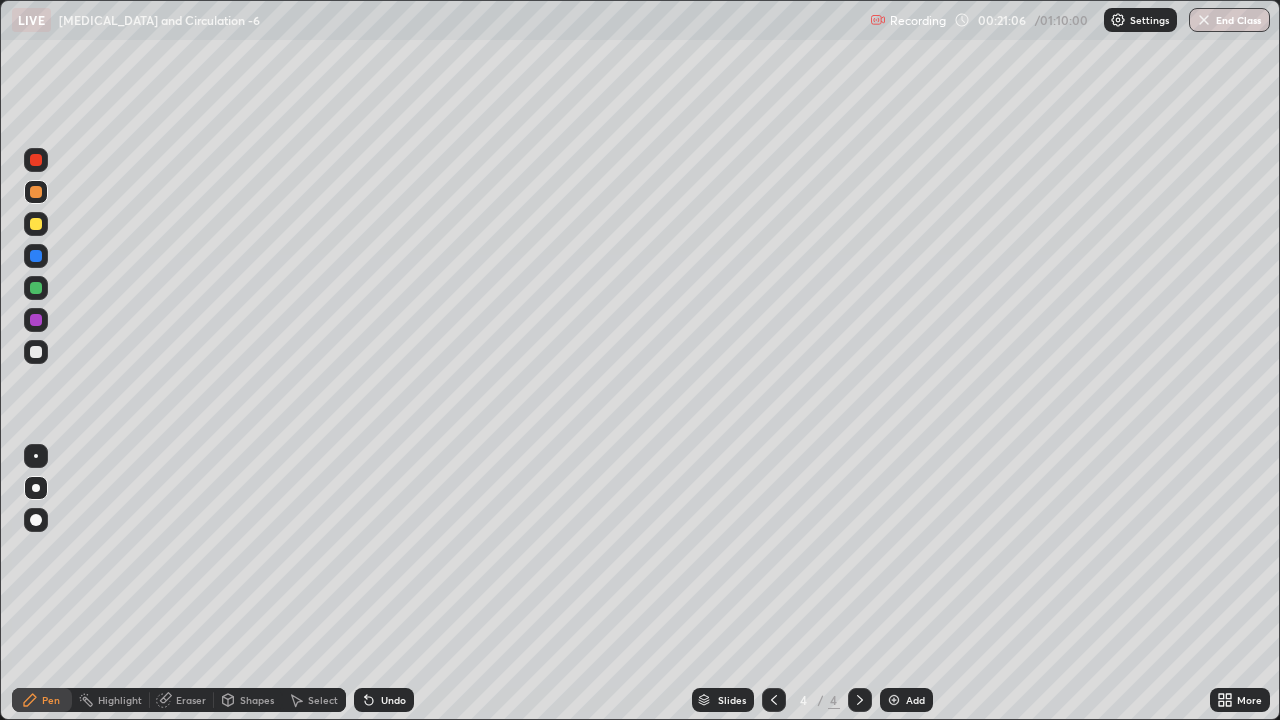 click at bounding box center (36, 192) 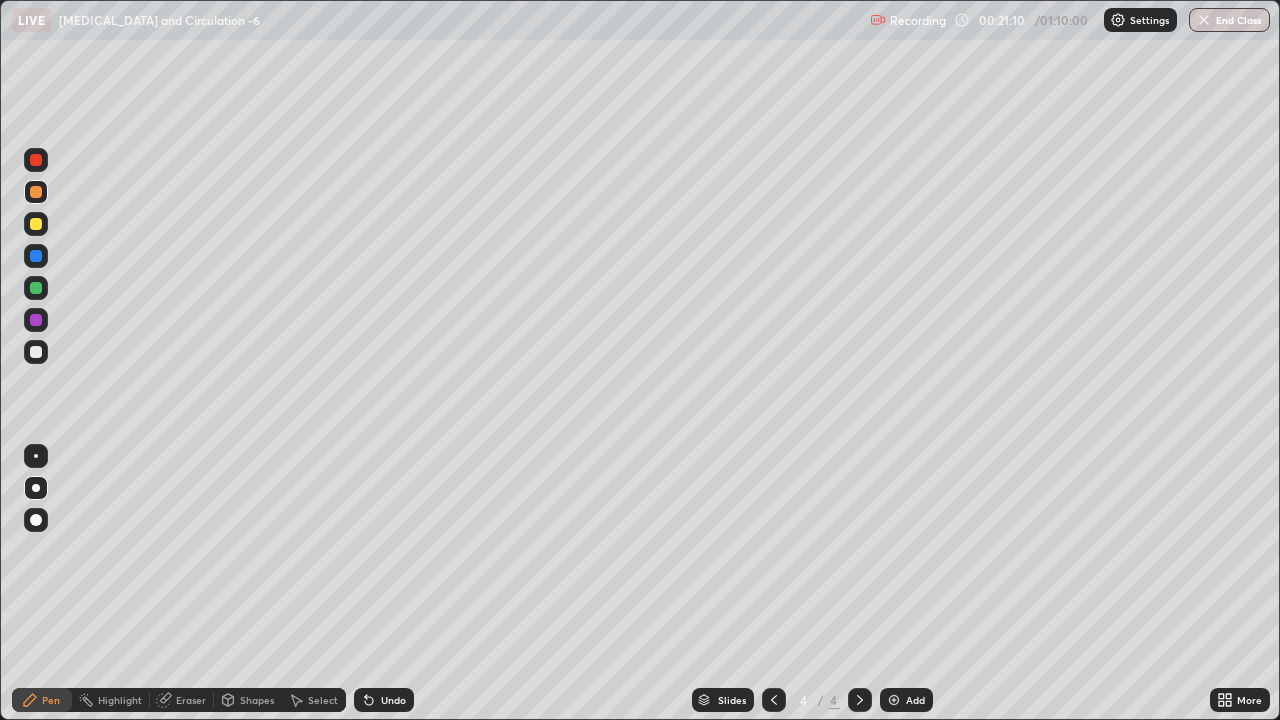click at bounding box center (36, 160) 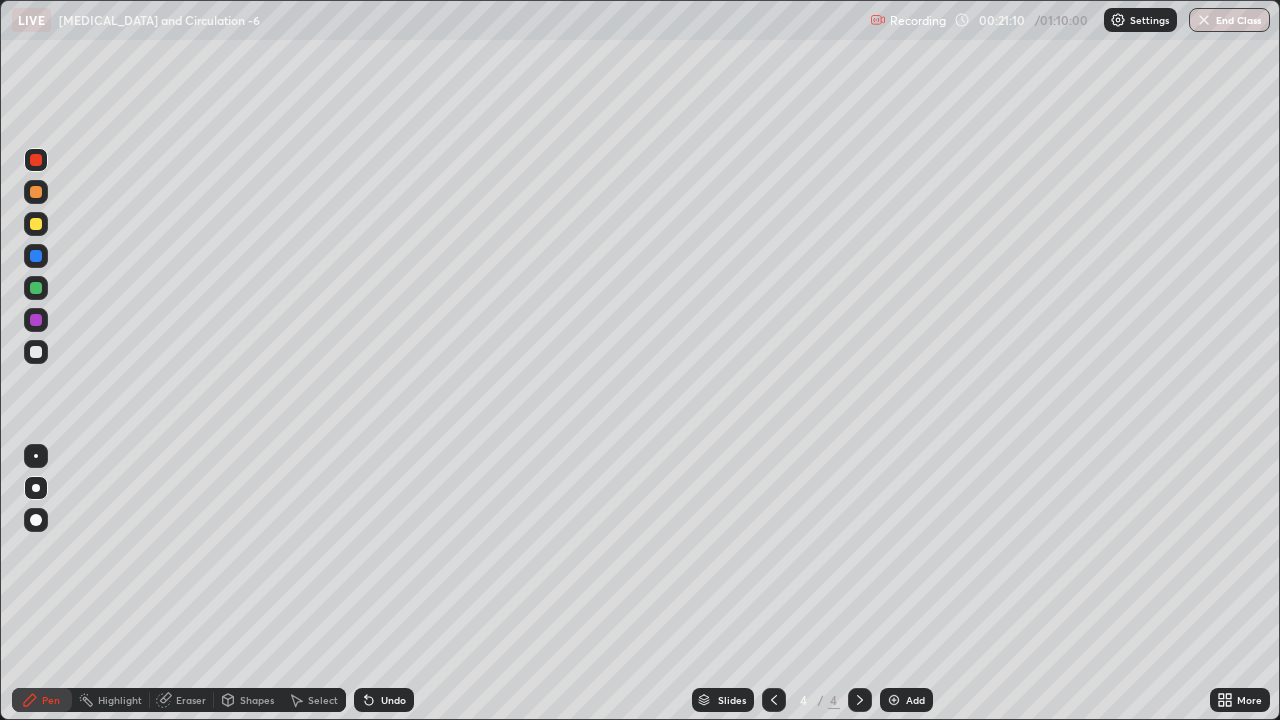 click at bounding box center (36, 160) 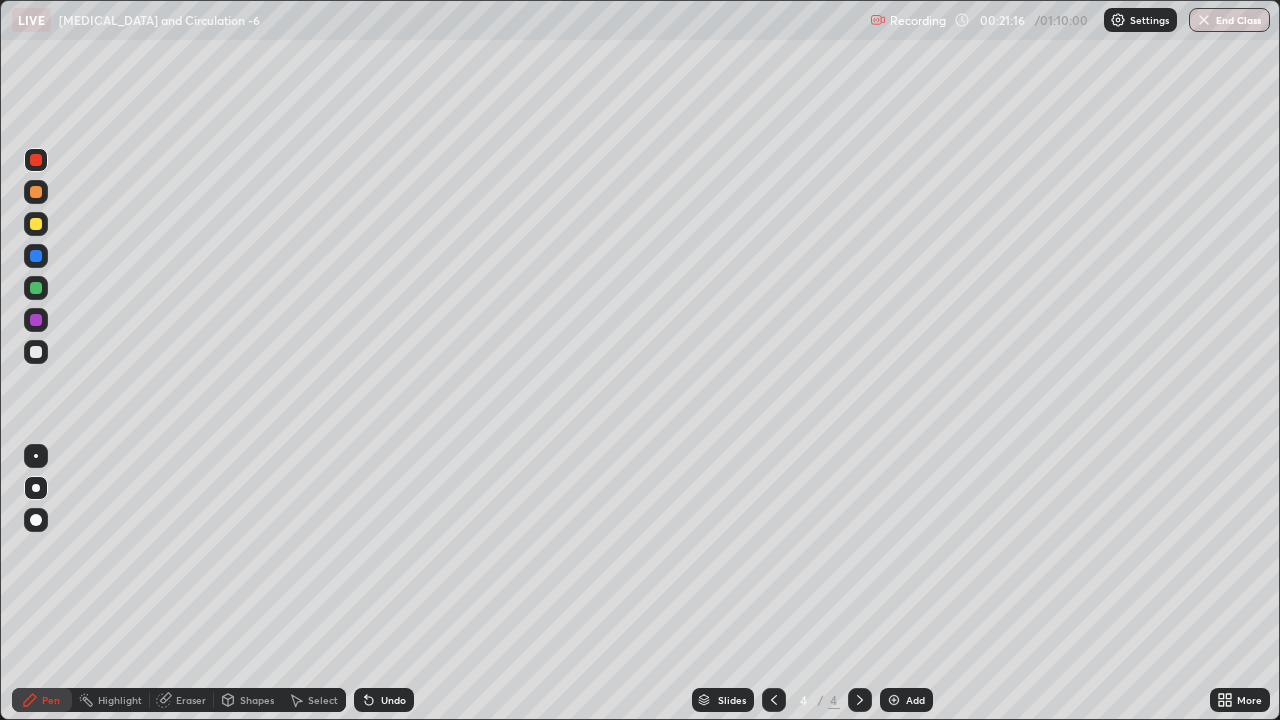 click on "Eraser" at bounding box center [191, 700] 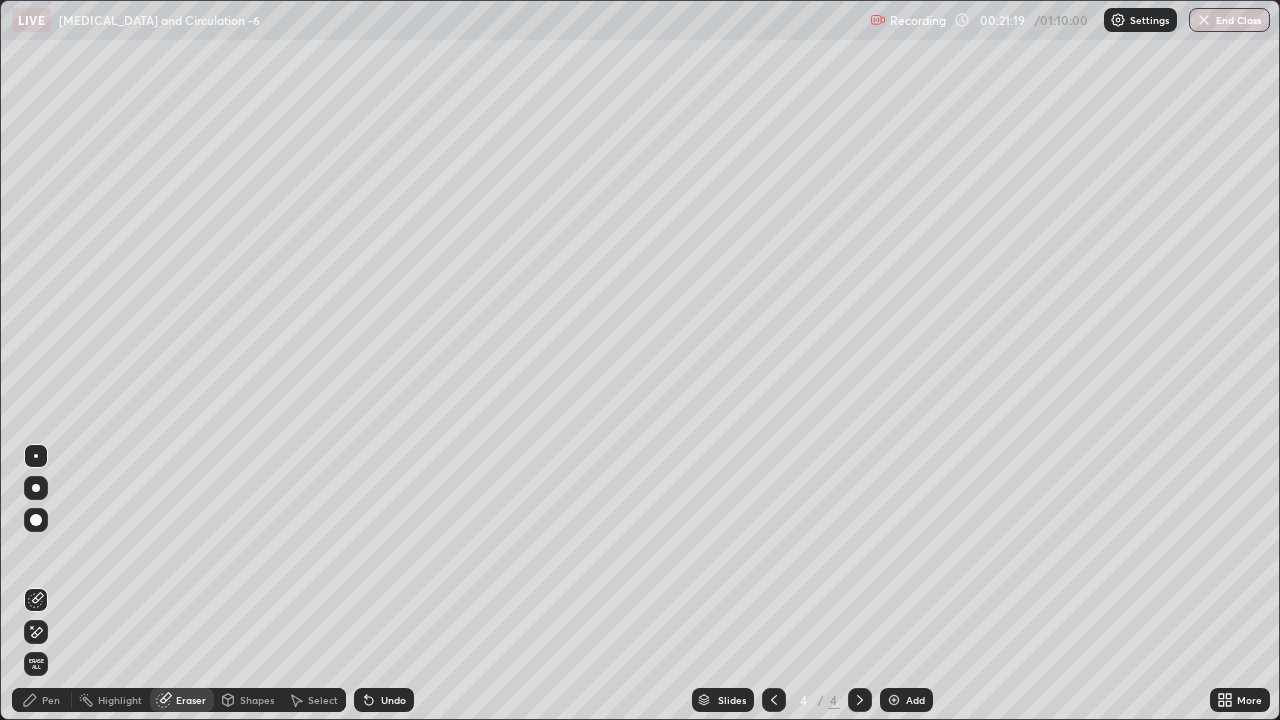 click on "Pen" at bounding box center (42, 700) 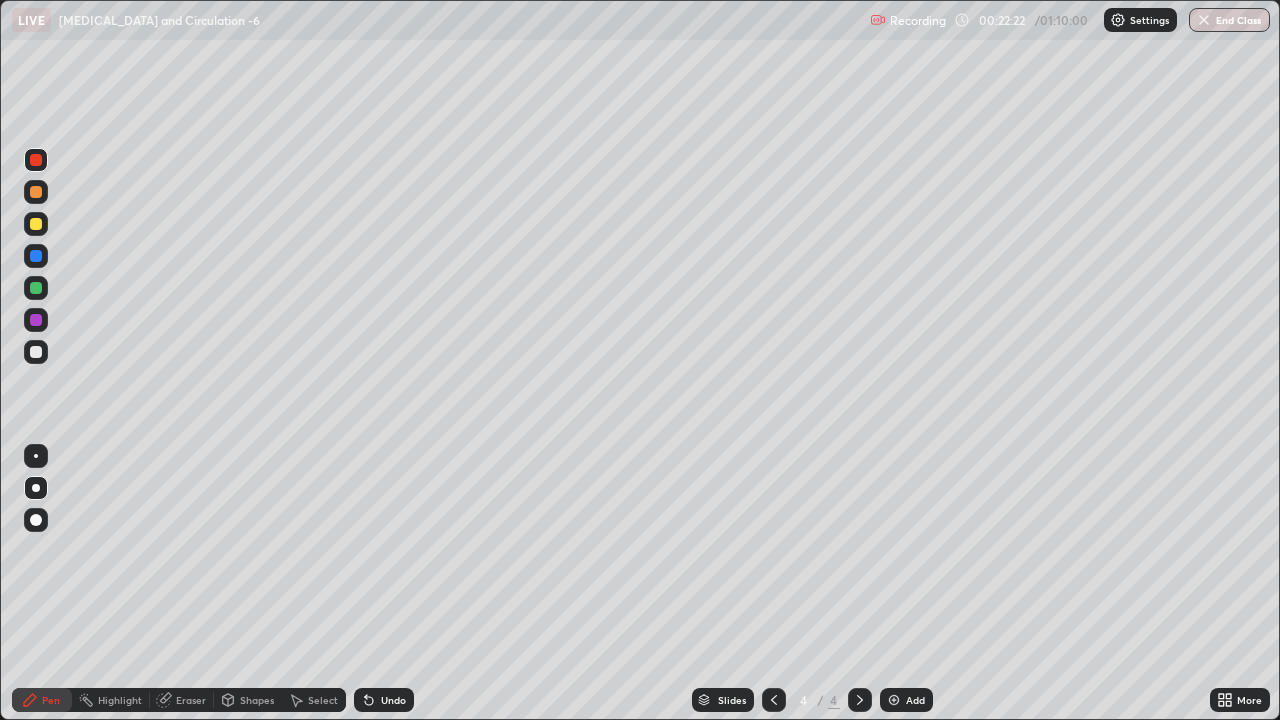 click at bounding box center (36, 352) 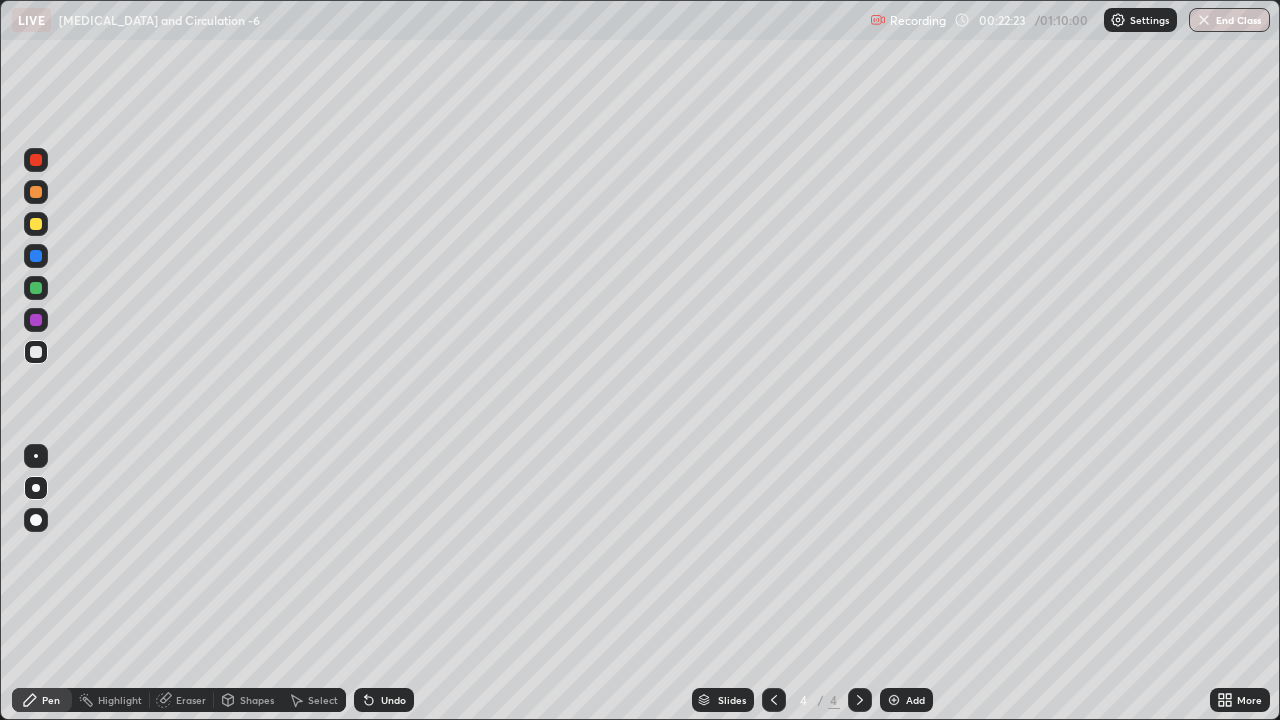 click at bounding box center [36, 352] 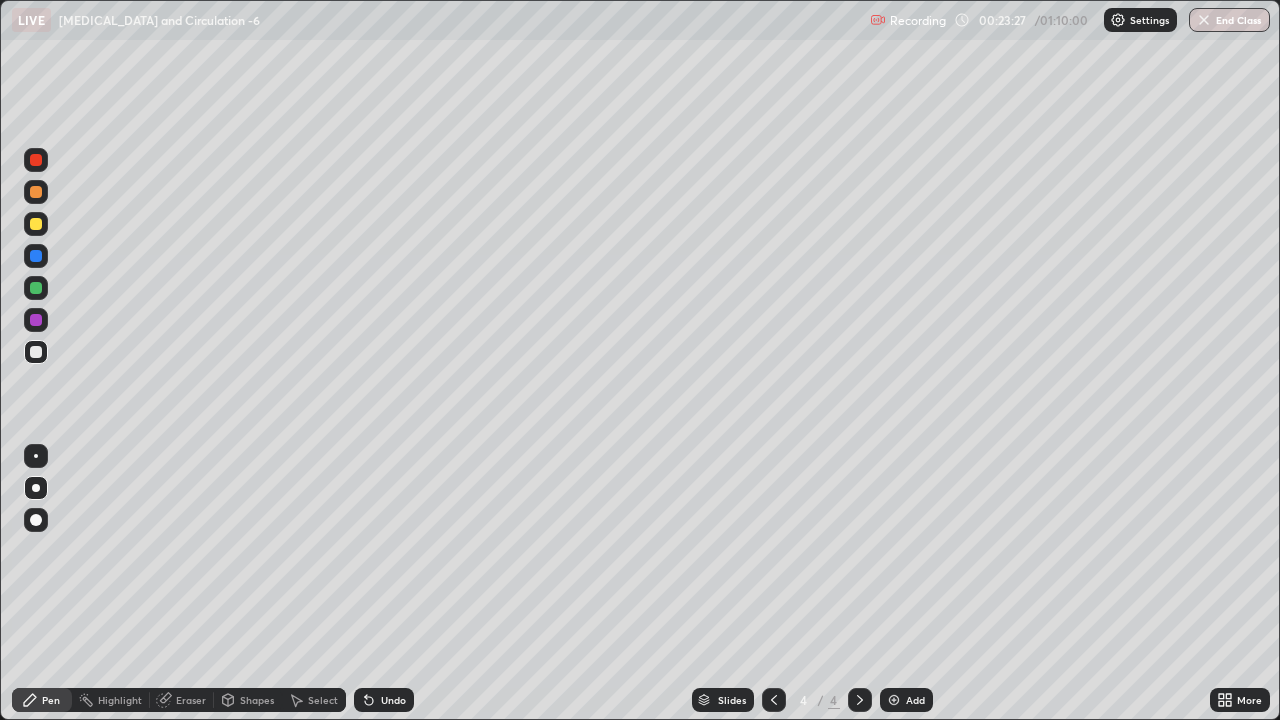 click at bounding box center (894, 700) 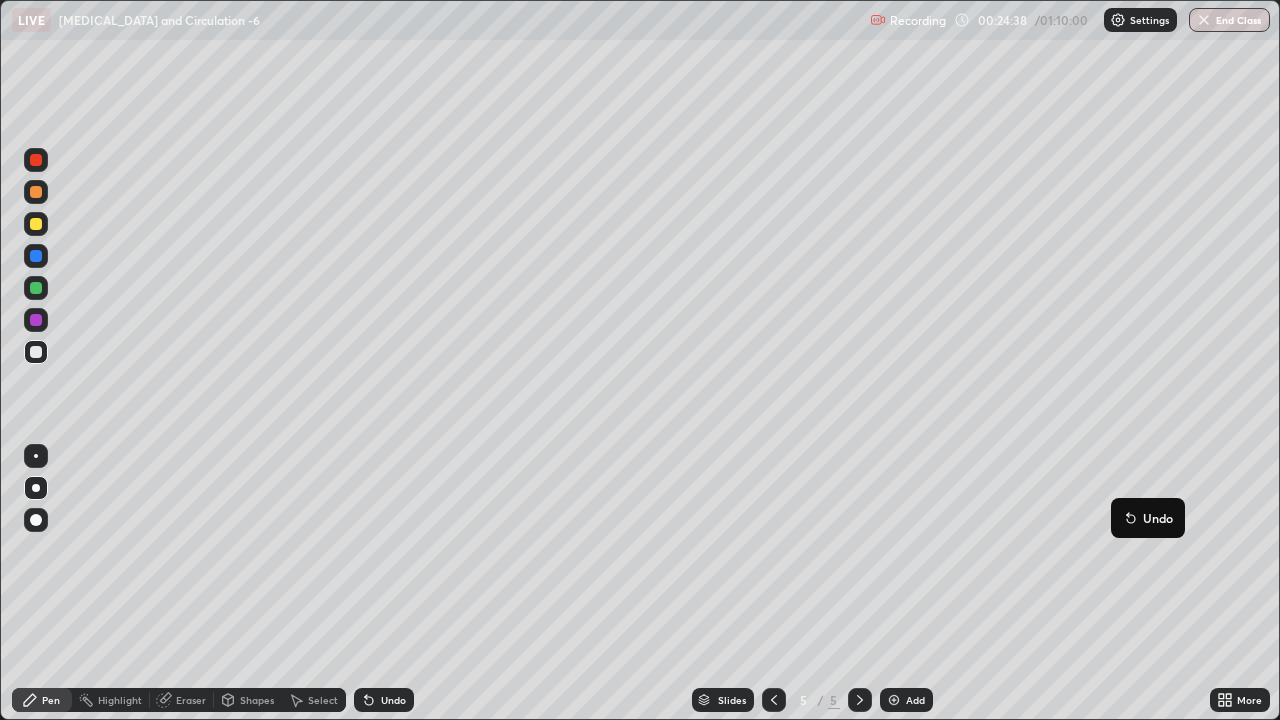 click at bounding box center (36, 224) 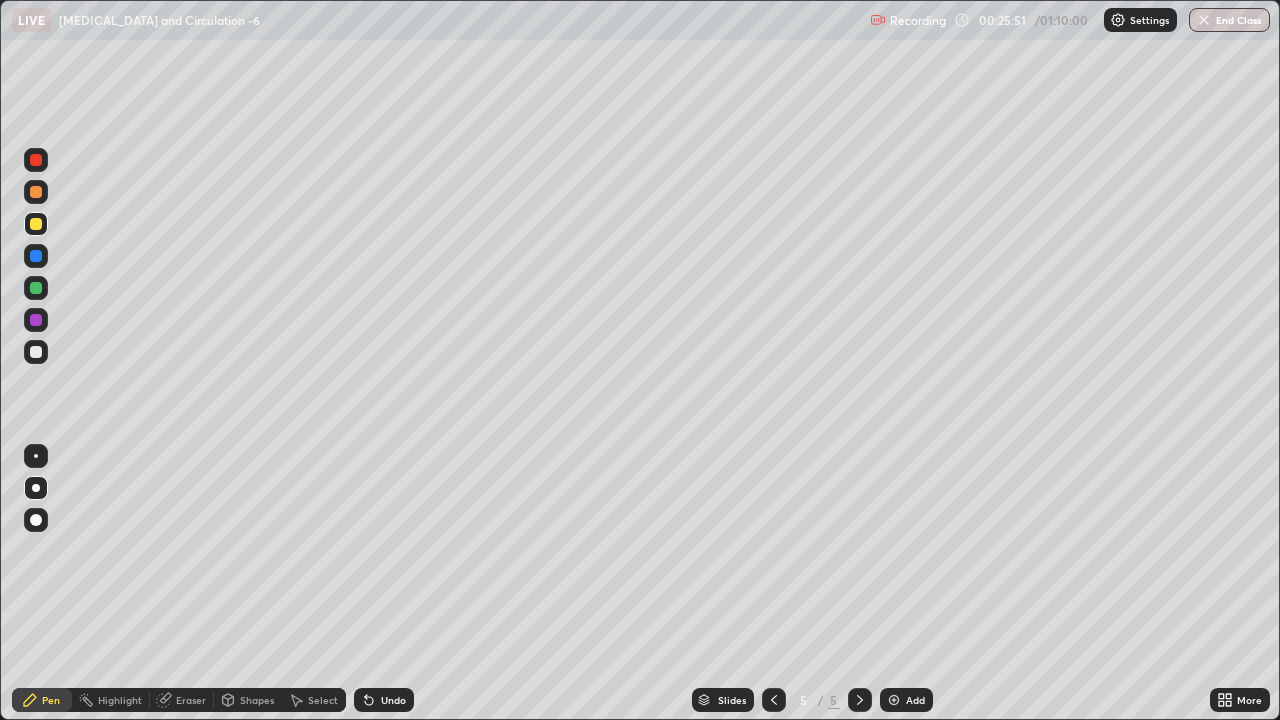 click at bounding box center (36, 352) 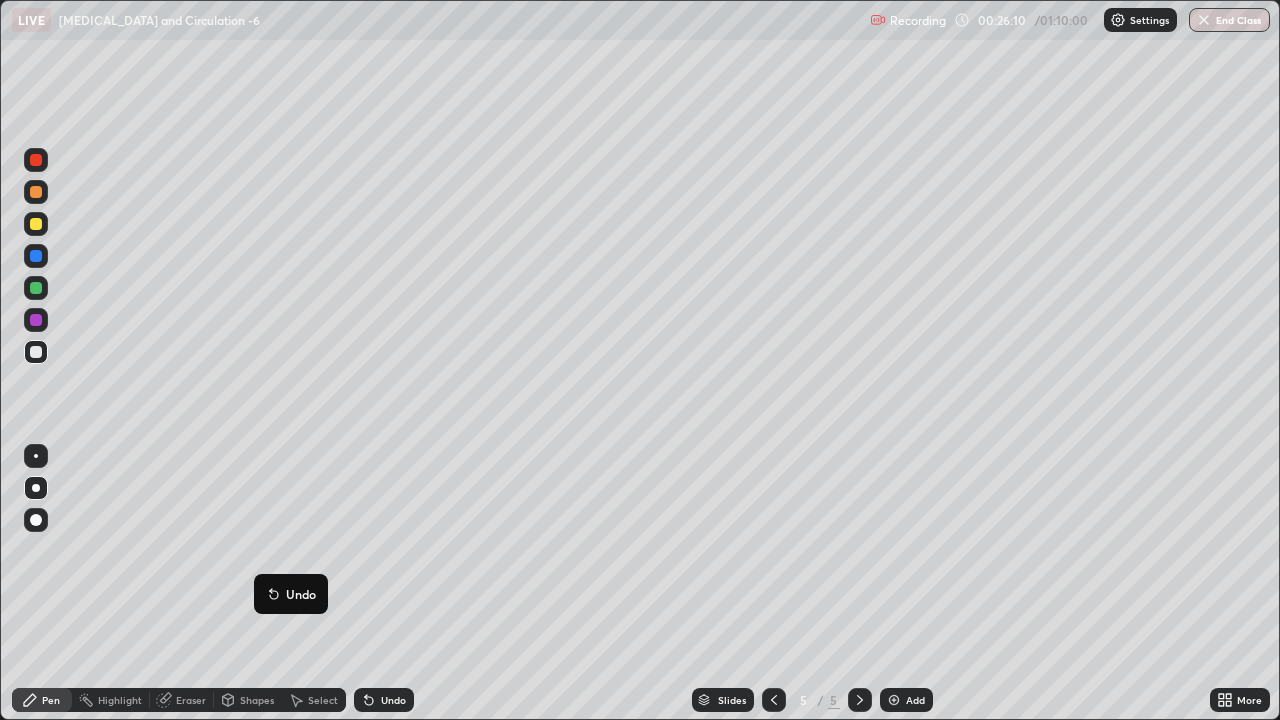 click at bounding box center (36, 224) 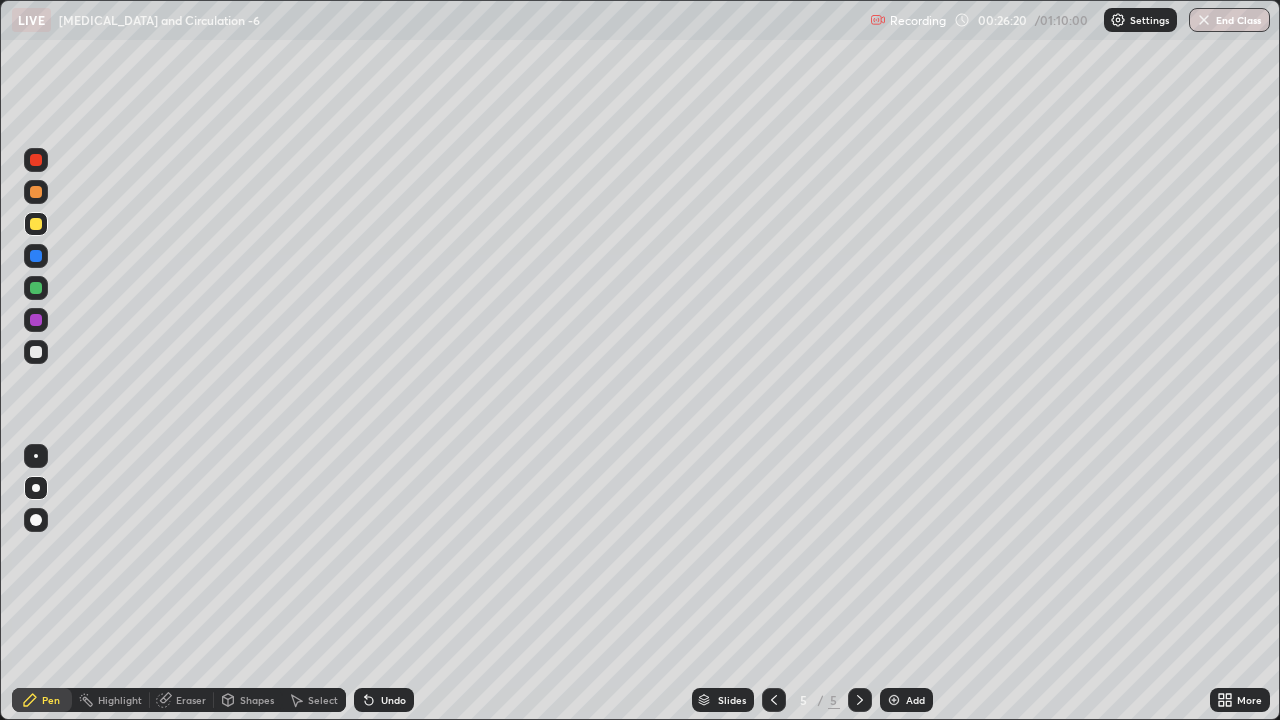 click at bounding box center (36, 256) 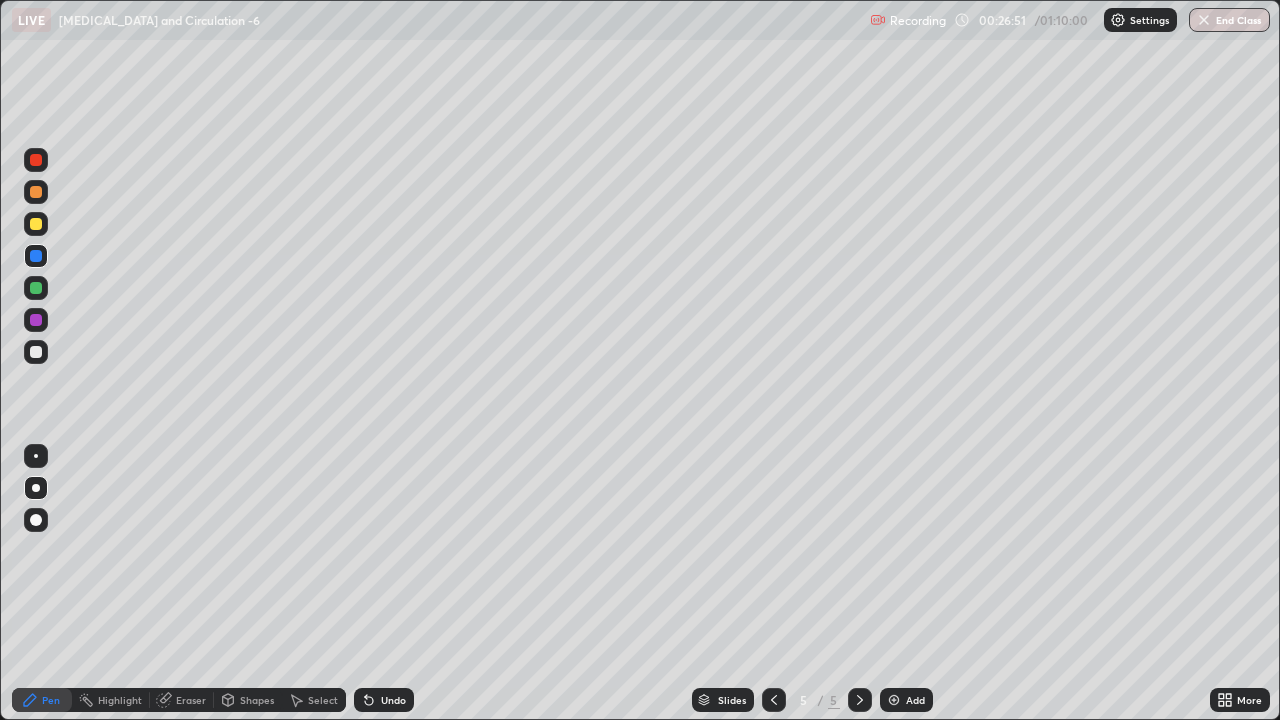 click at bounding box center [36, 160] 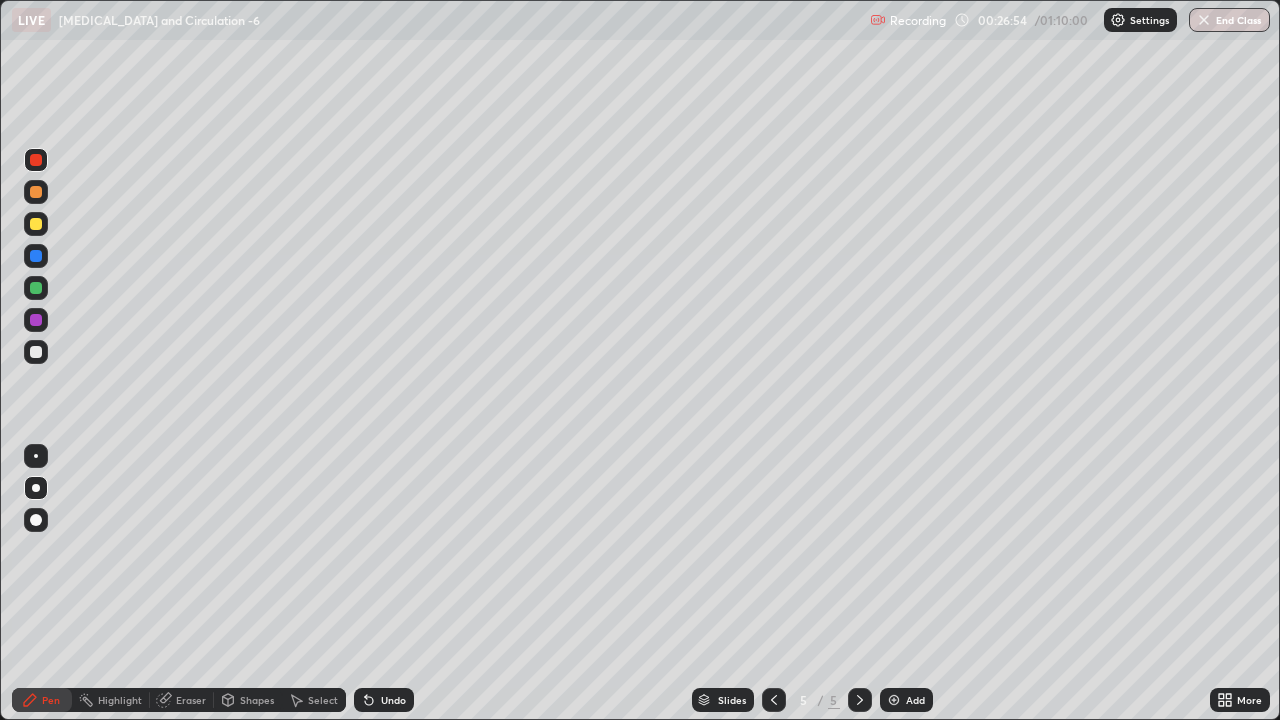 click 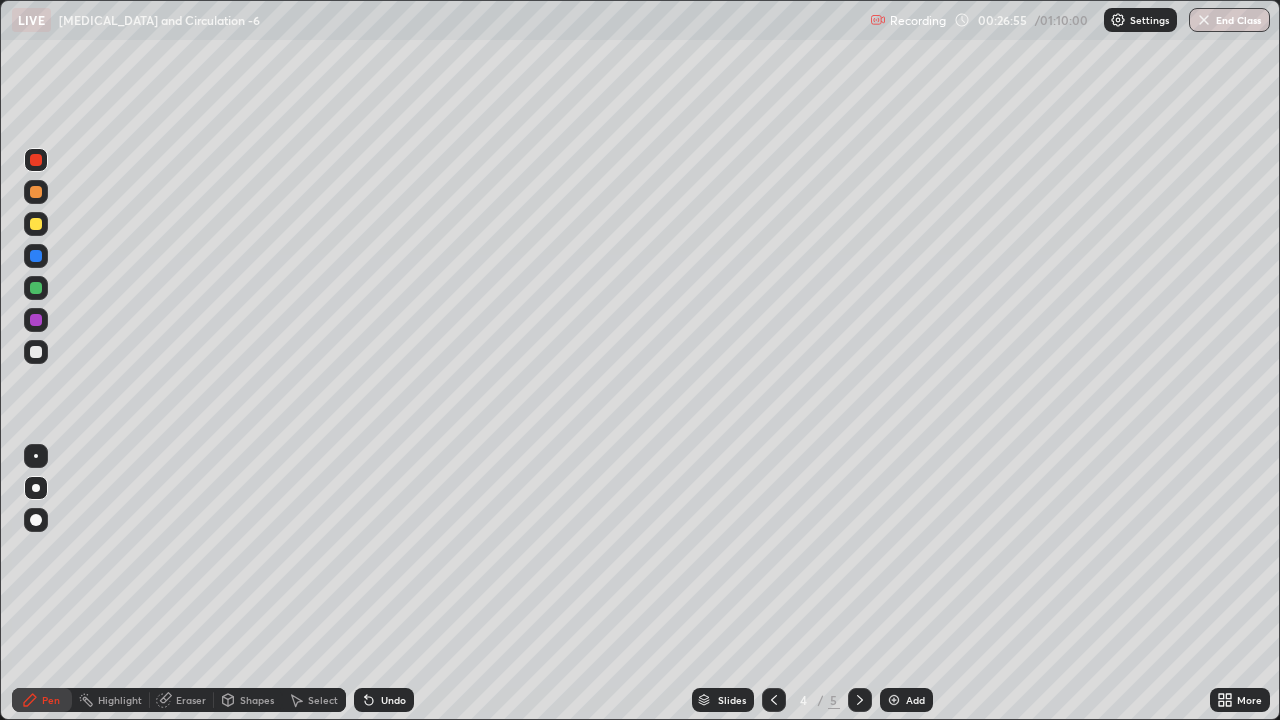 click 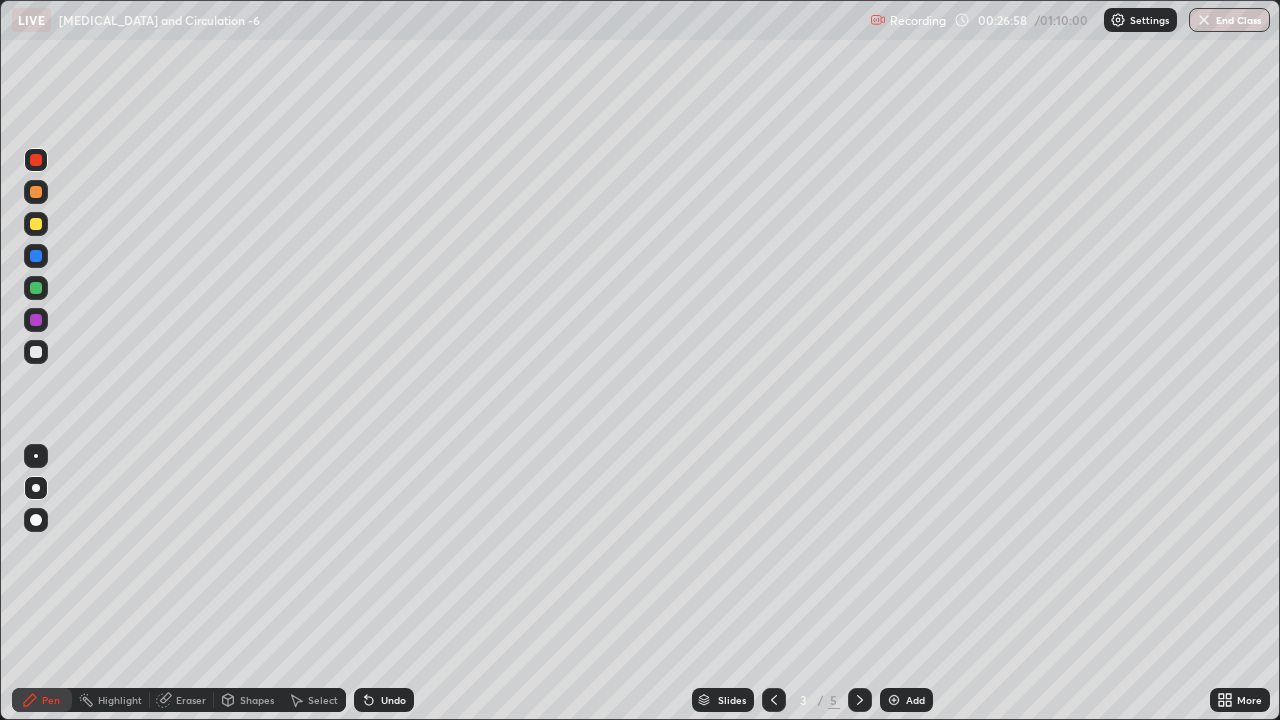click 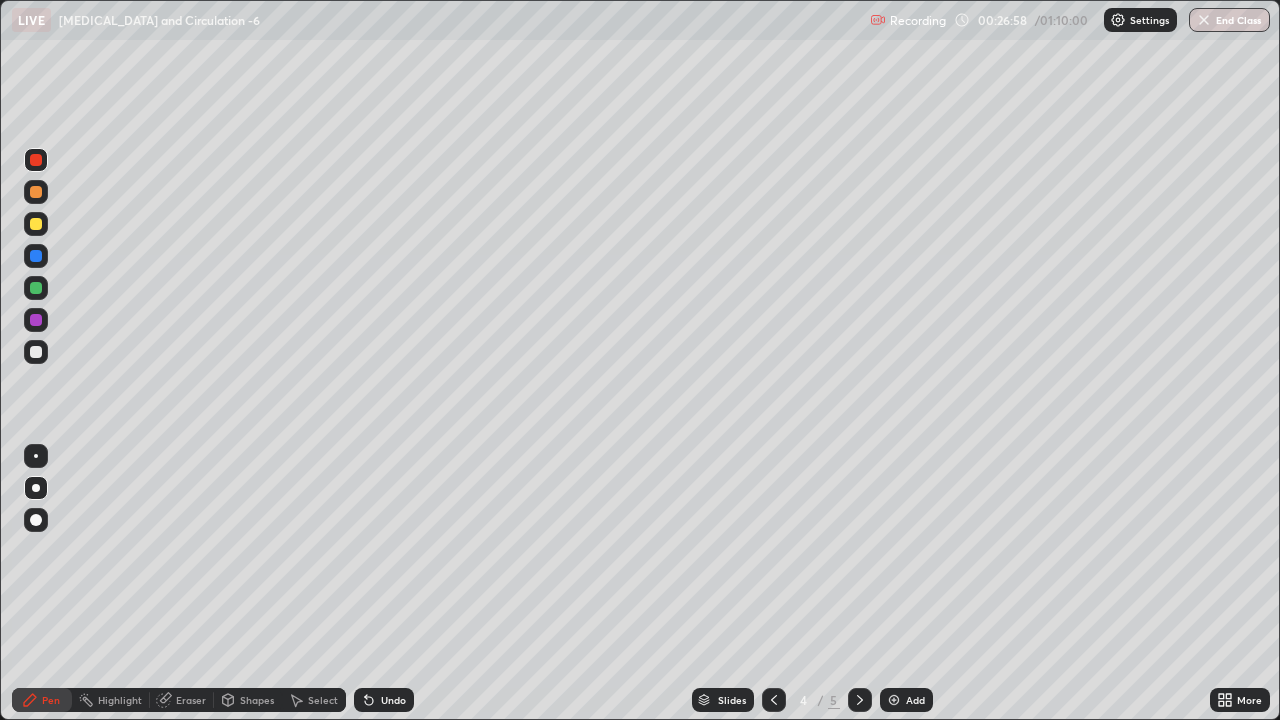 click 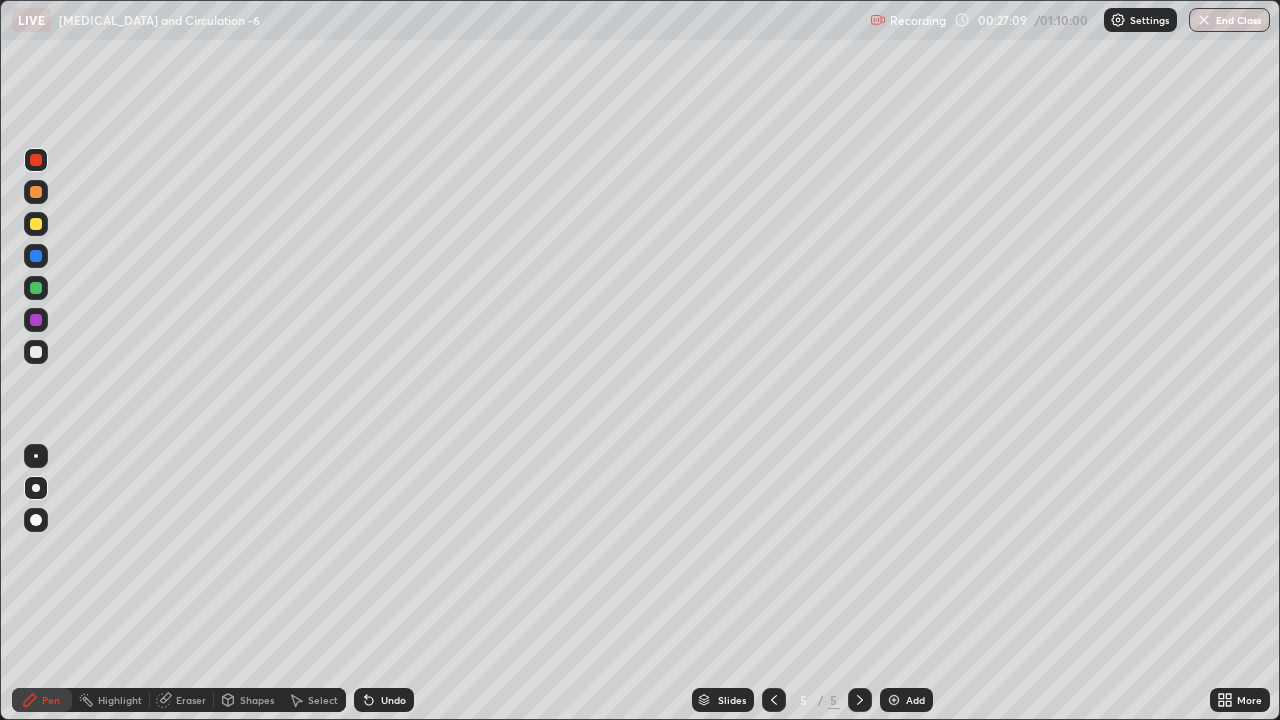click at bounding box center (36, 352) 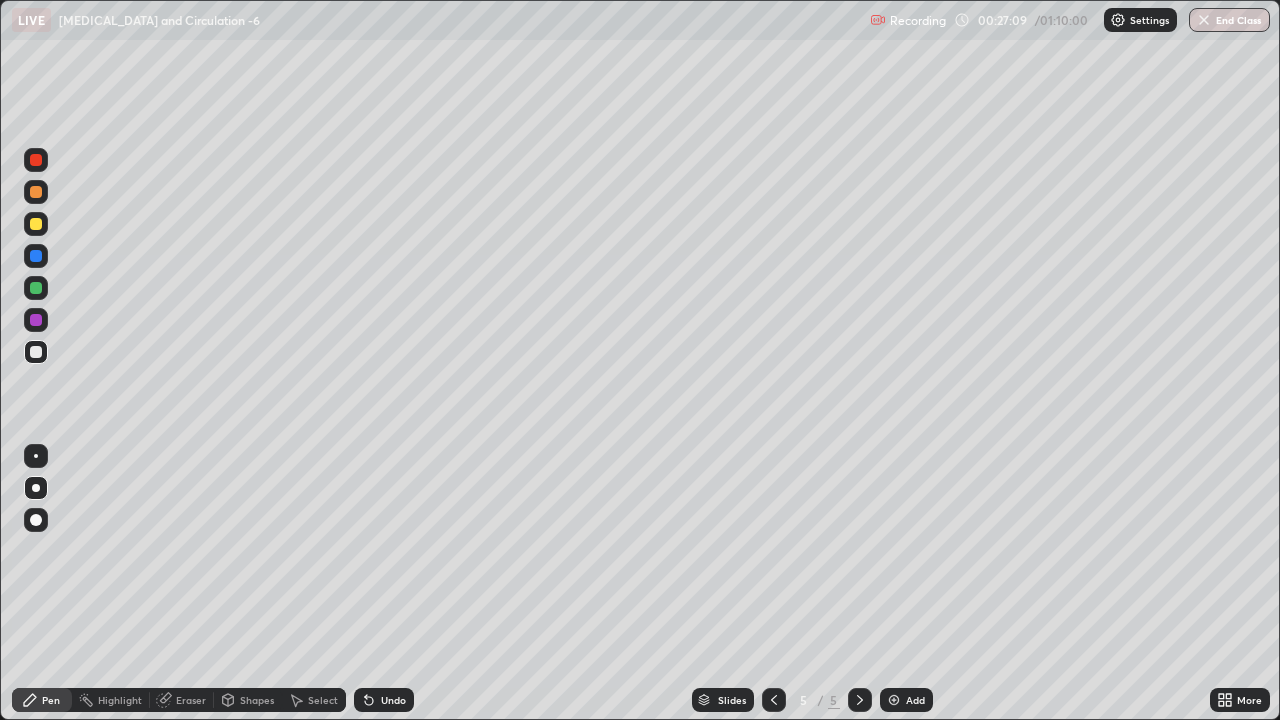 click at bounding box center (36, 352) 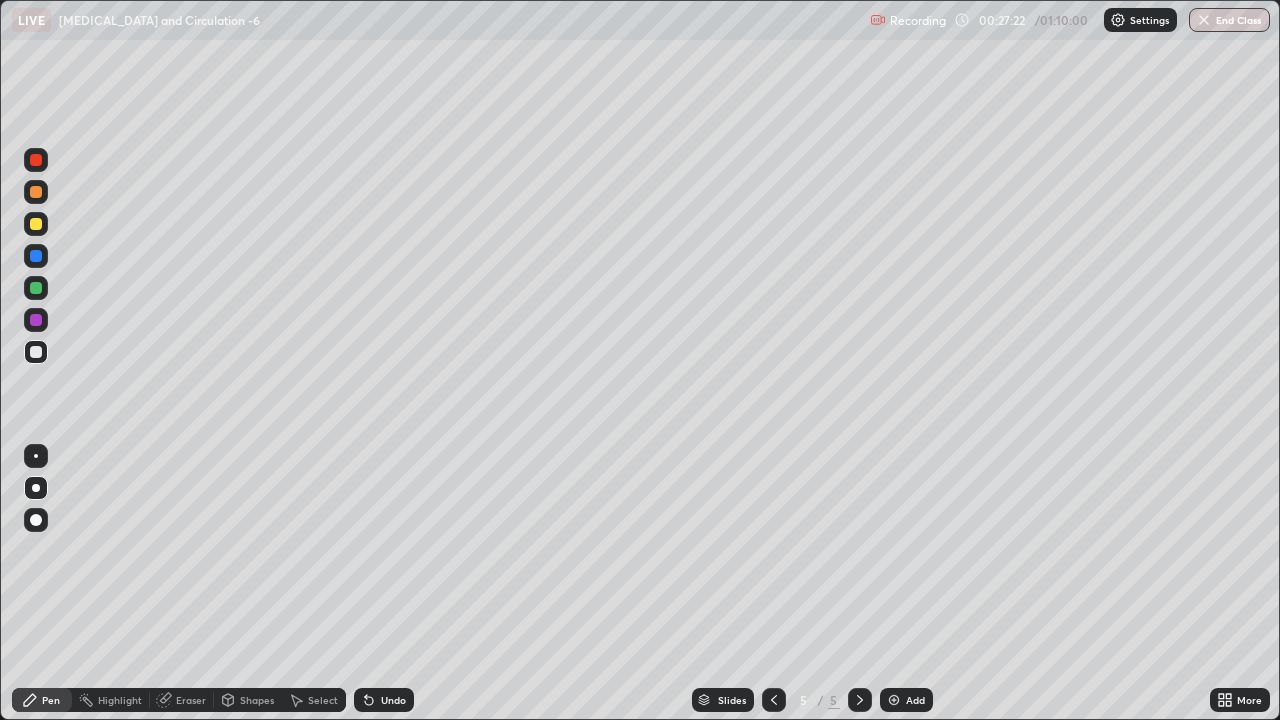click at bounding box center [36, 288] 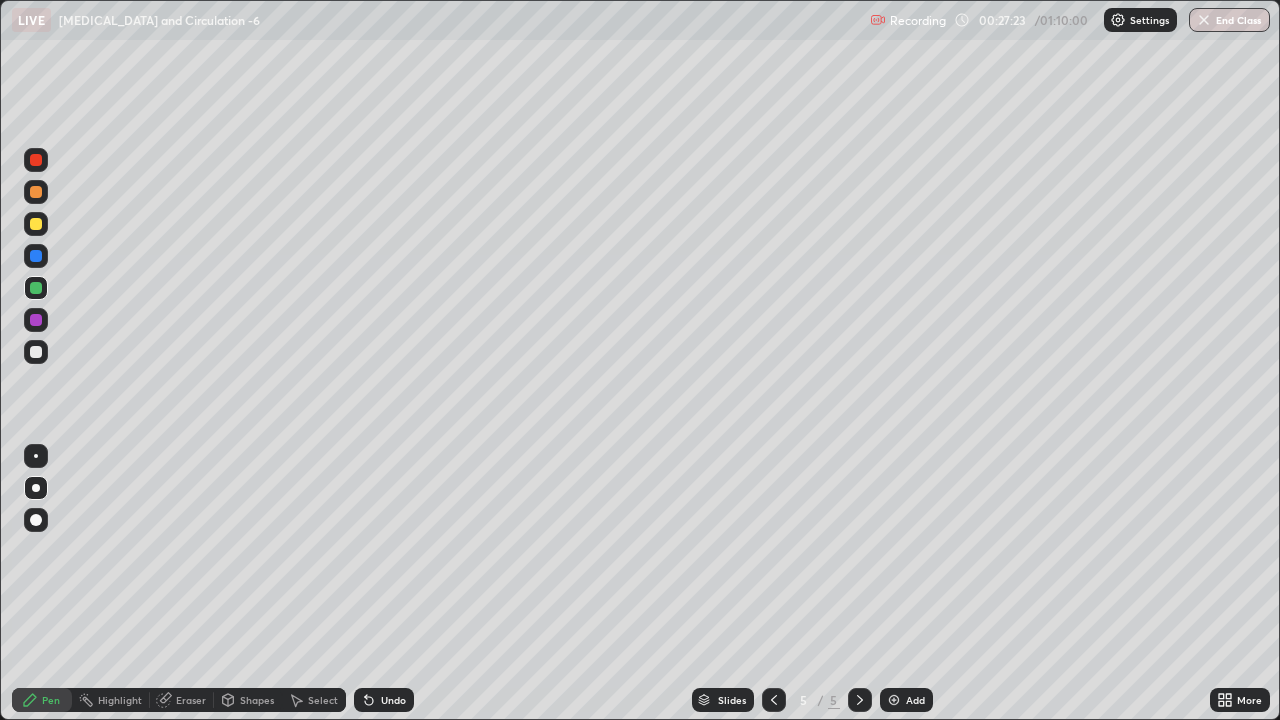 click at bounding box center (36, 256) 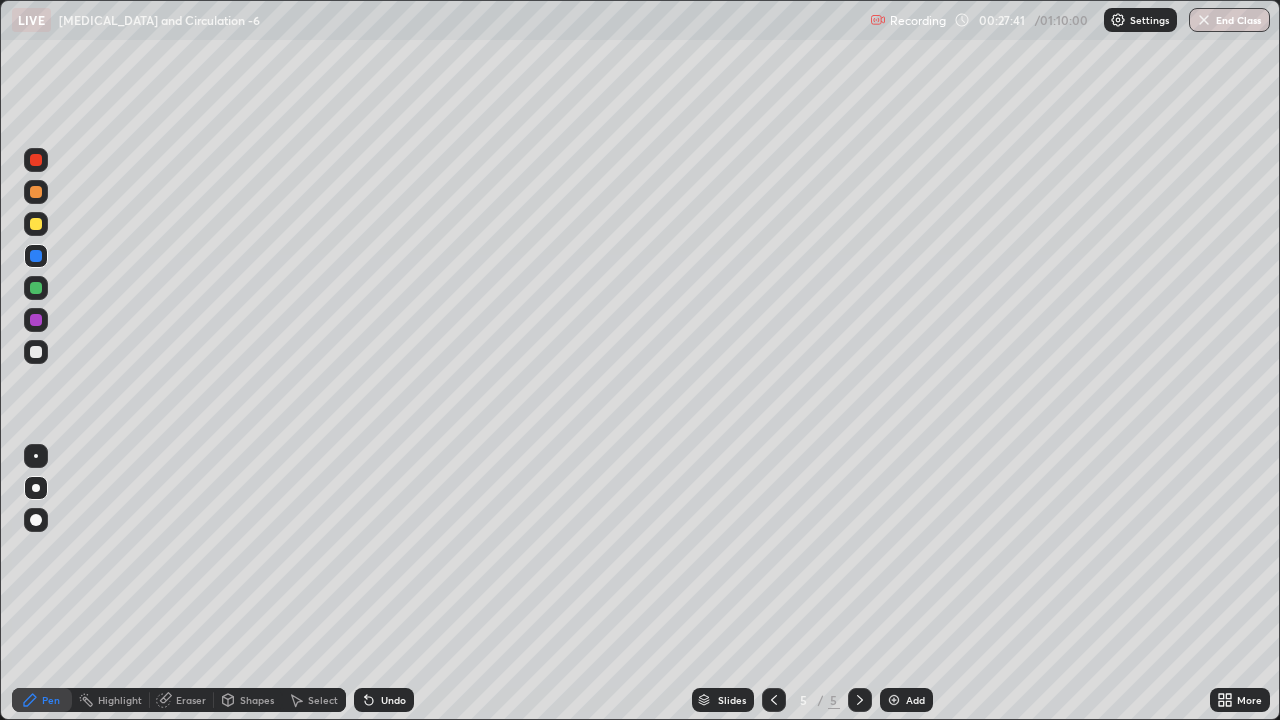 click at bounding box center [36, 352] 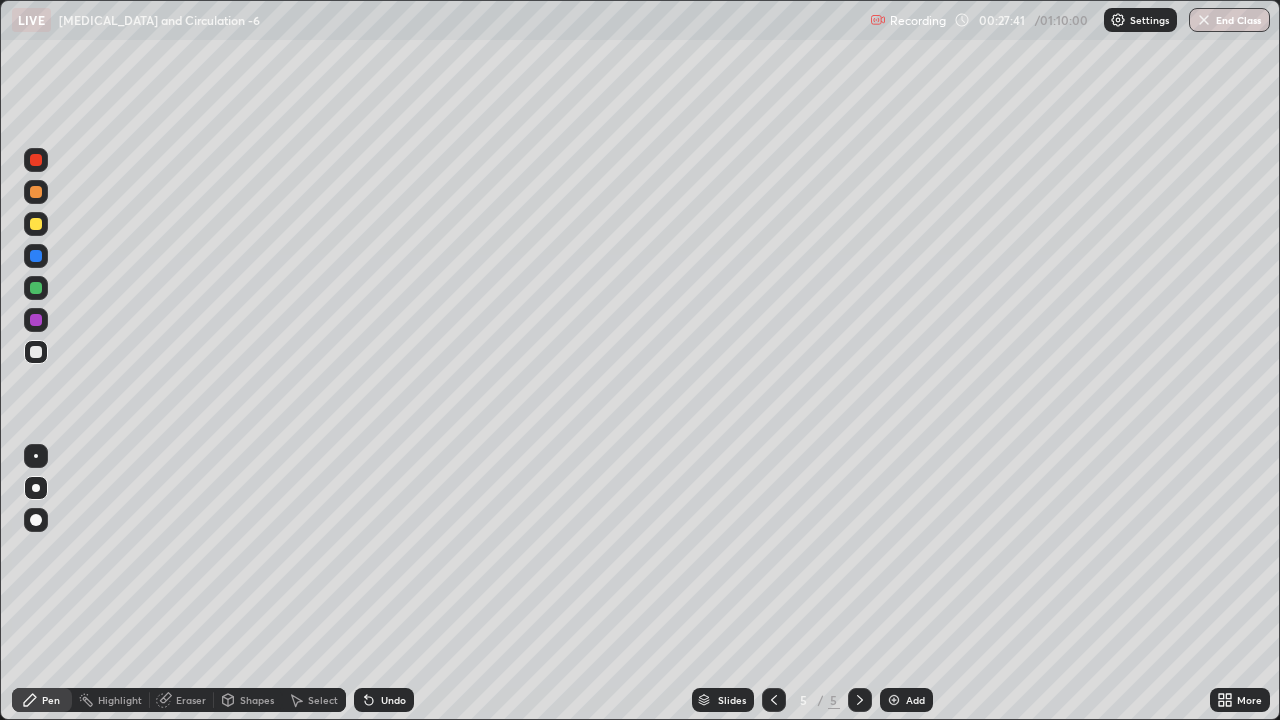 click at bounding box center [36, 352] 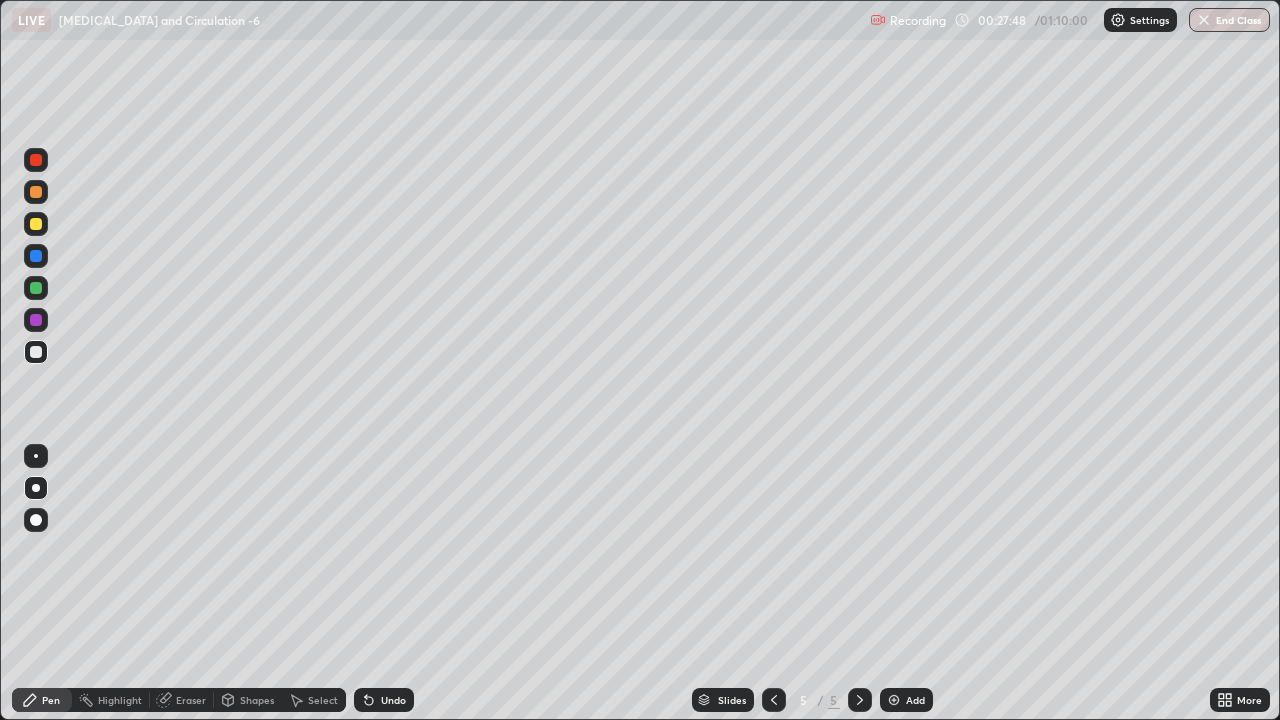 click at bounding box center [36, 256] 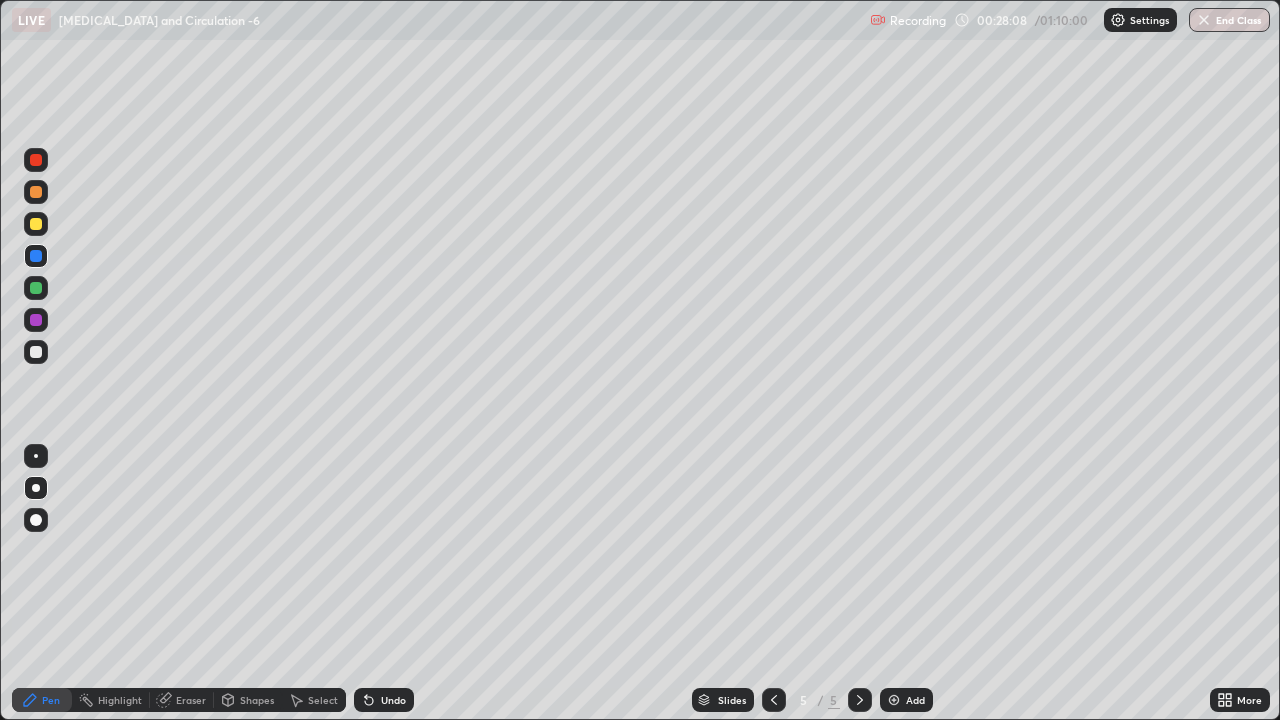 click 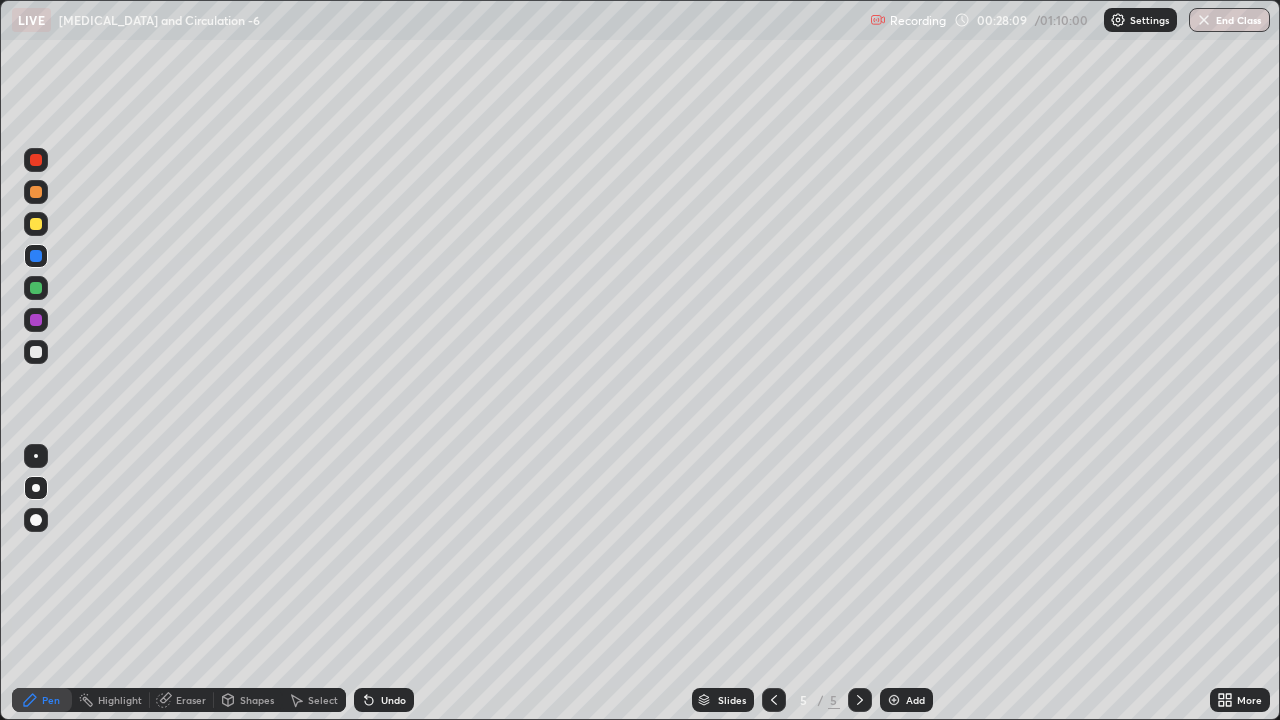 click 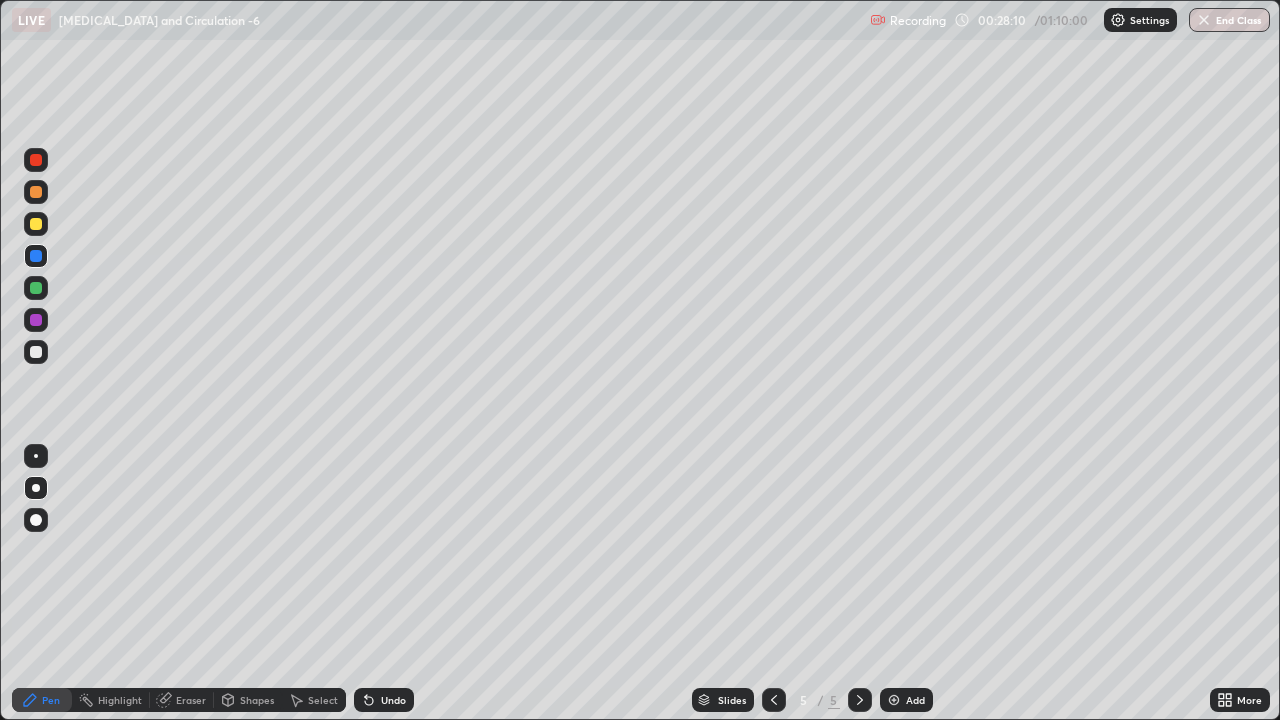 click at bounding box center [36, 160] 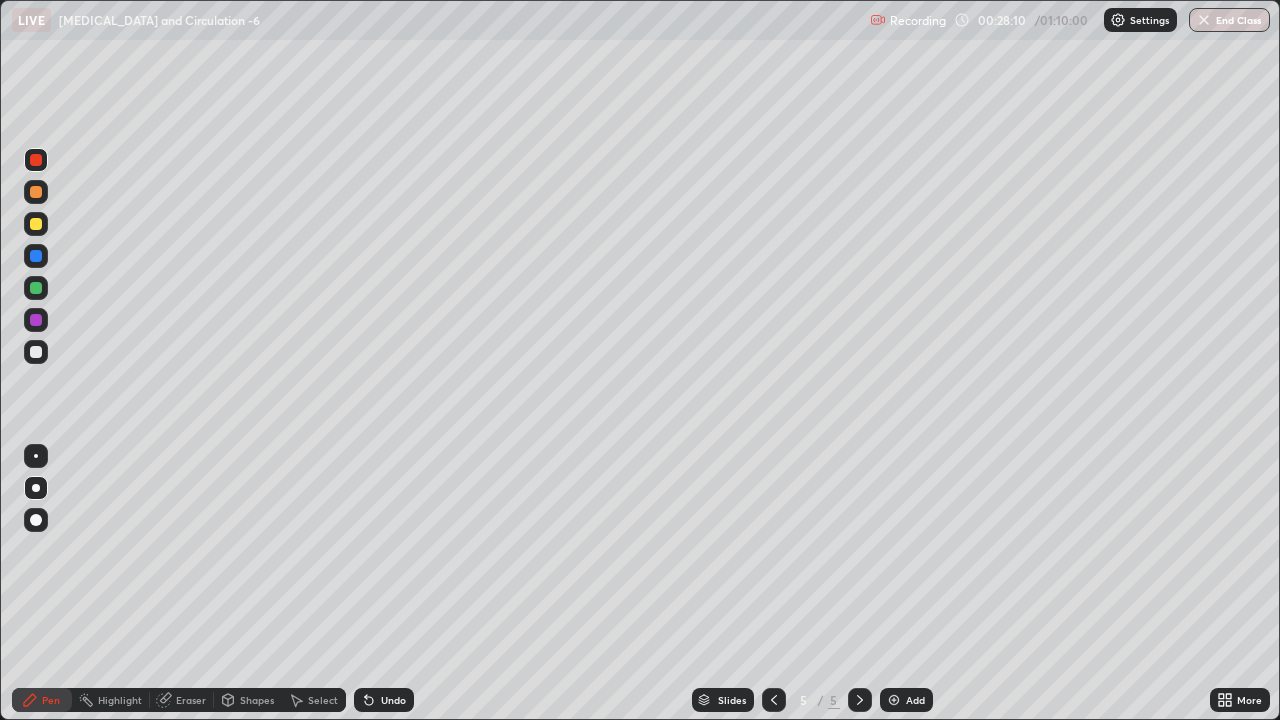 click at bounding box center (36, 160) 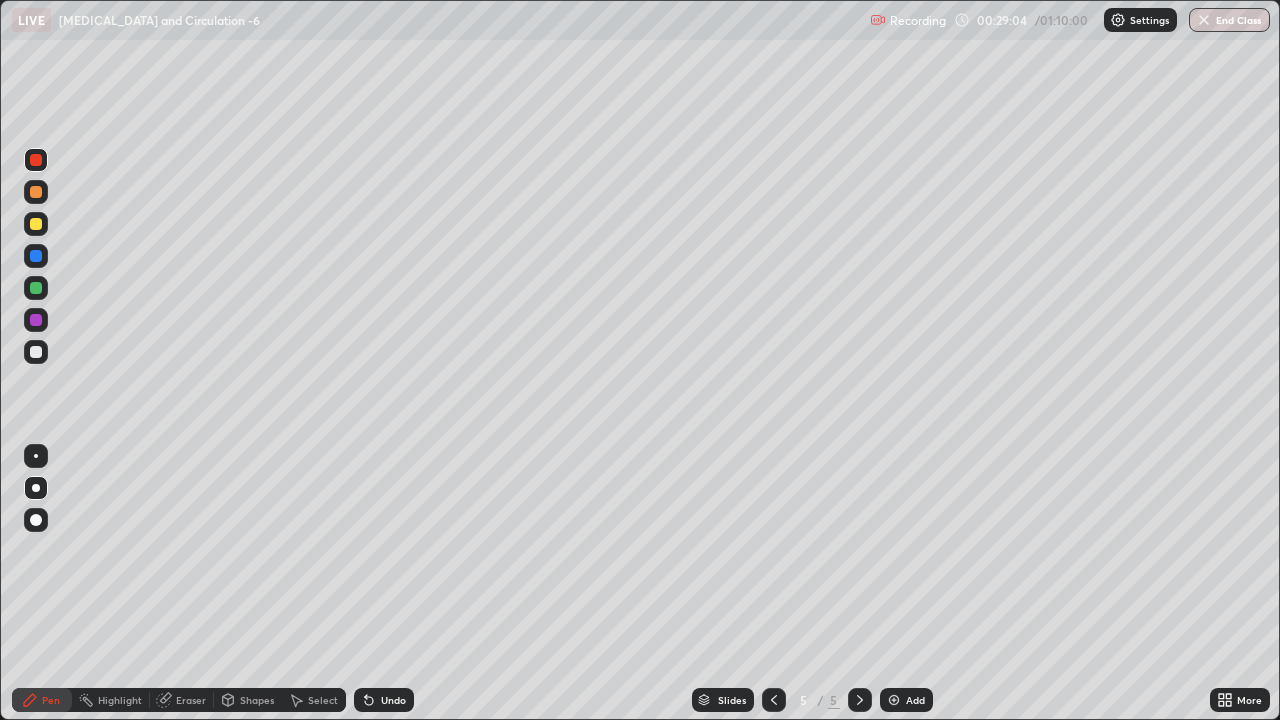 click at bounding box center (894, 700) 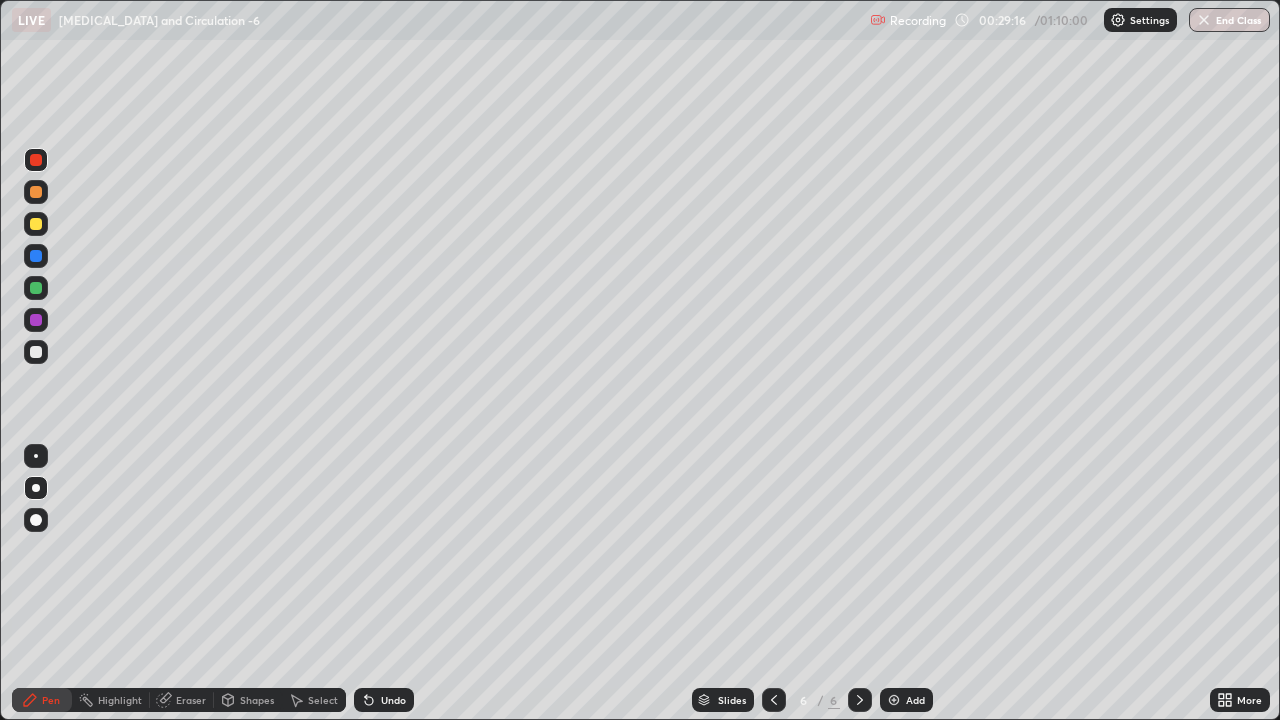 click at bounding box center [36, 352] 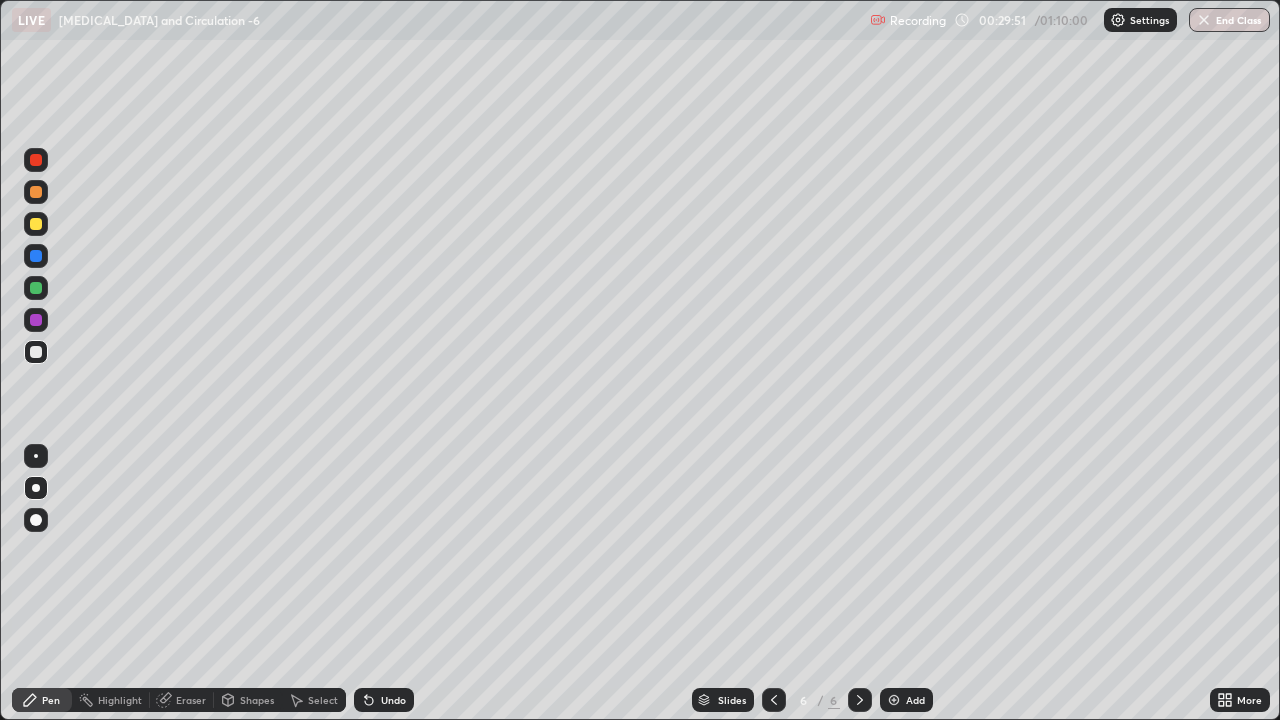 click at bounding box center (36, 160) 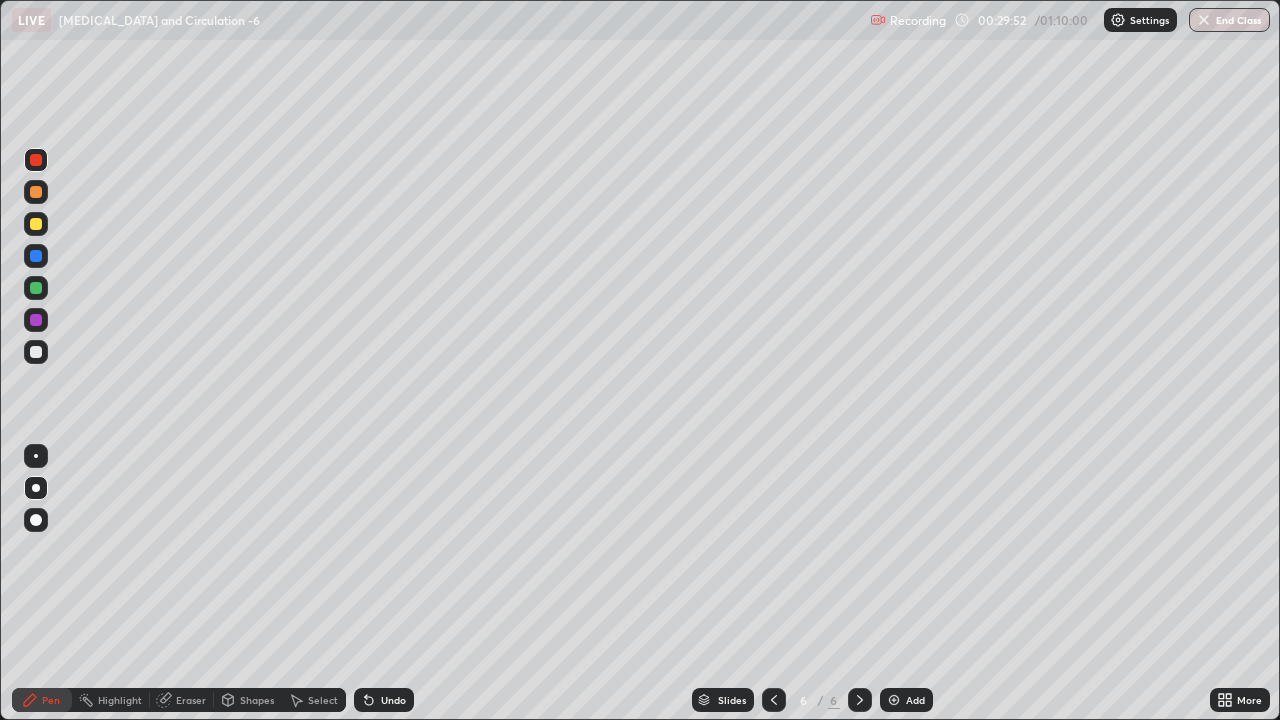 click at bounding box center [36, 256] 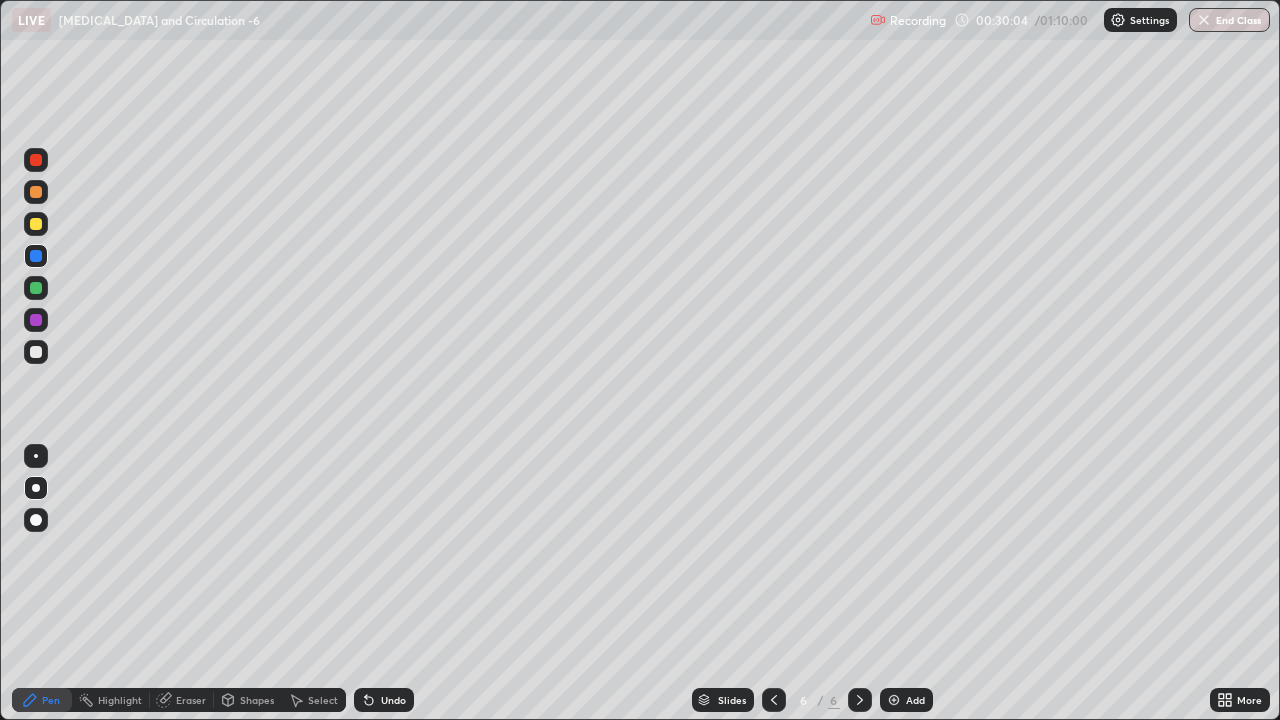 click at bounding box center (36, 160) 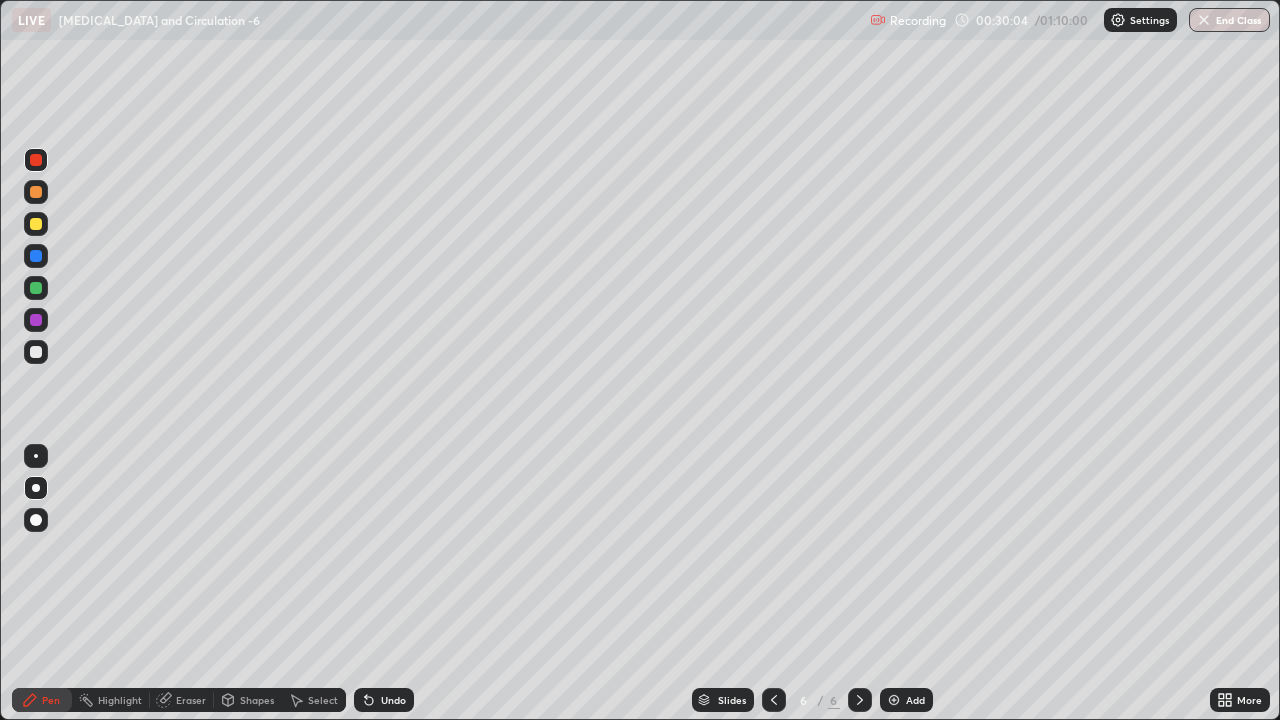 click at bounding box center [36, 160] 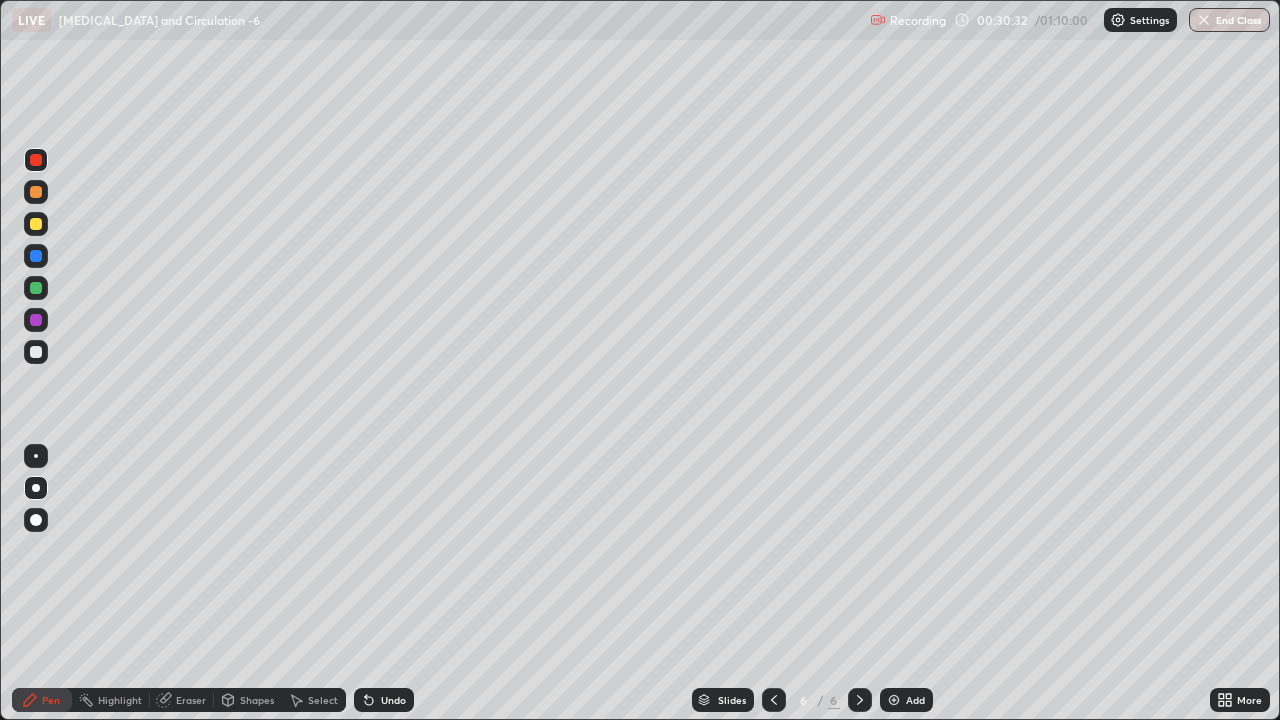 click at bounding box center [36, 288] 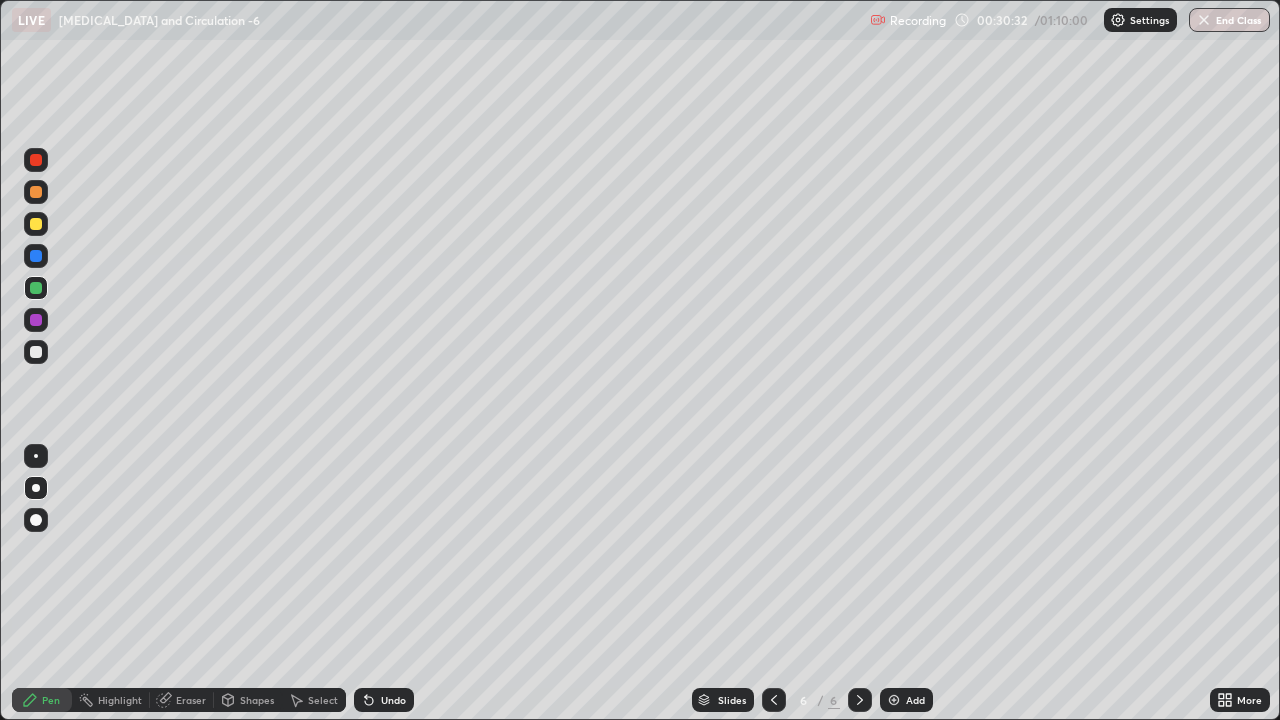 click at bounding box center [36, 288] 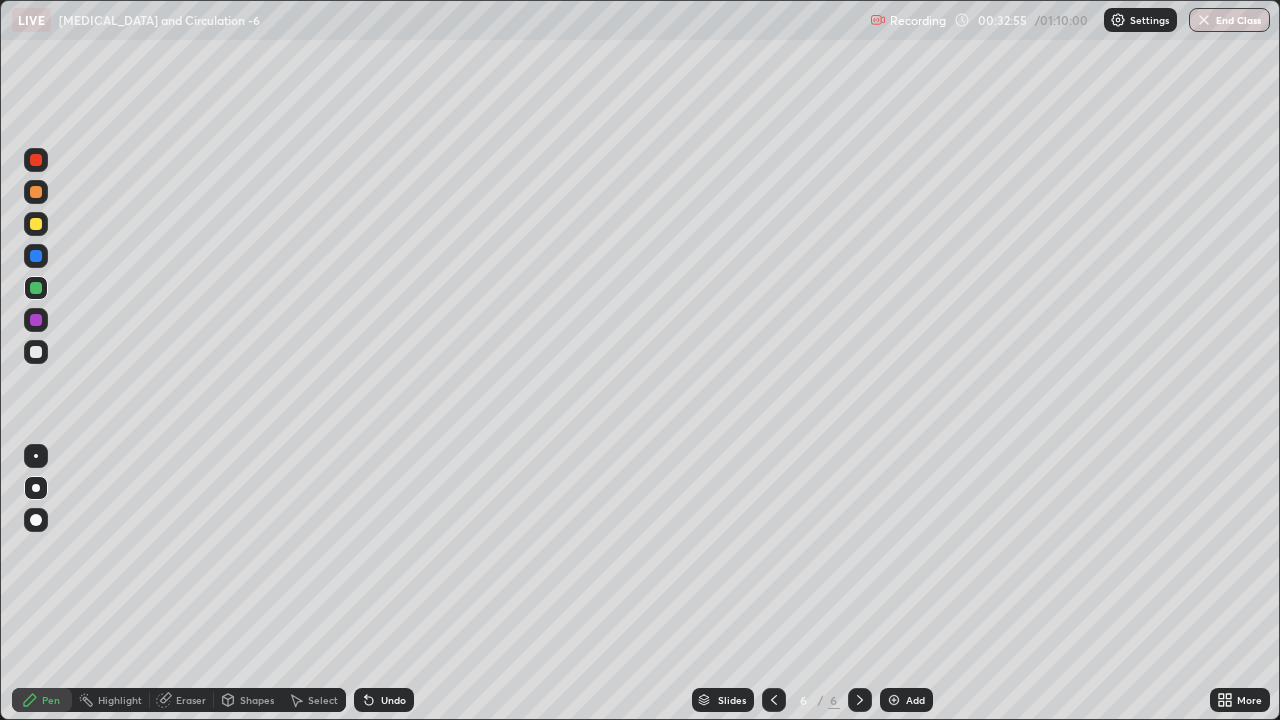 click at bounding box center (894, 700) 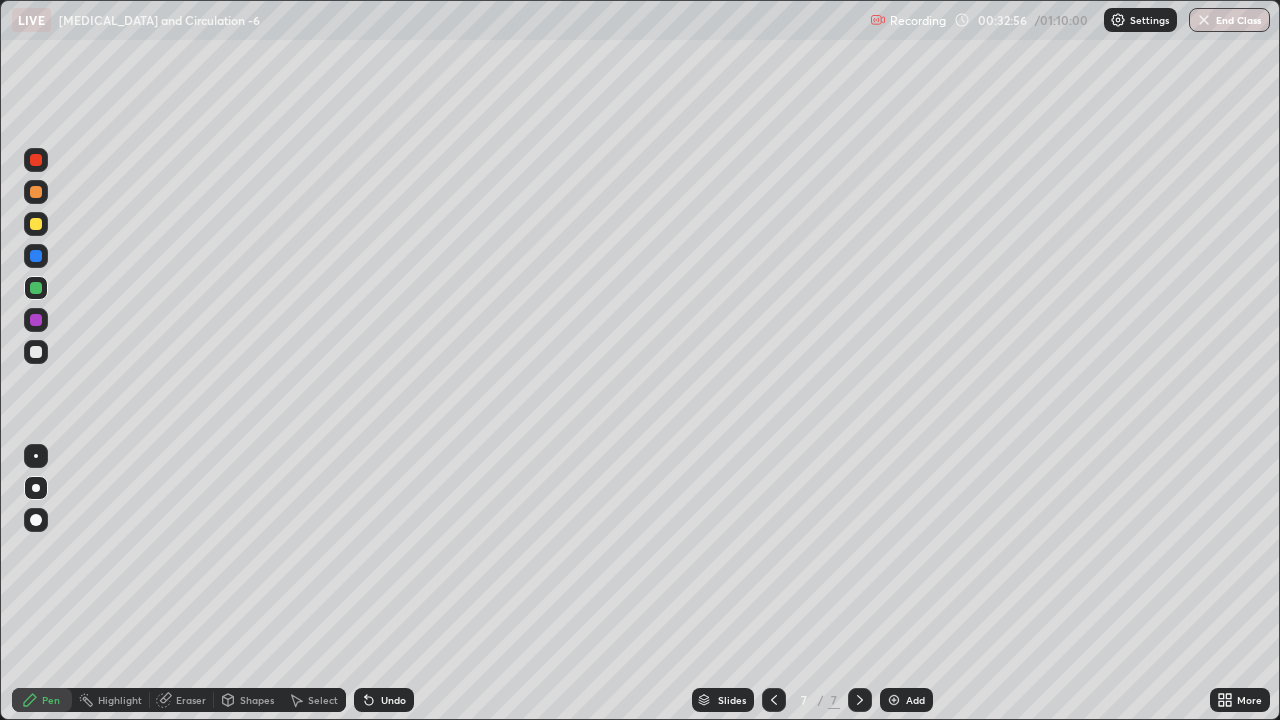 click at bounding box center [36, 352] 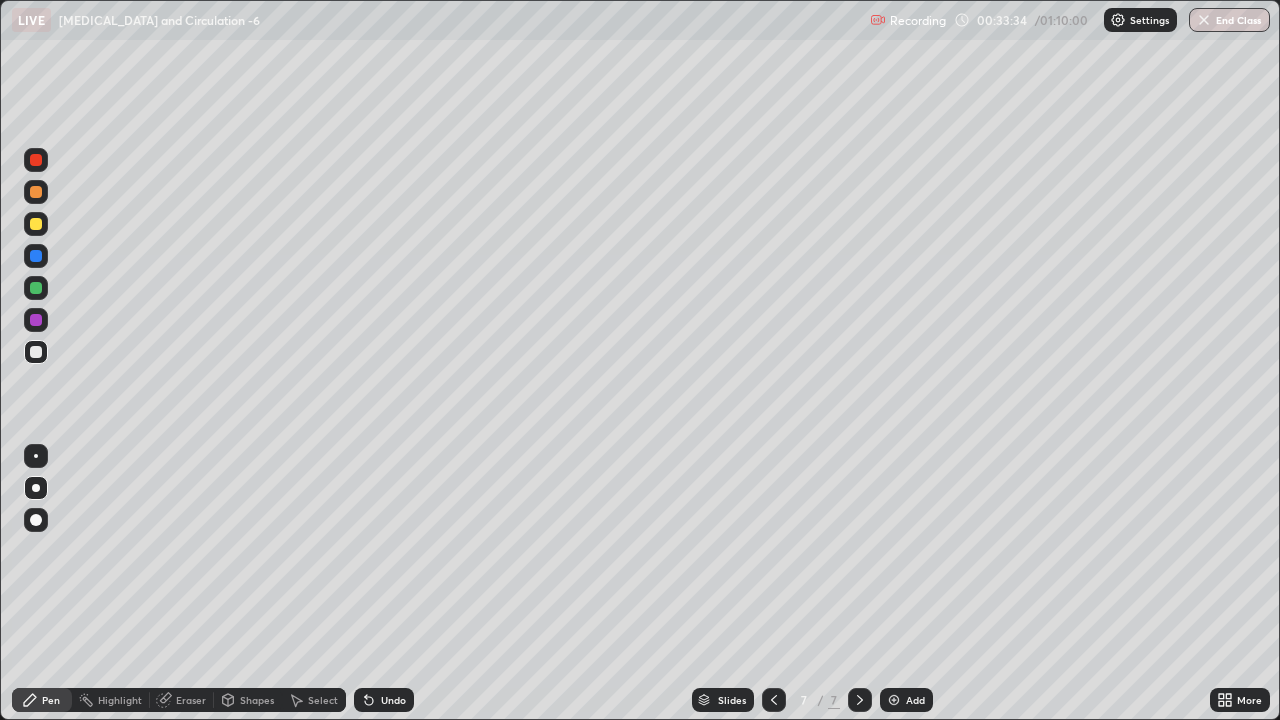 click at bounding box center (36, 352) 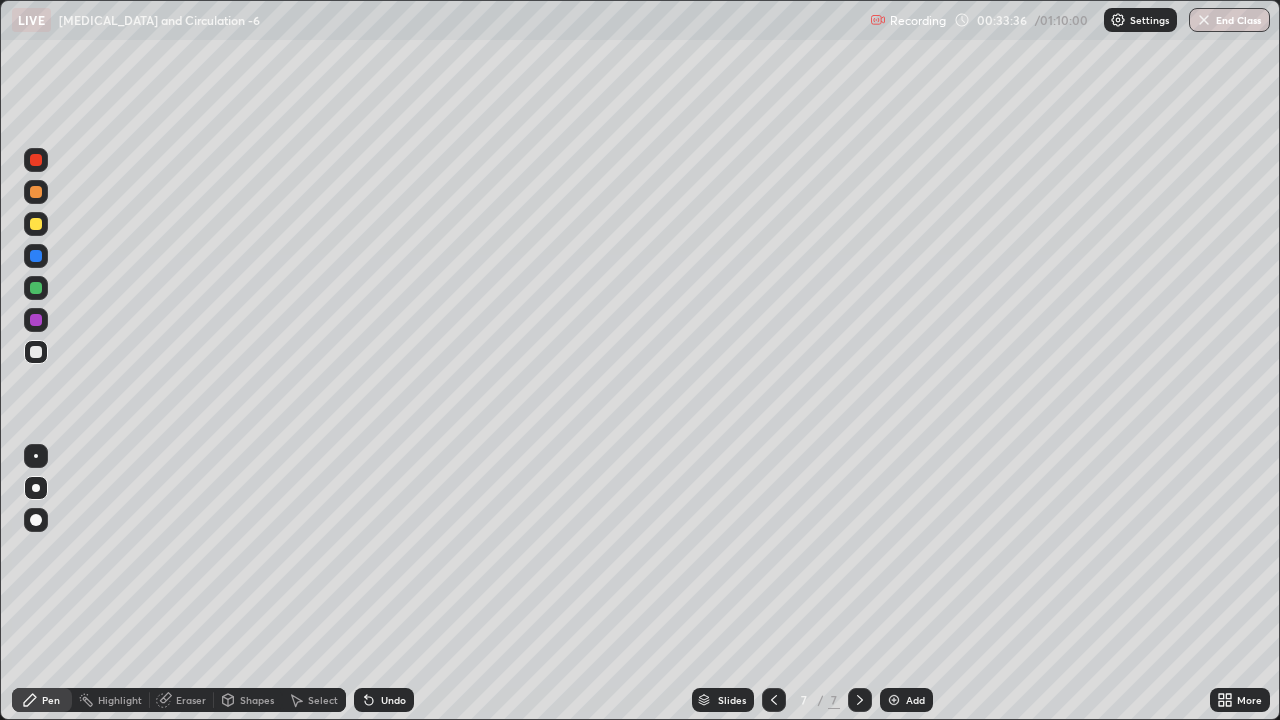 click on "Eraser" at bounding box center [191, 700] 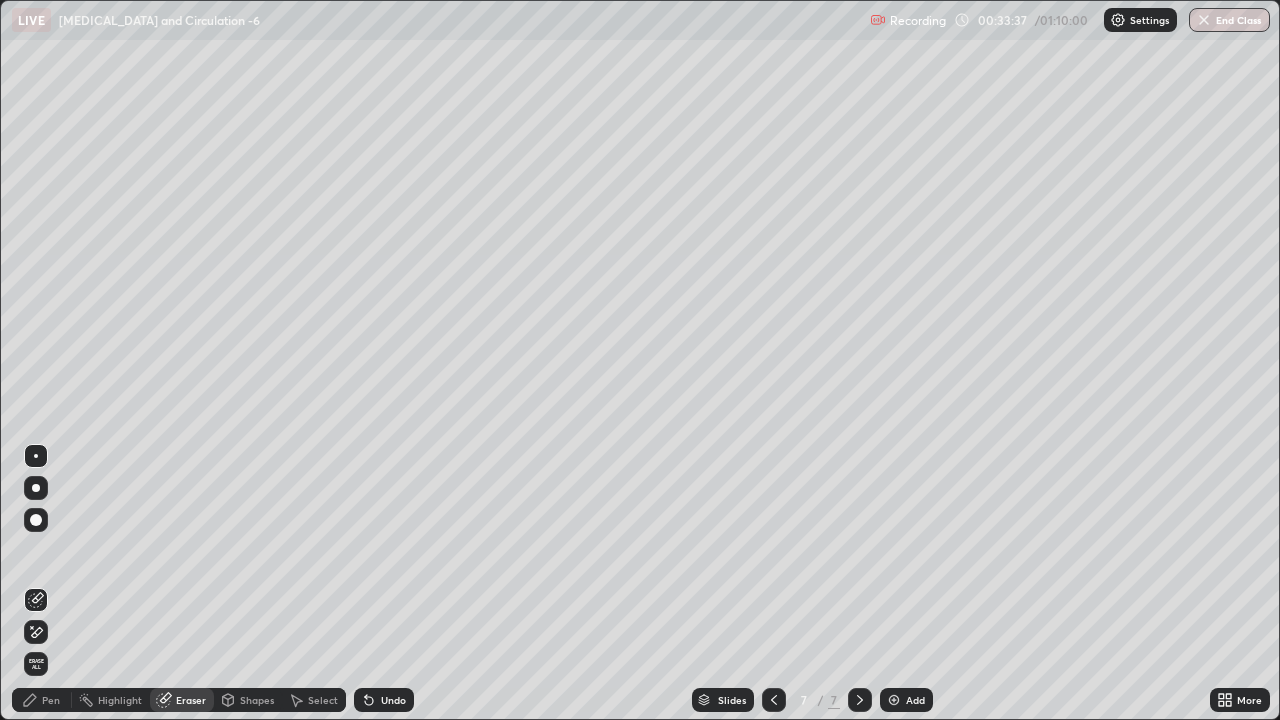 click on "Shapes" at bounding box center [257, 700] 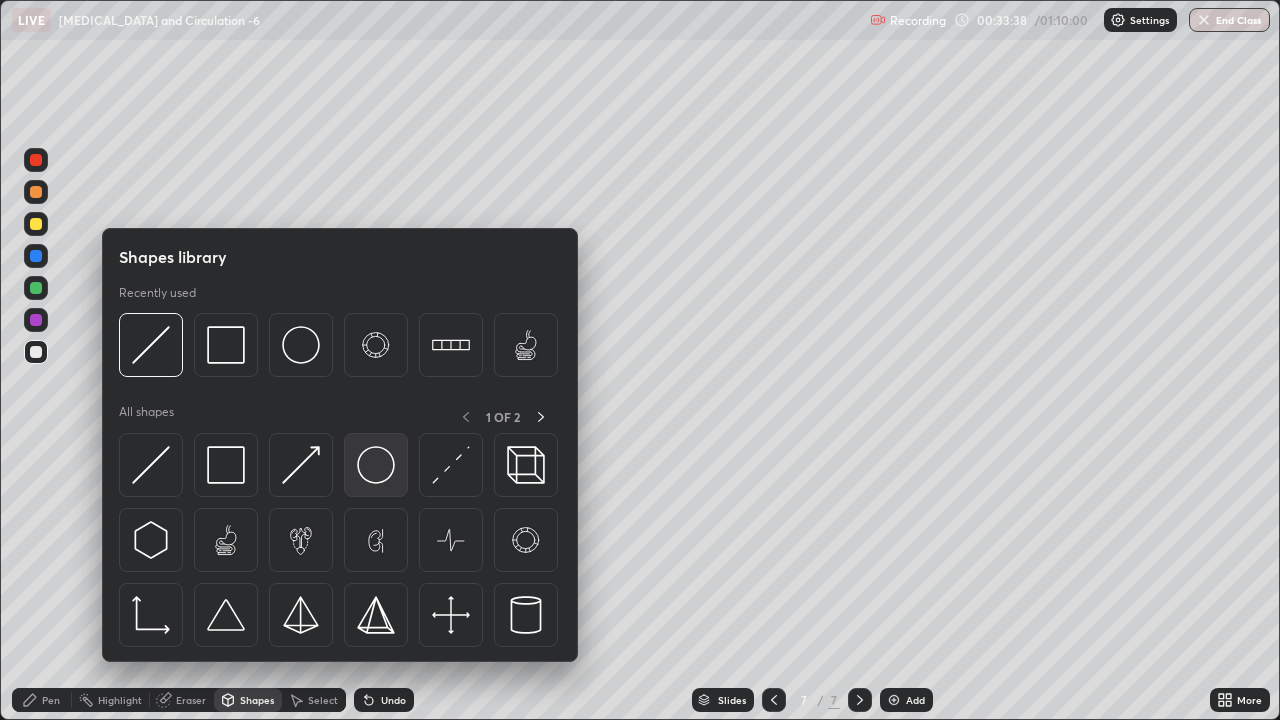 click at bounding box center (376, 465) 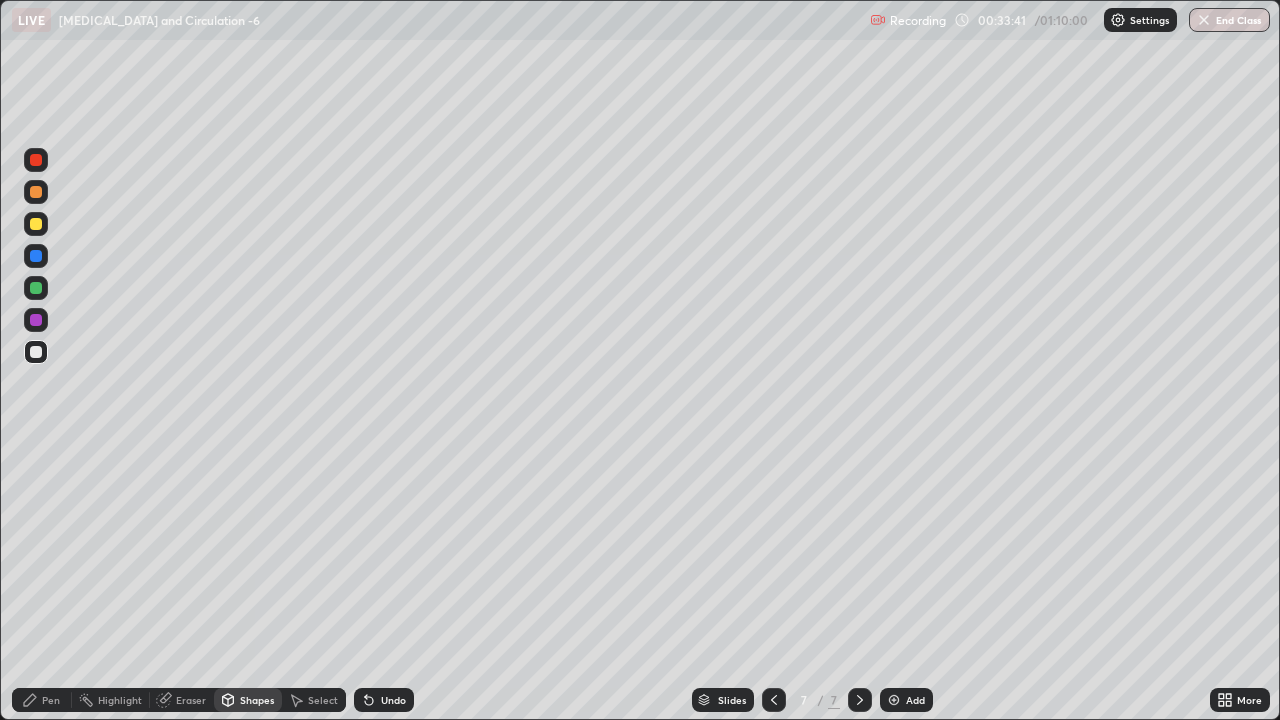 click 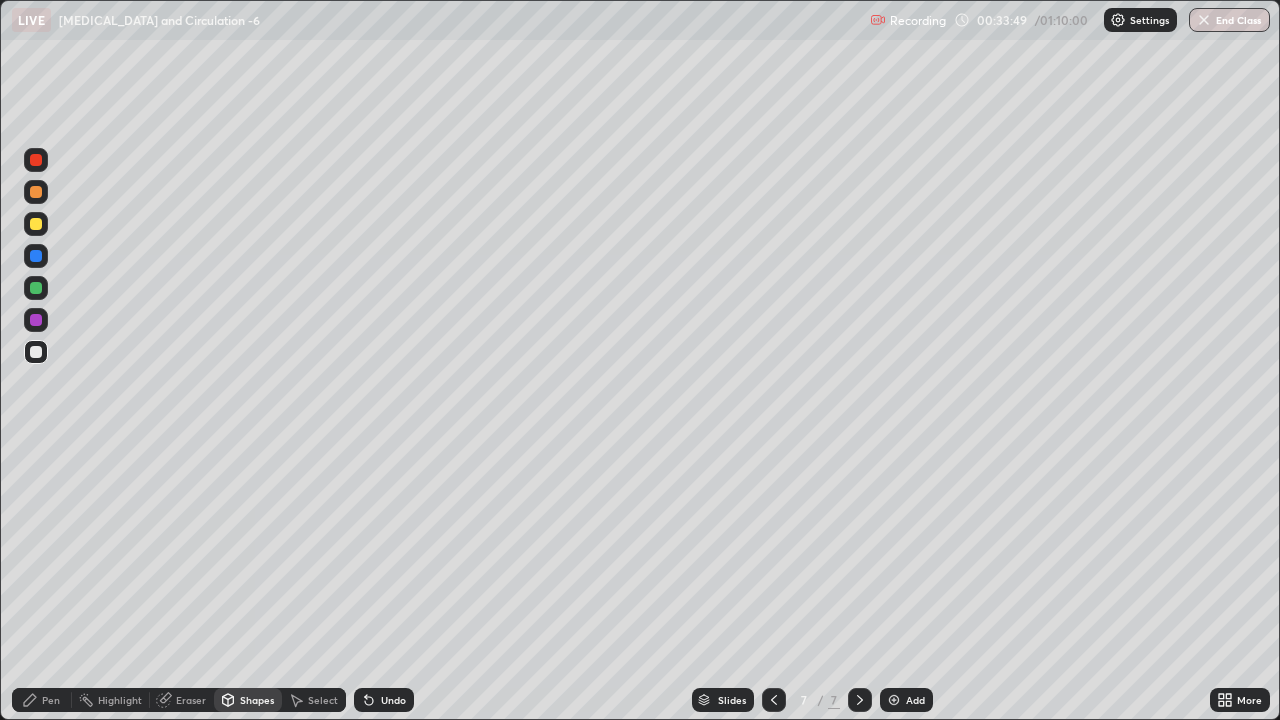 click 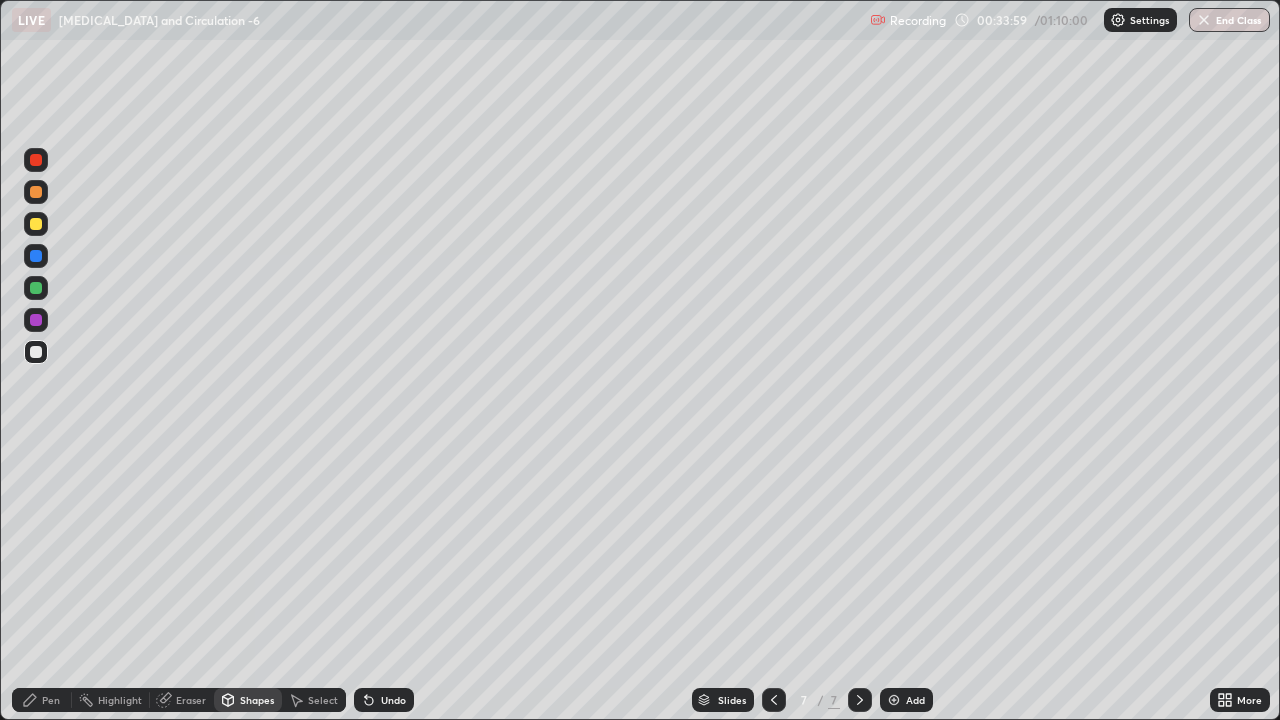 click on "Pen" at bounding box center (51, 700) 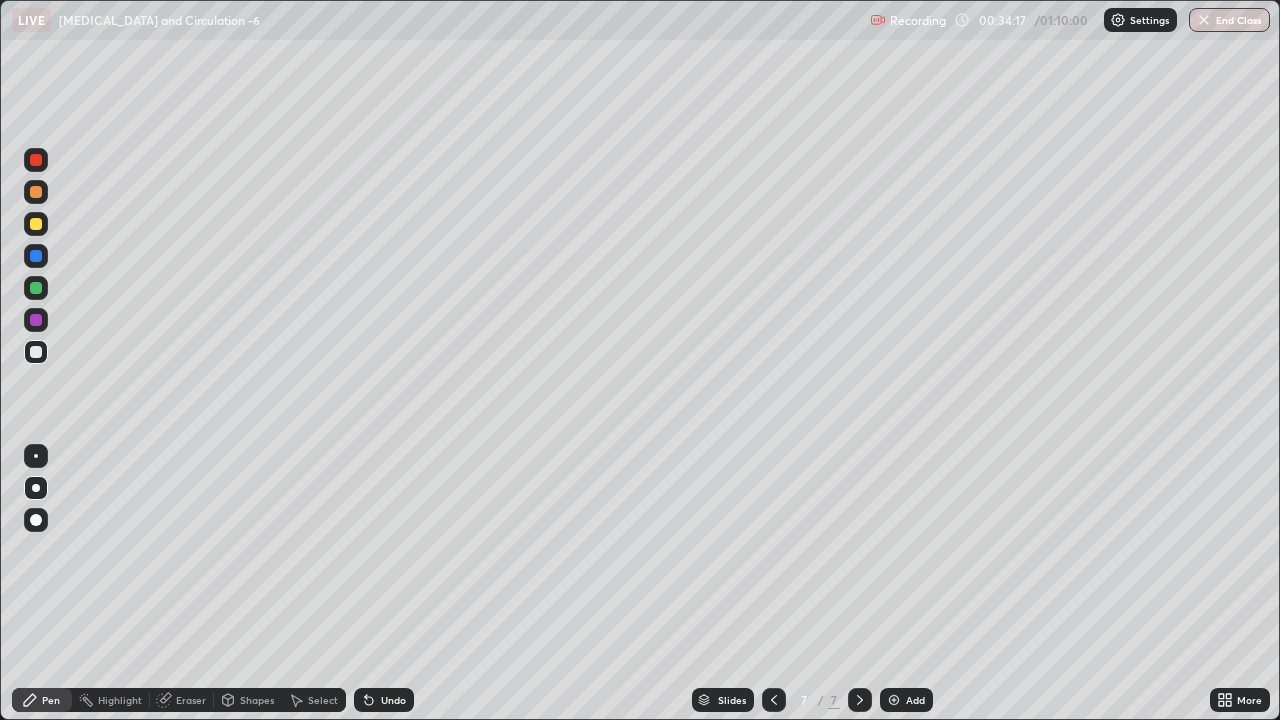 click at bounding box center [36, 192] 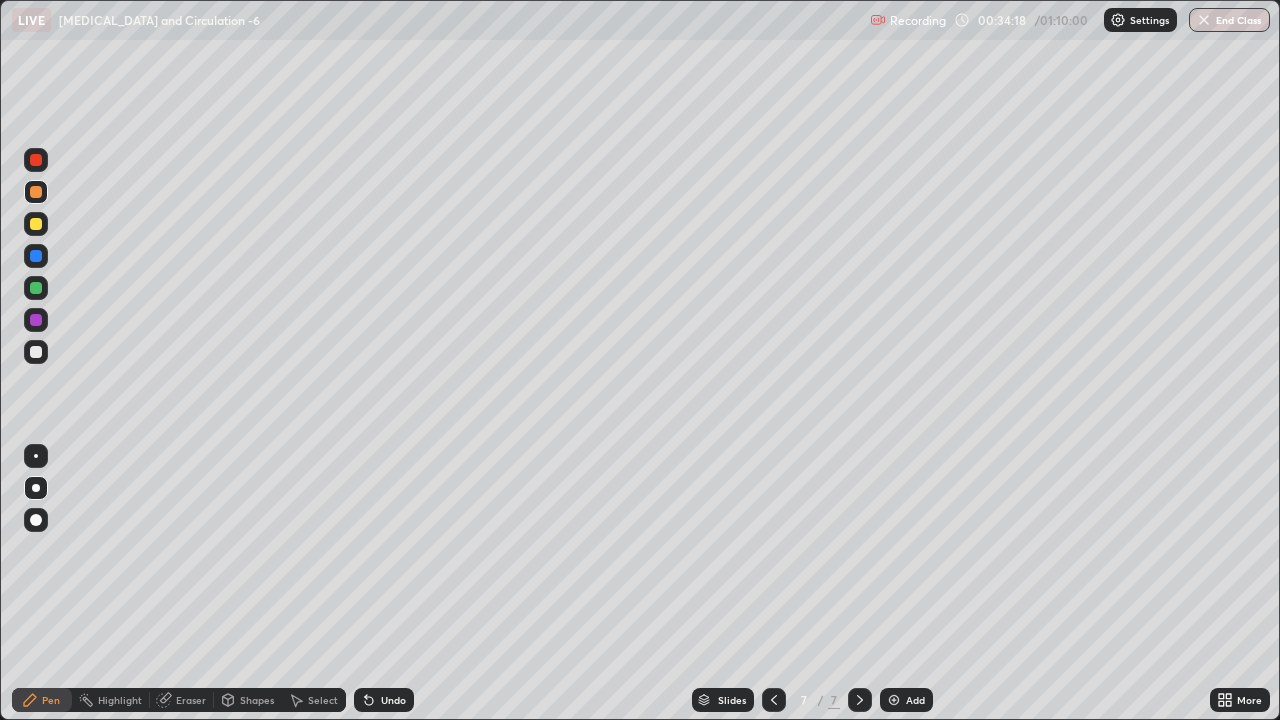 click at bounding box center (36, 160) 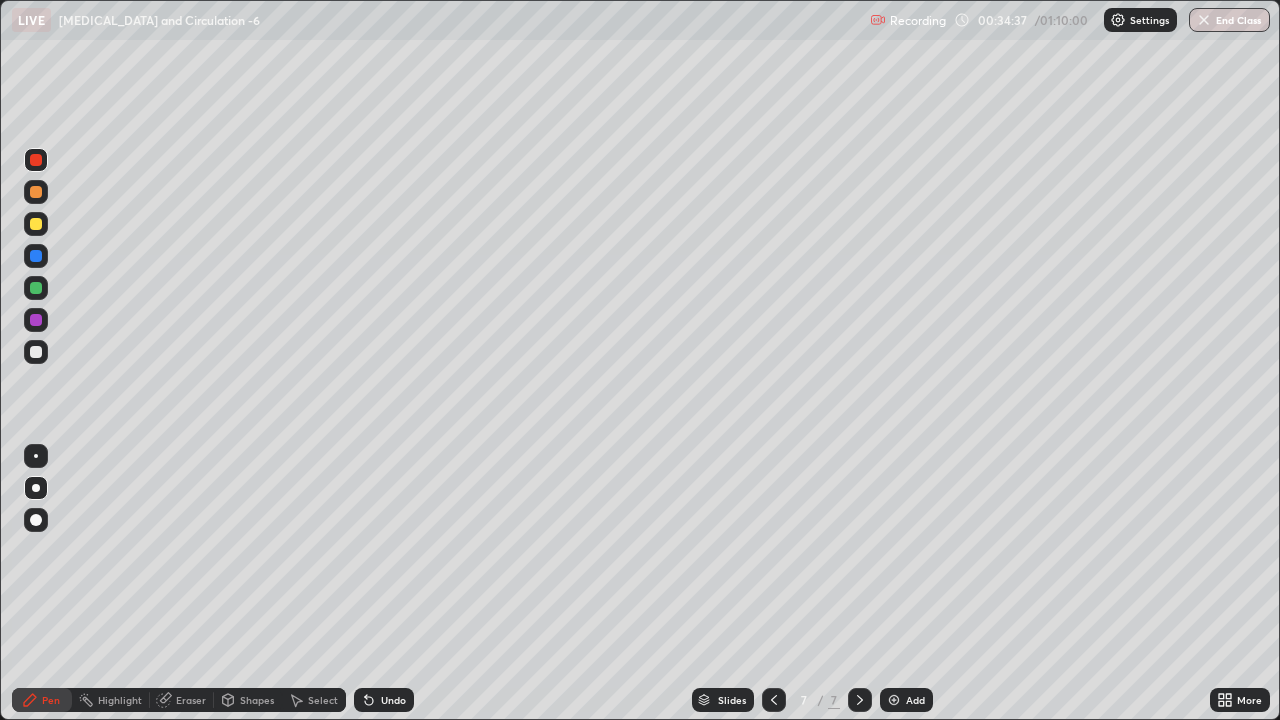 click at bounding box center [36, 160] 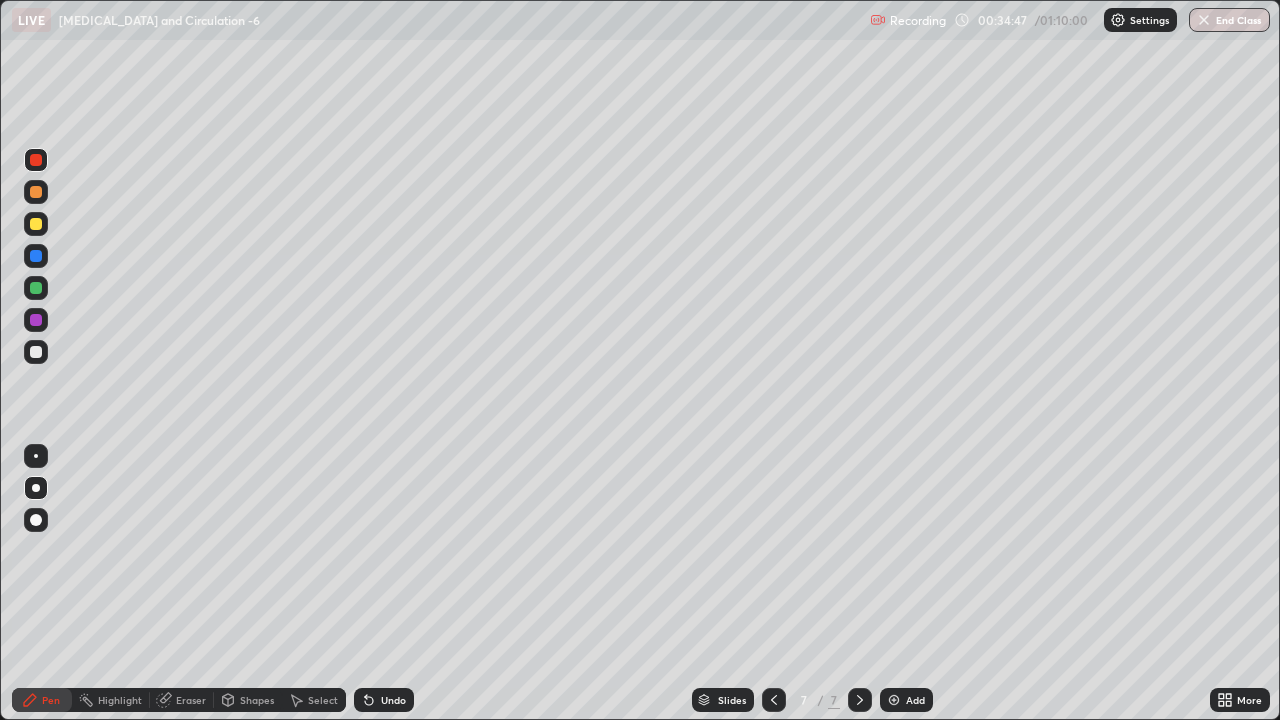 click 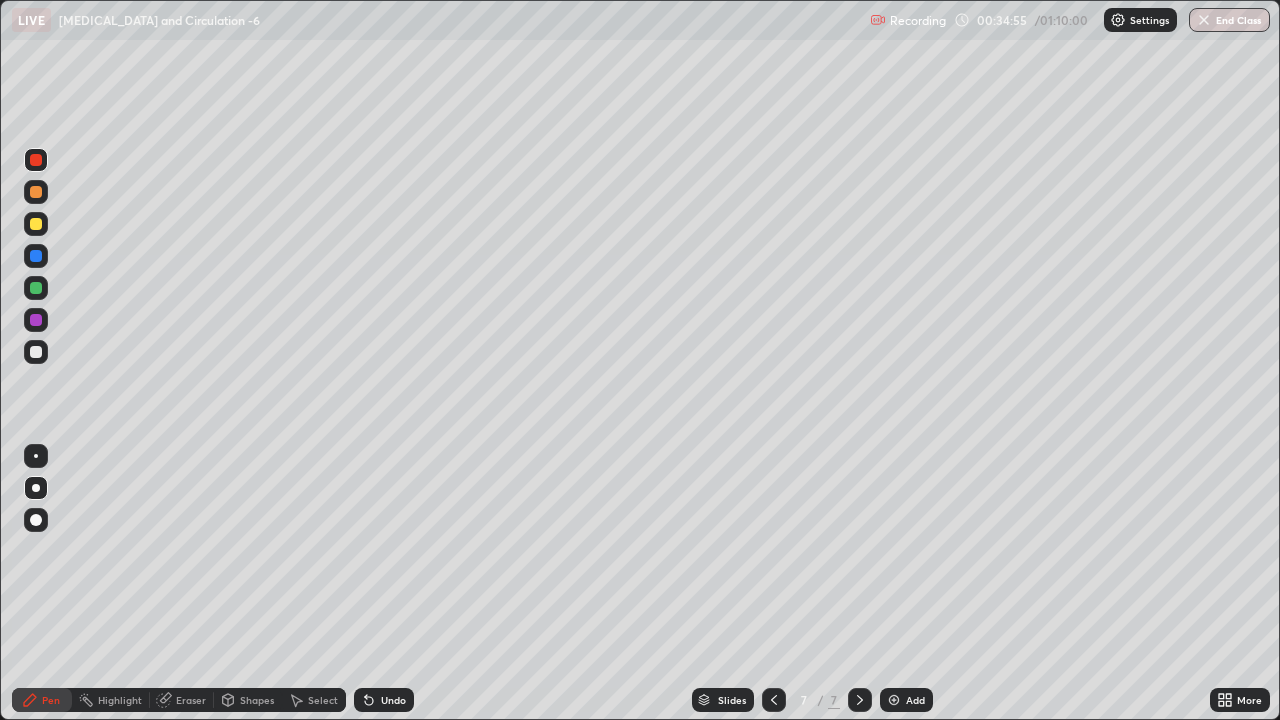 click 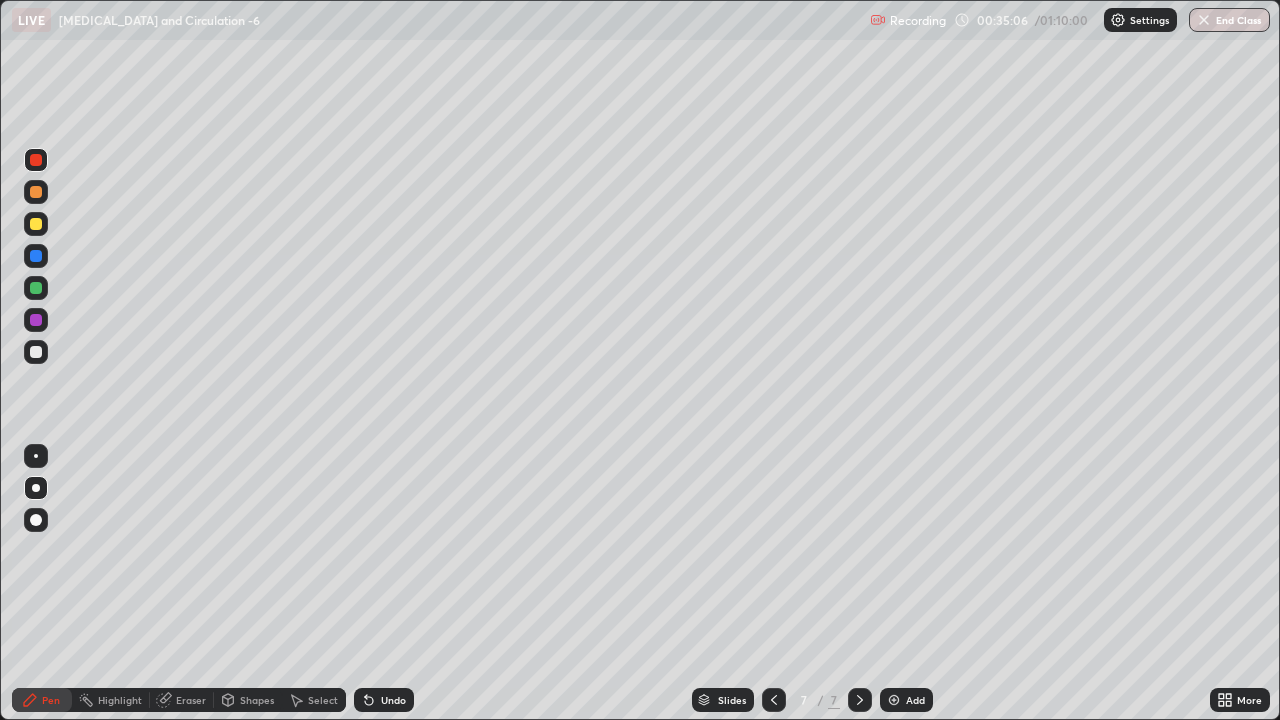 click at bounding box center (36, 320) 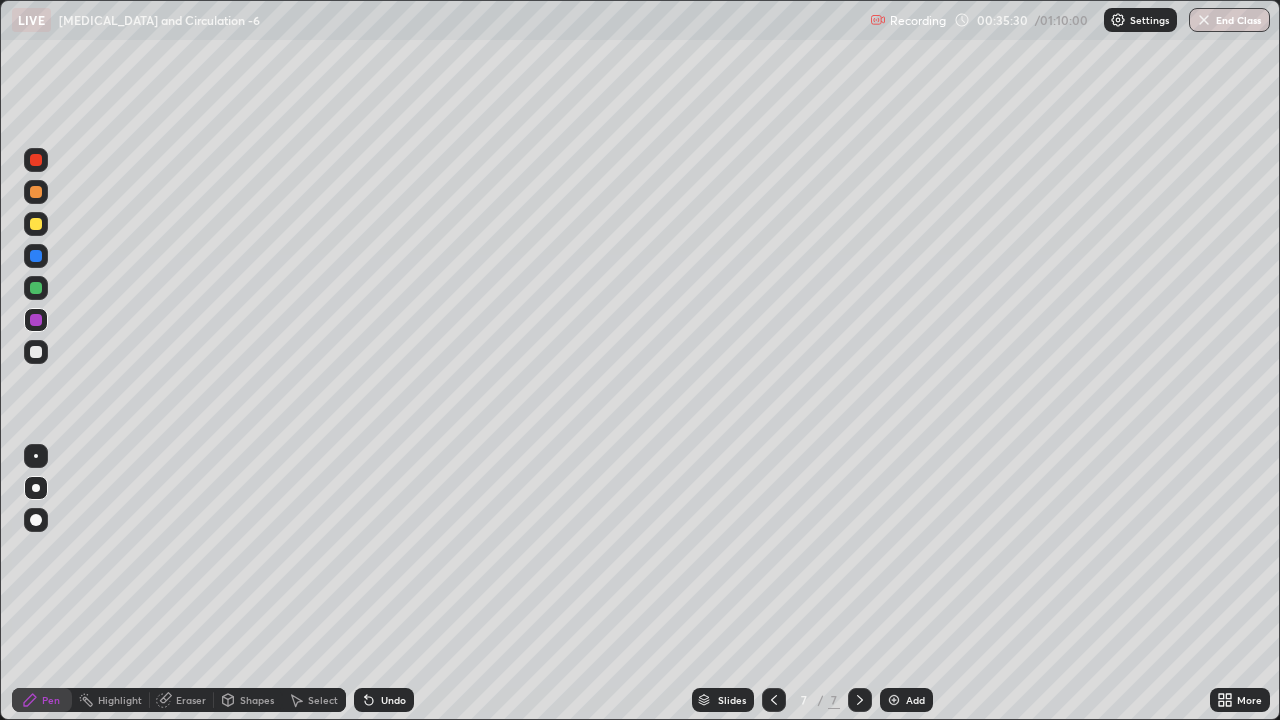 click at bounding box center [36, 256] 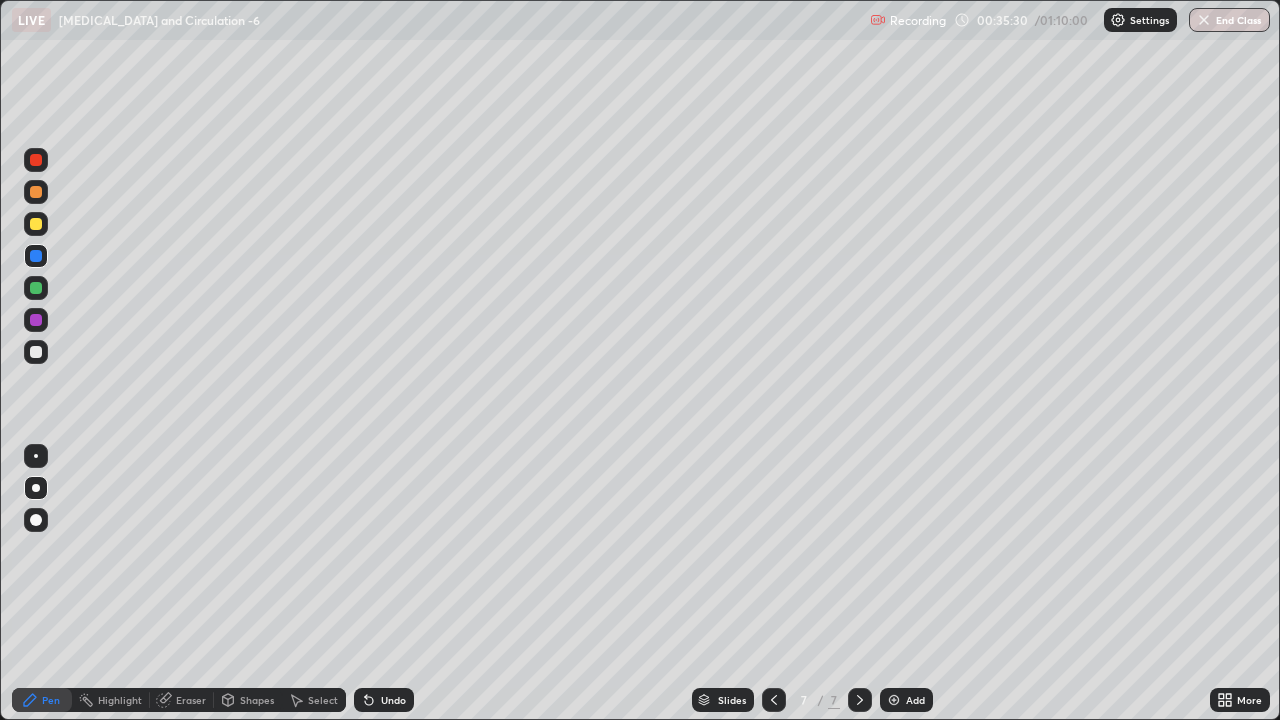 click at bounding box center [36, 256] 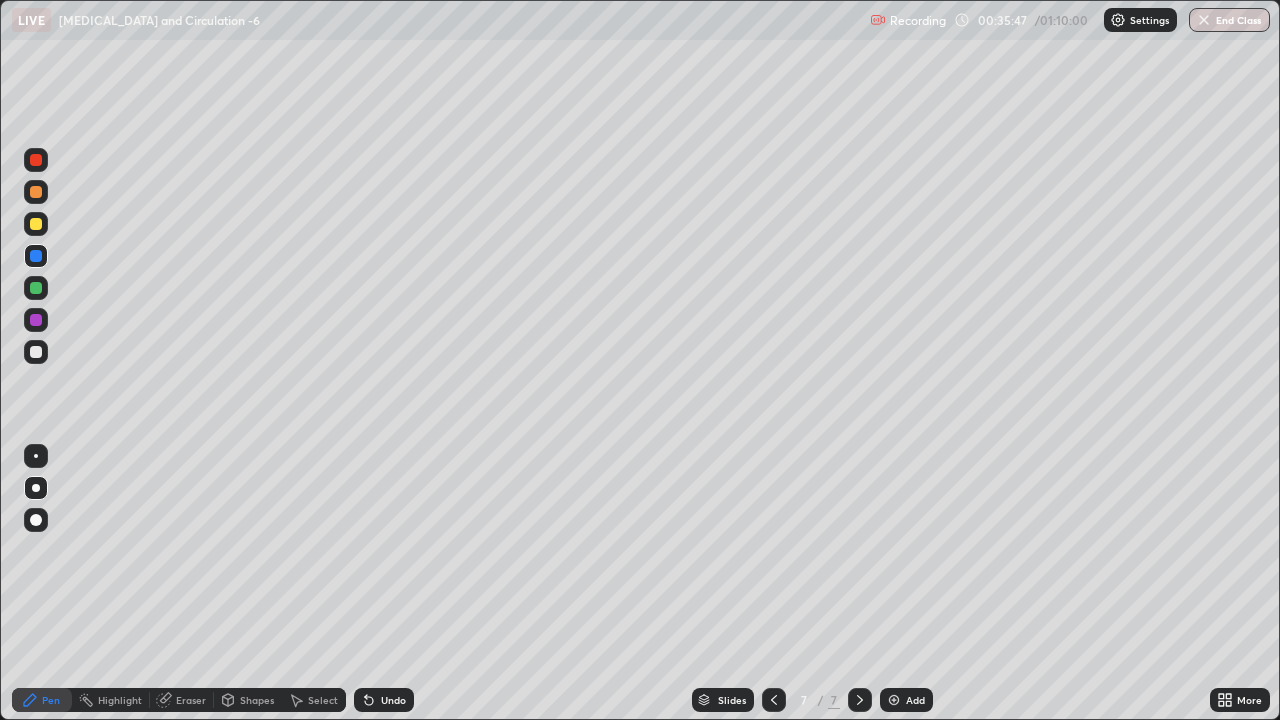 click at bounding box center [36, 352] 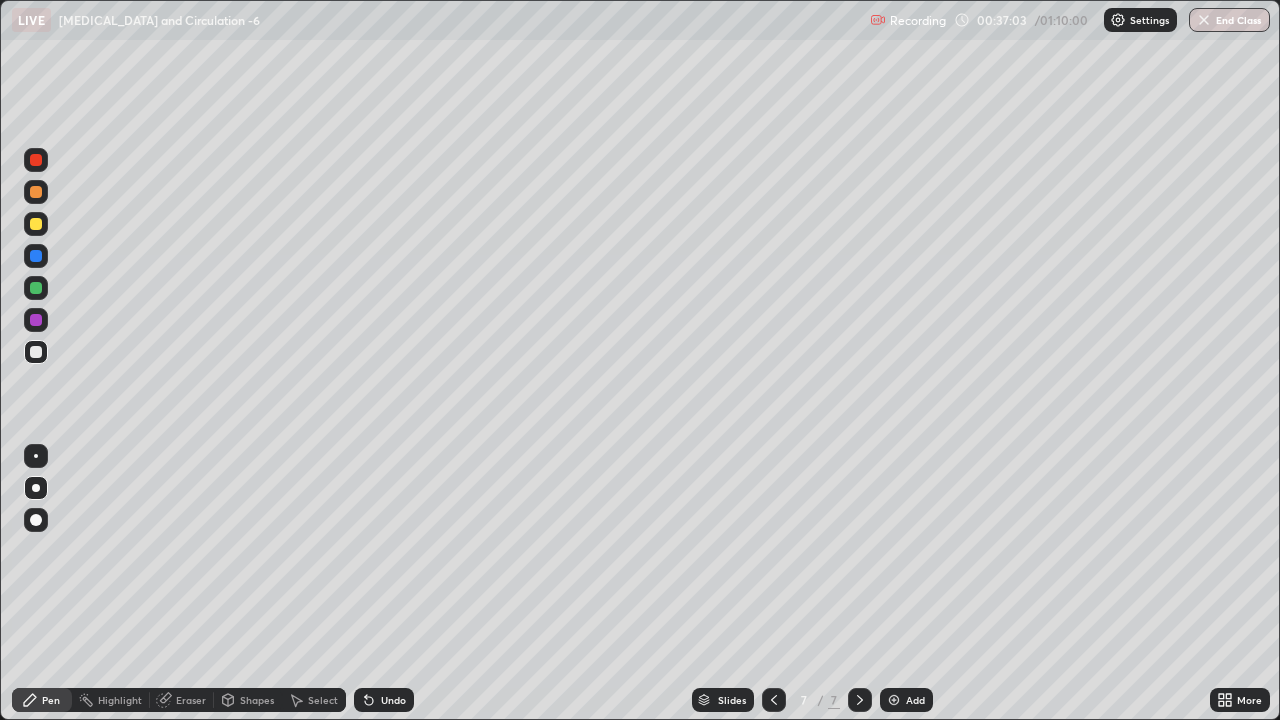 click on "Eraser" at bounding box center [191, 700] 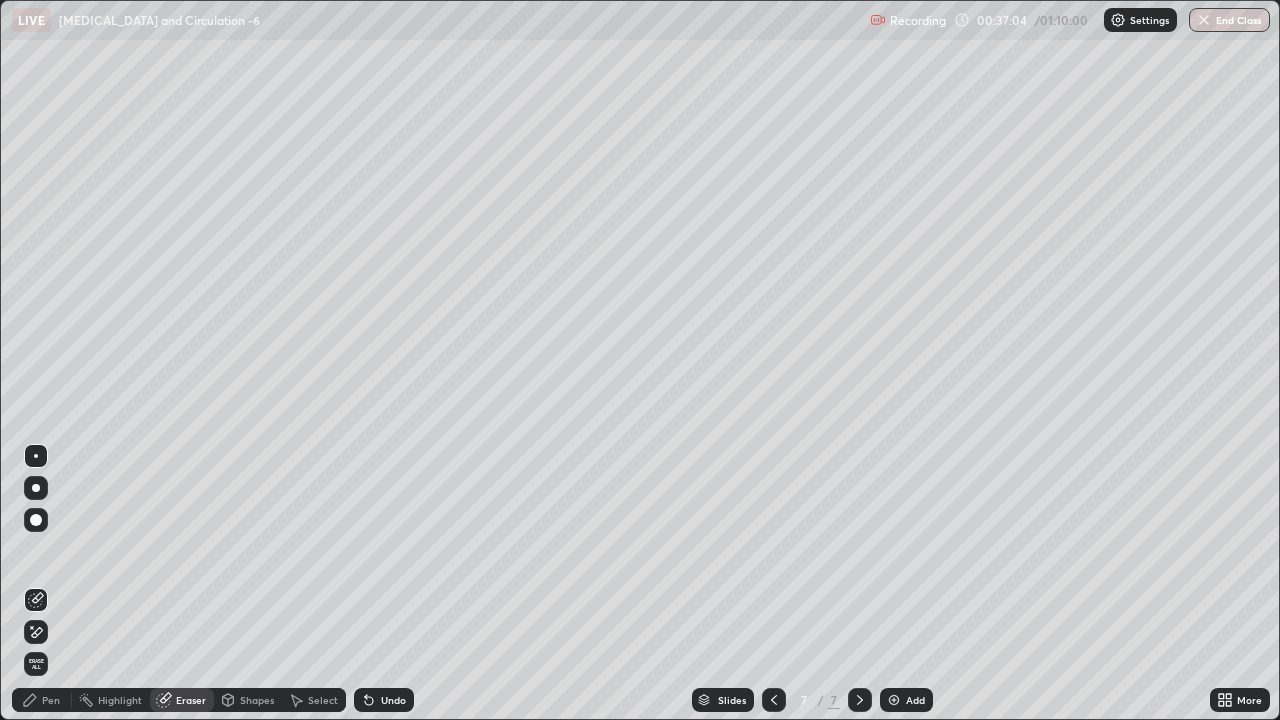 click on "Pen" at bounding box center [51, 700] 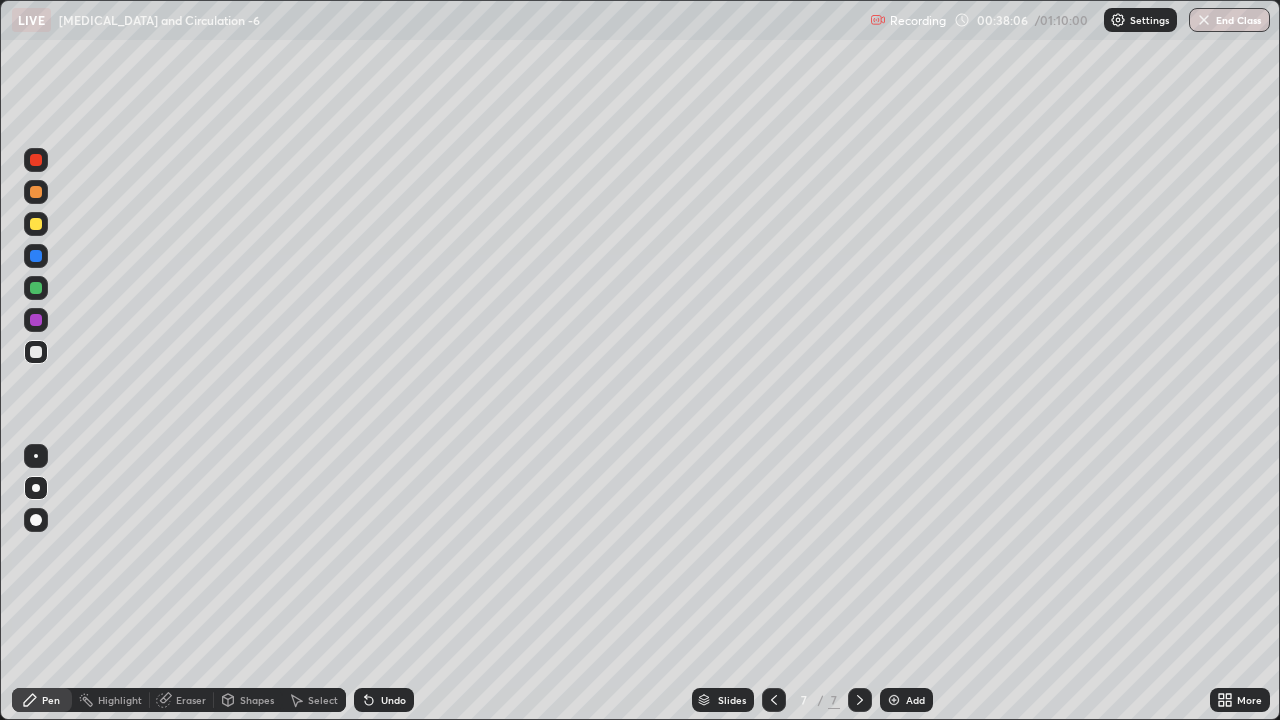 click at bounding box center (36, 224) 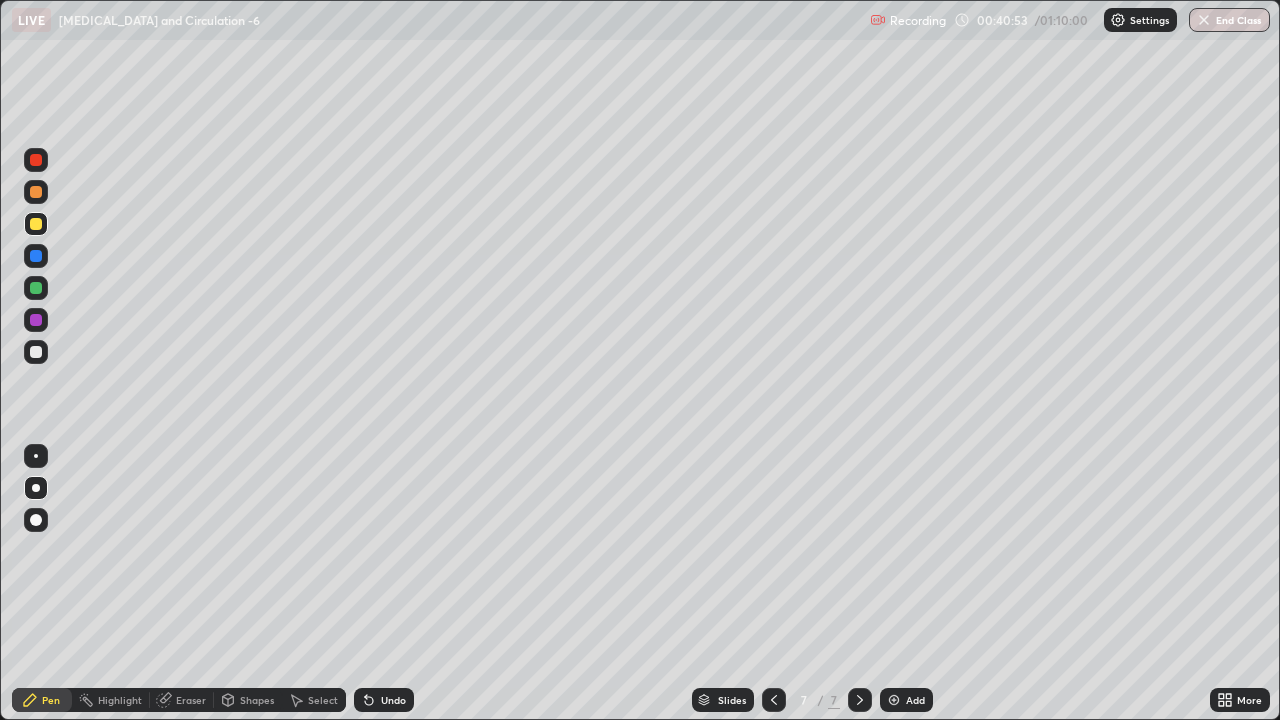 click at bounding box center [36, 160] 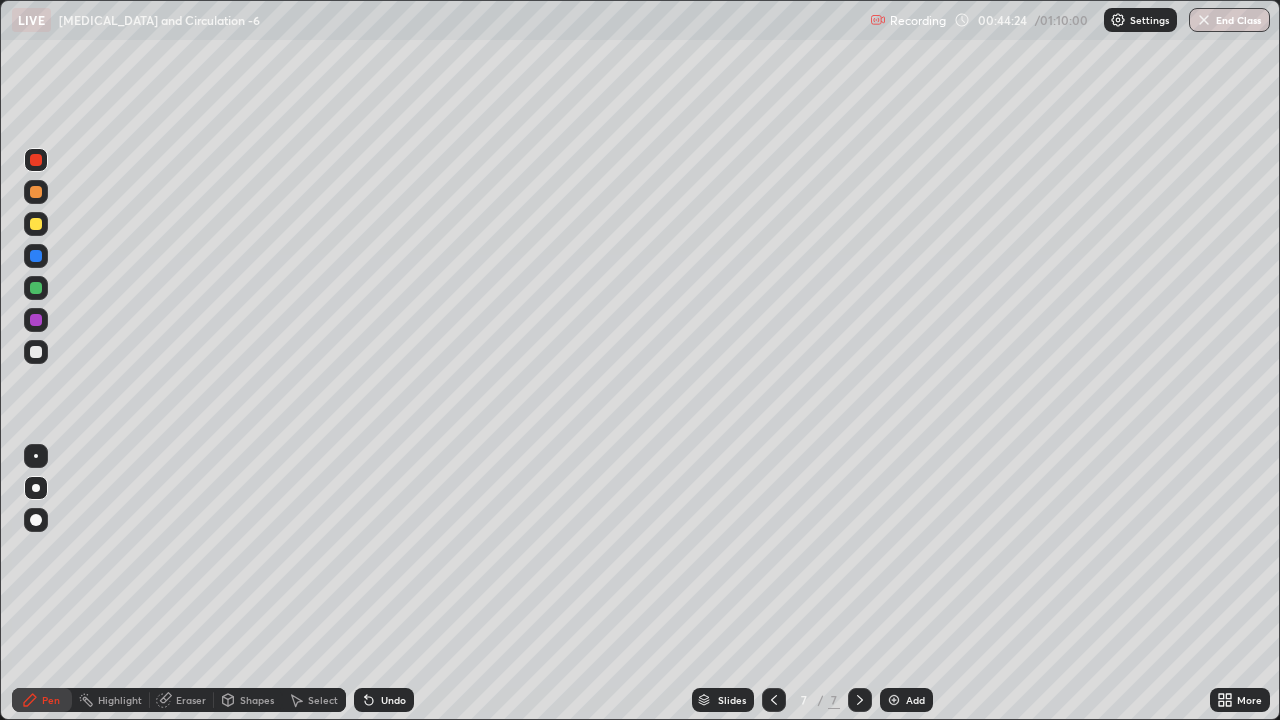 click at bounding box center [36, 352] 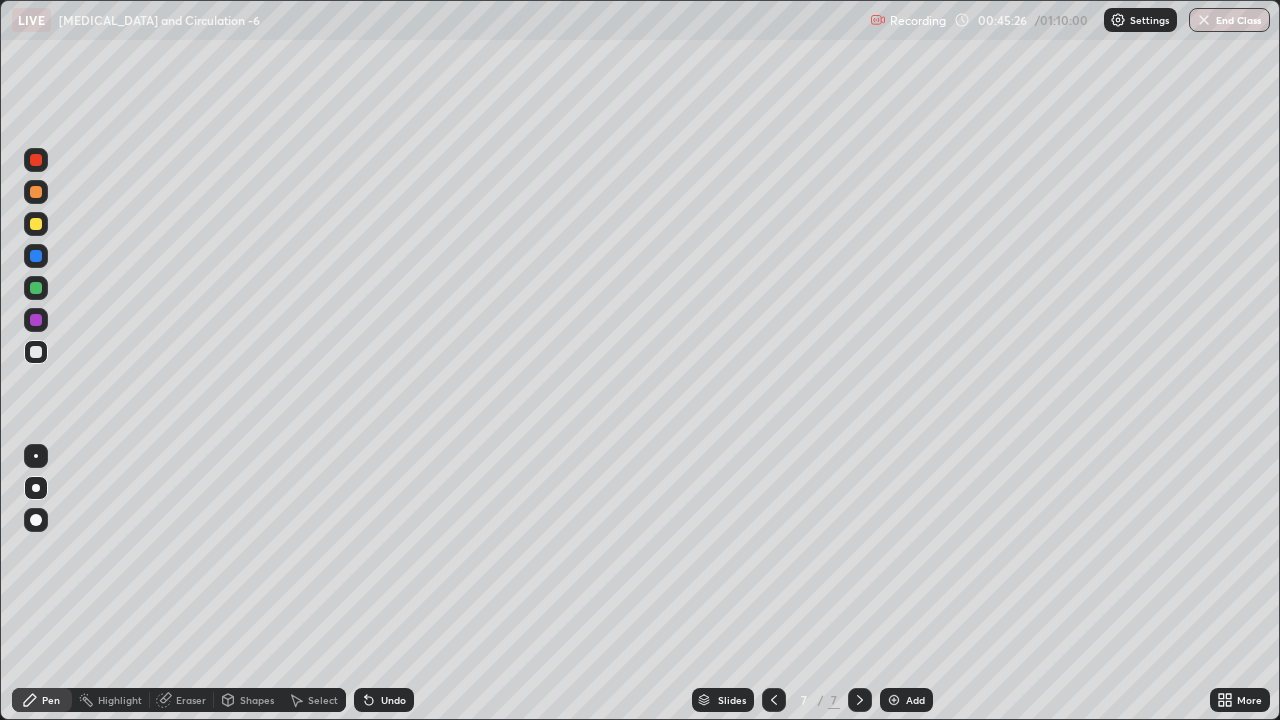 click at bounding box center (894, 700) 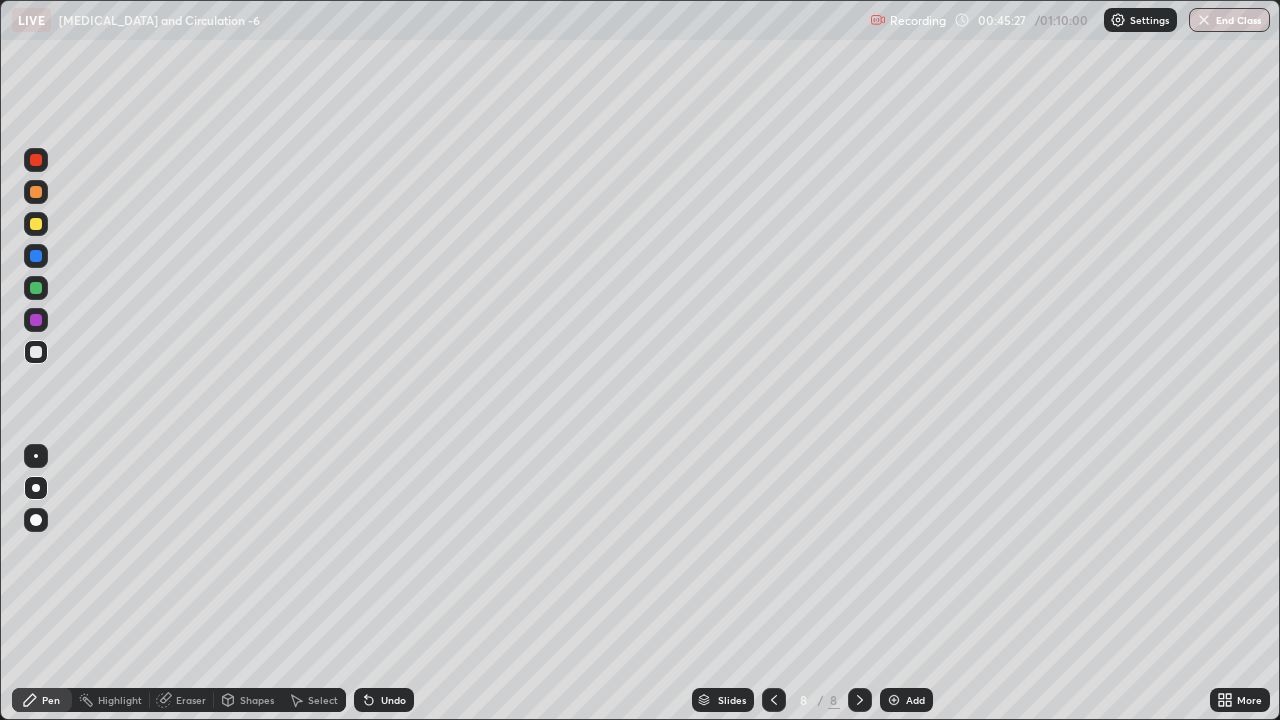 click 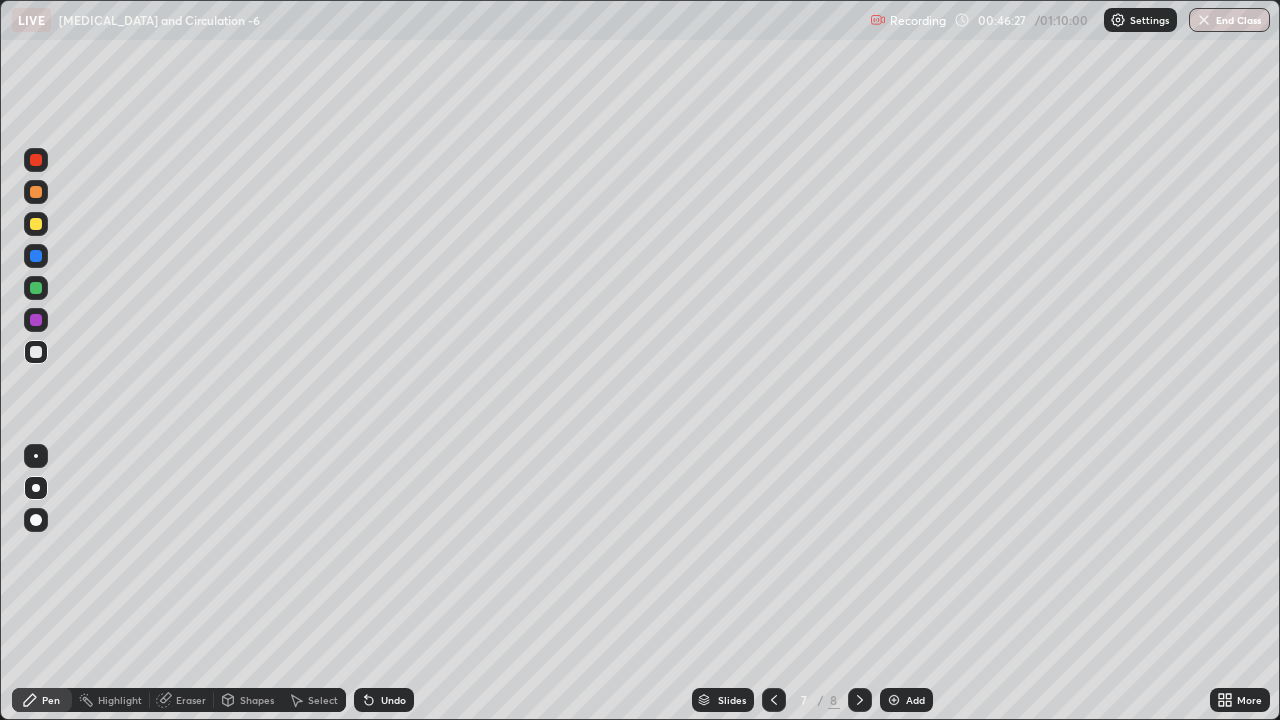 click 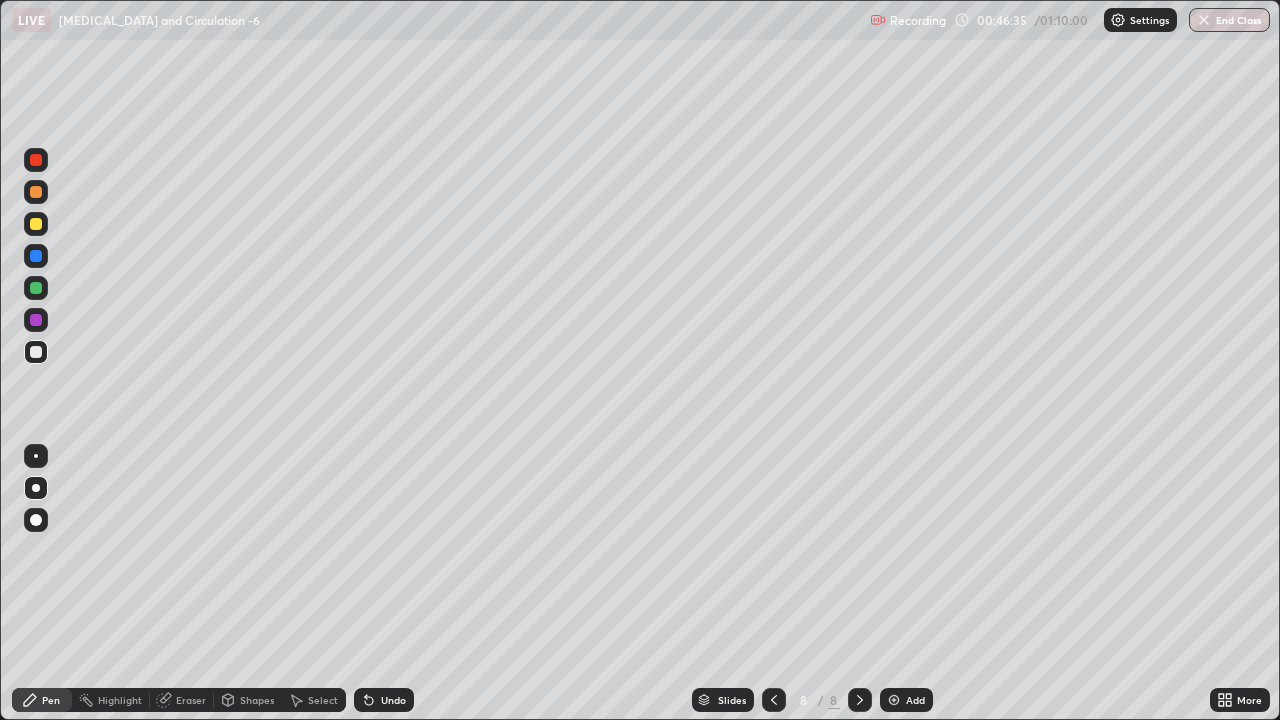 click at bounding box center [36, 520] 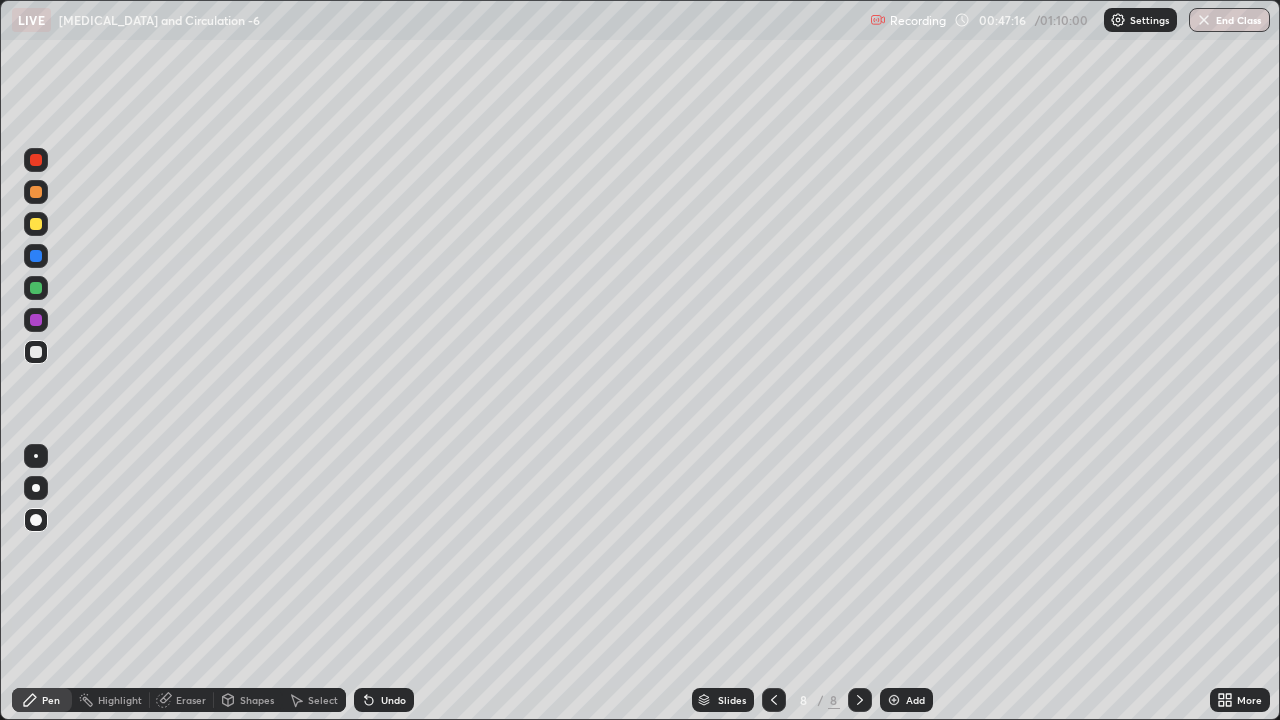 click at bounding box center [36, 224] 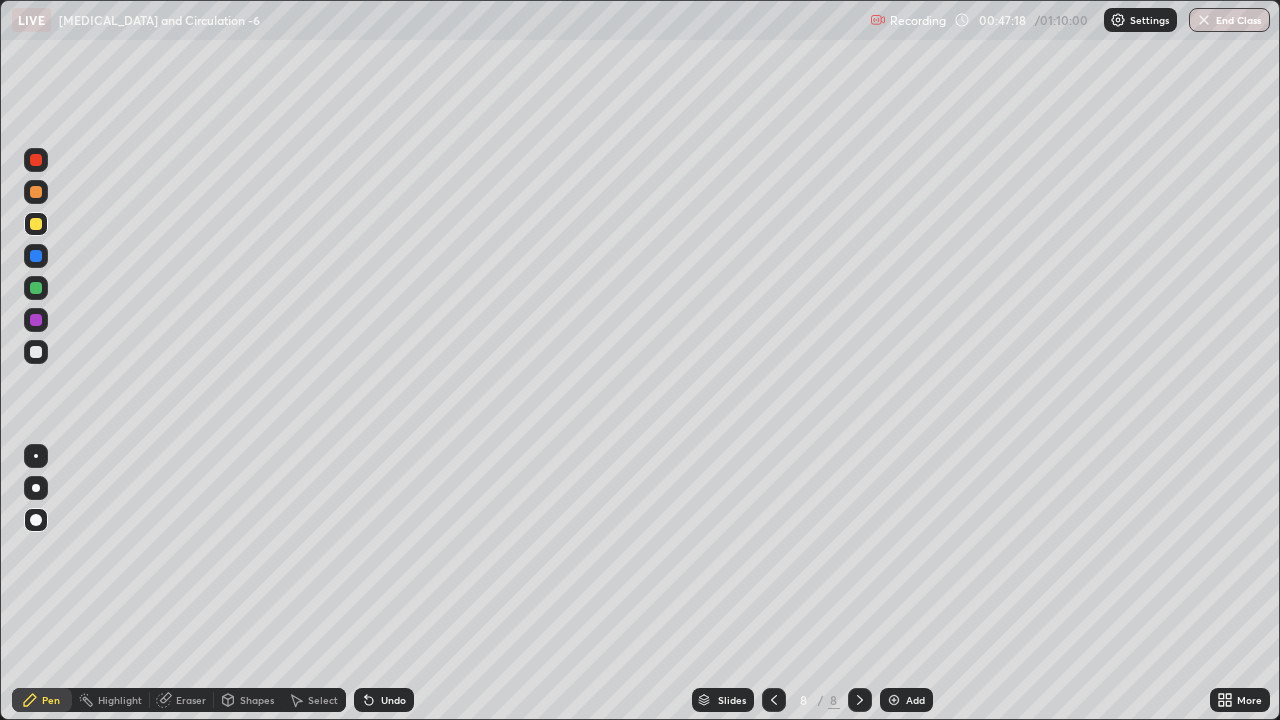 click at bounding box center (36, 488) 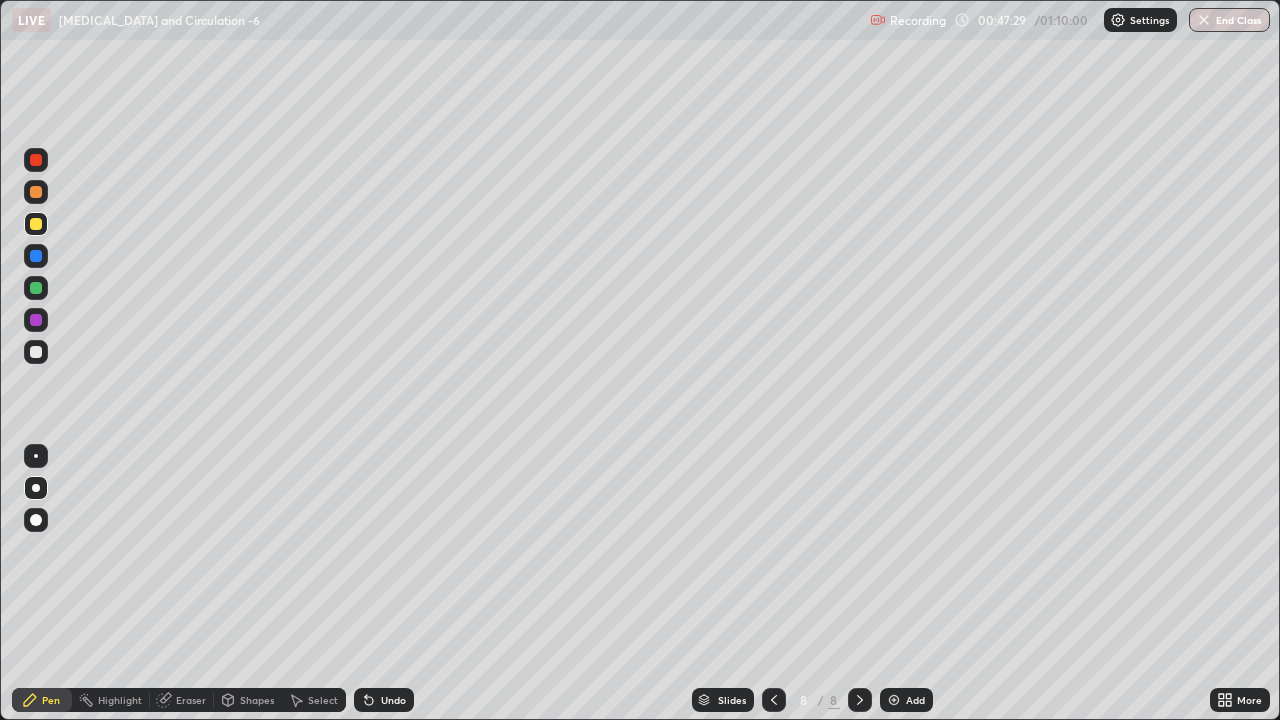click at bounding box center [36, 192] 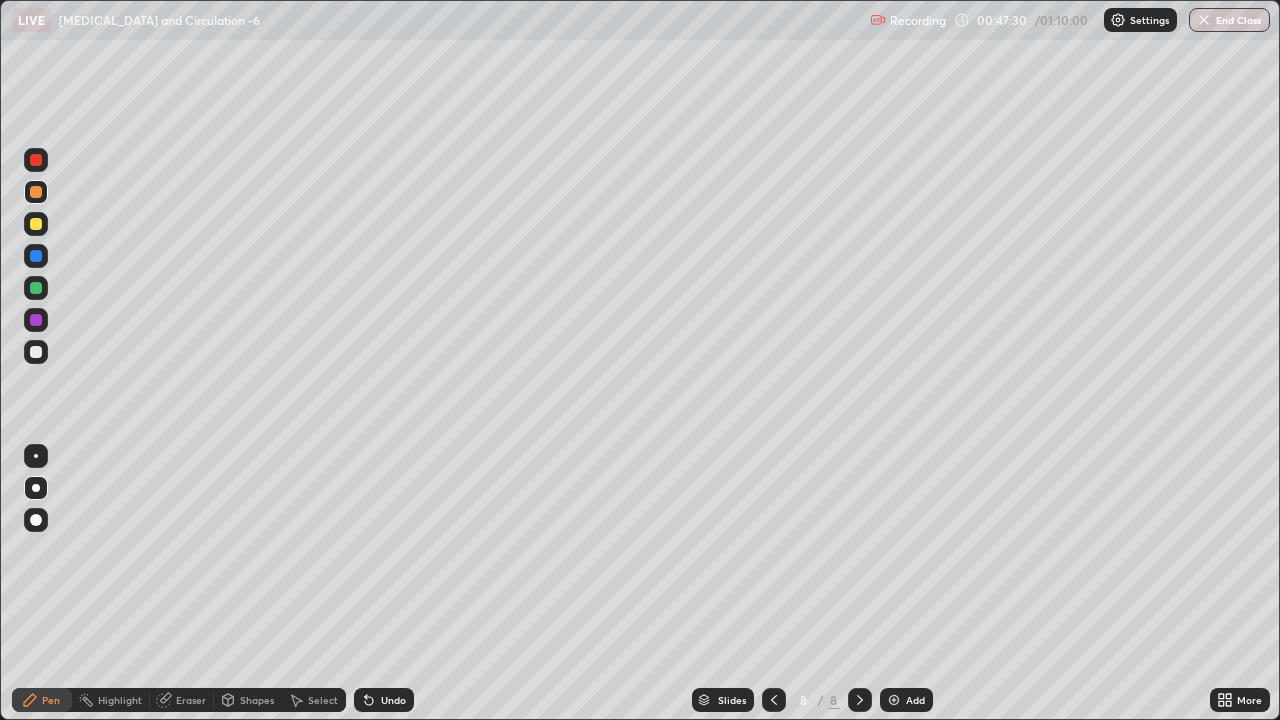 click at bounding box center [36, 192] 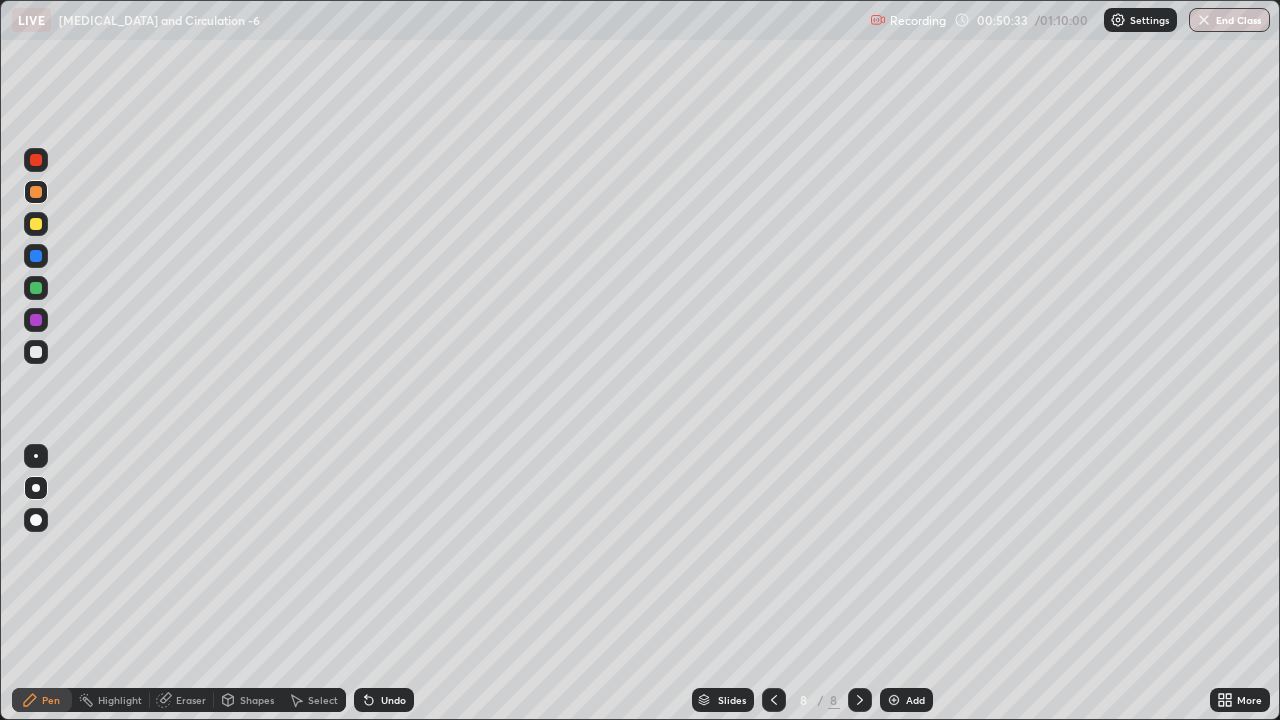 click at bounding box center [894, 700] 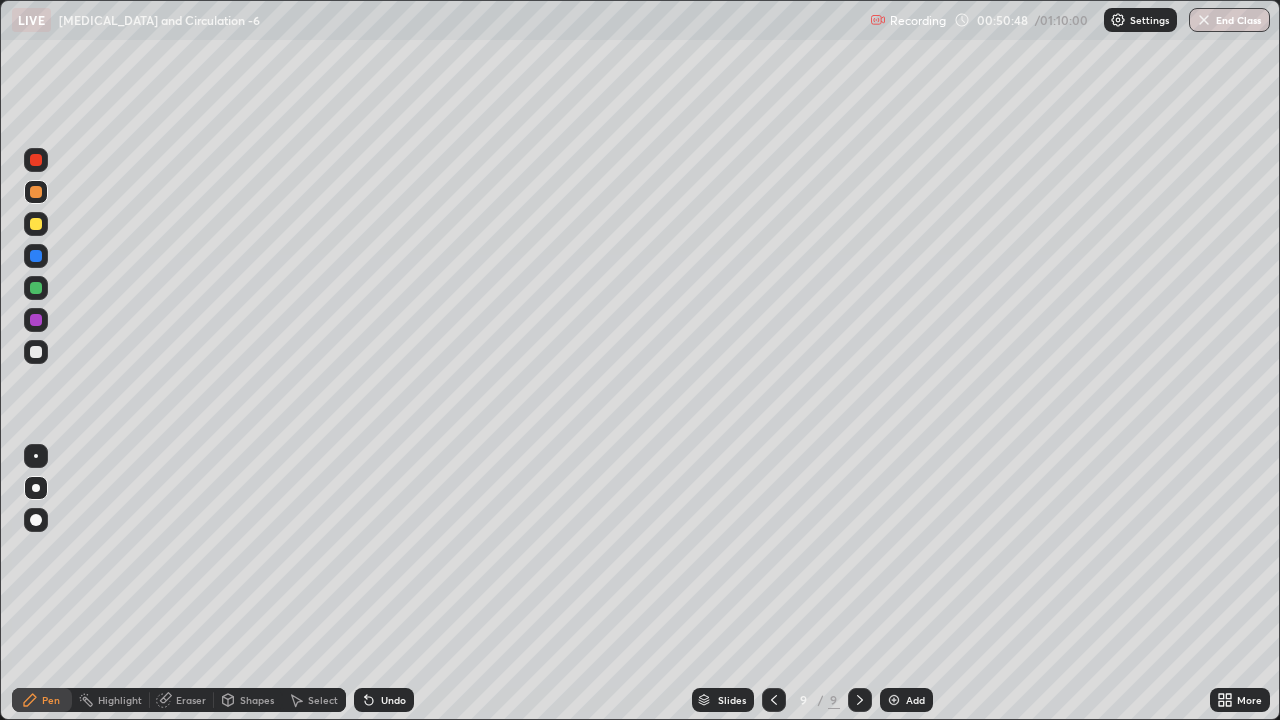 click 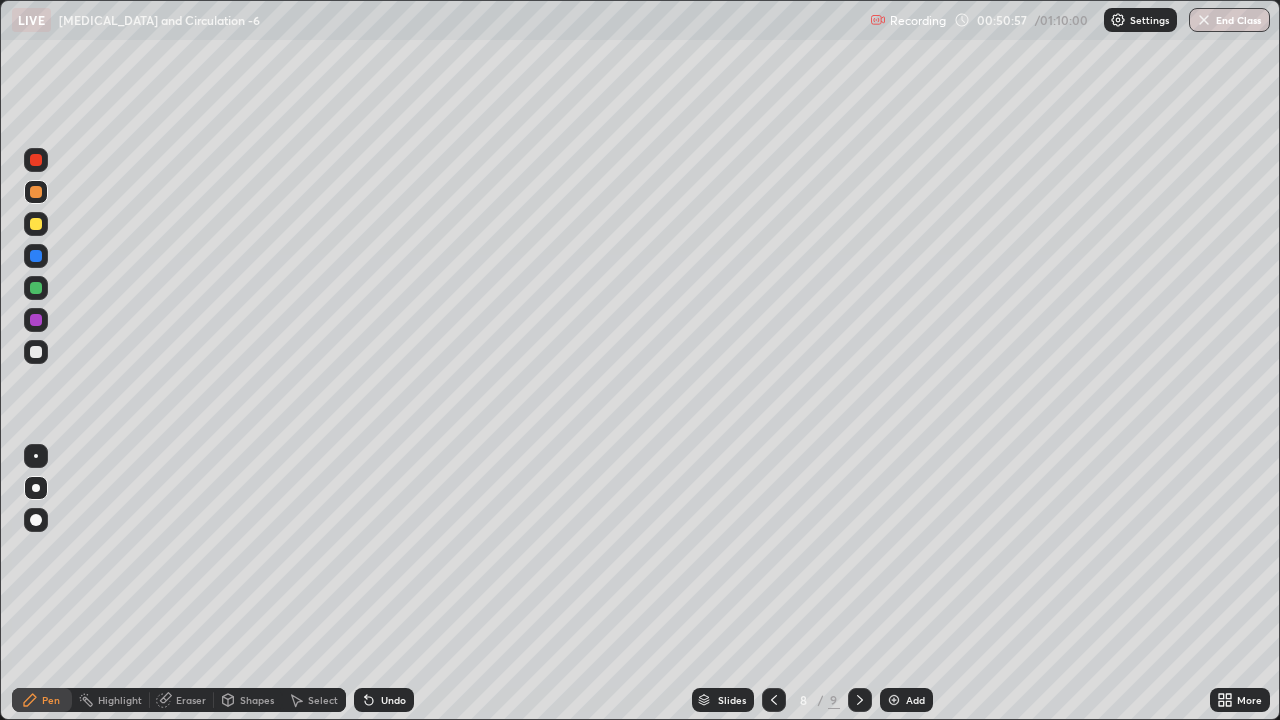 click 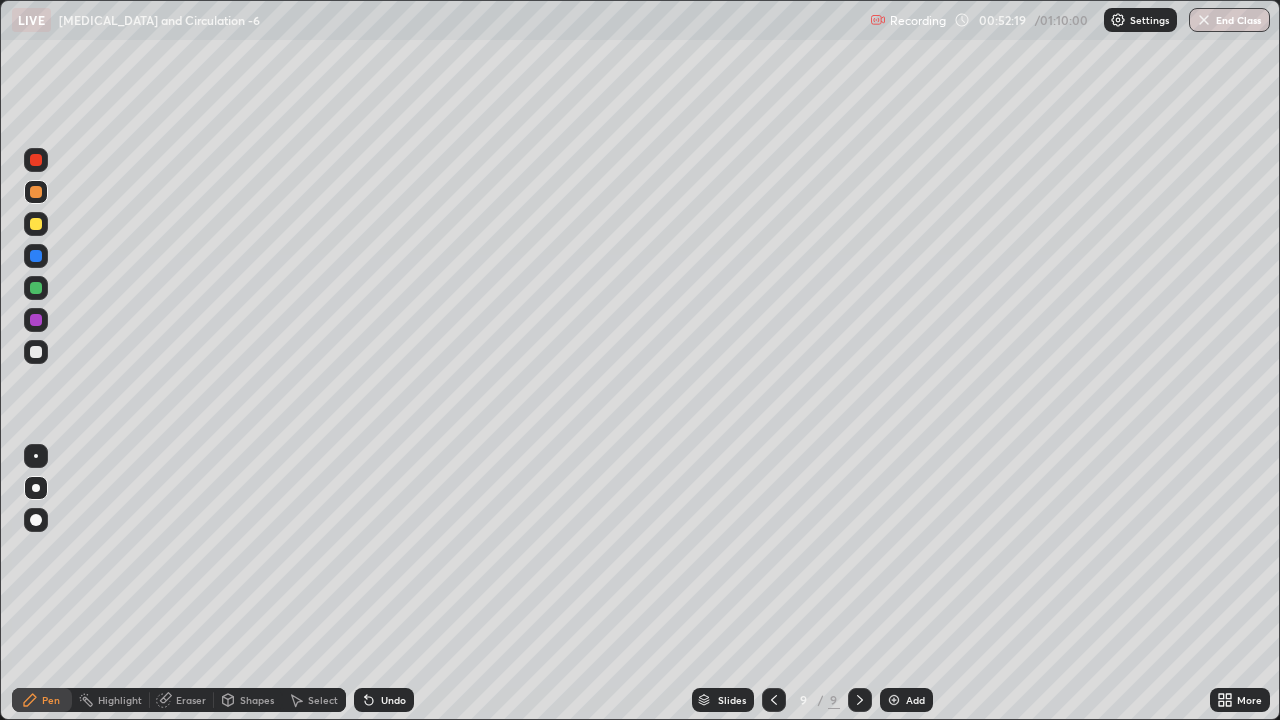 click at bounding box center [36, 352] 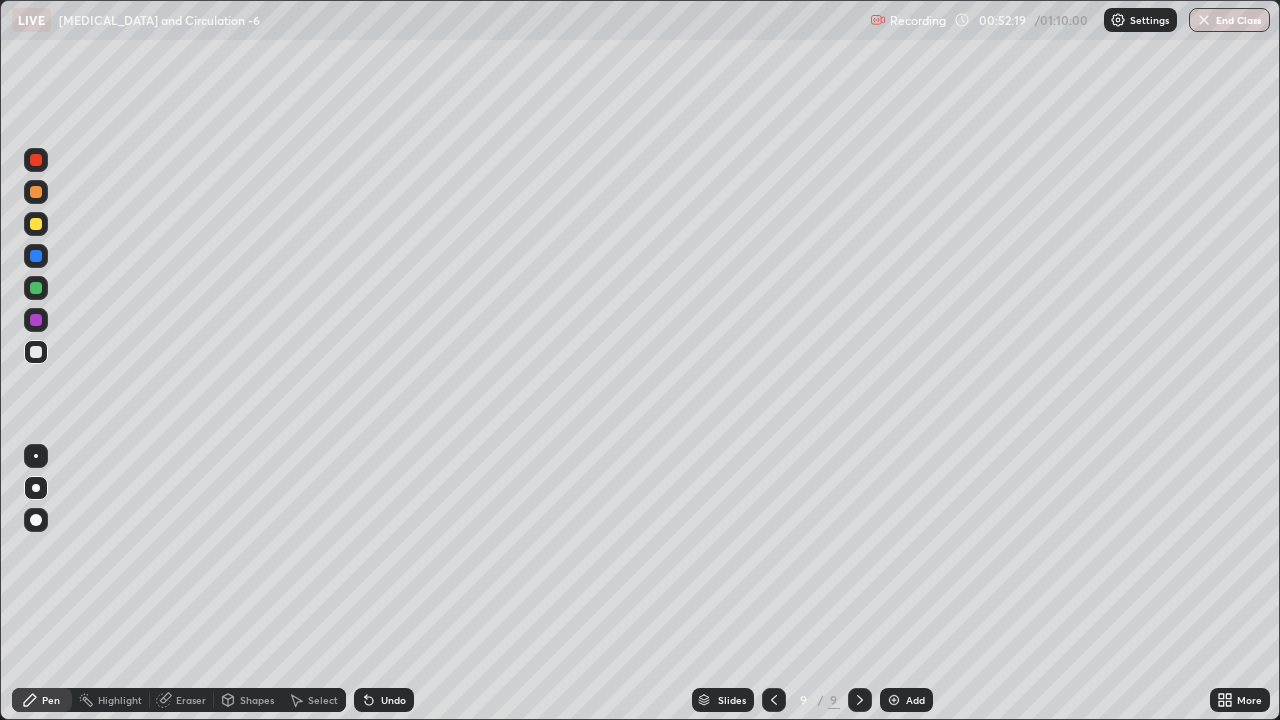 click at bounding box center (36, 352) 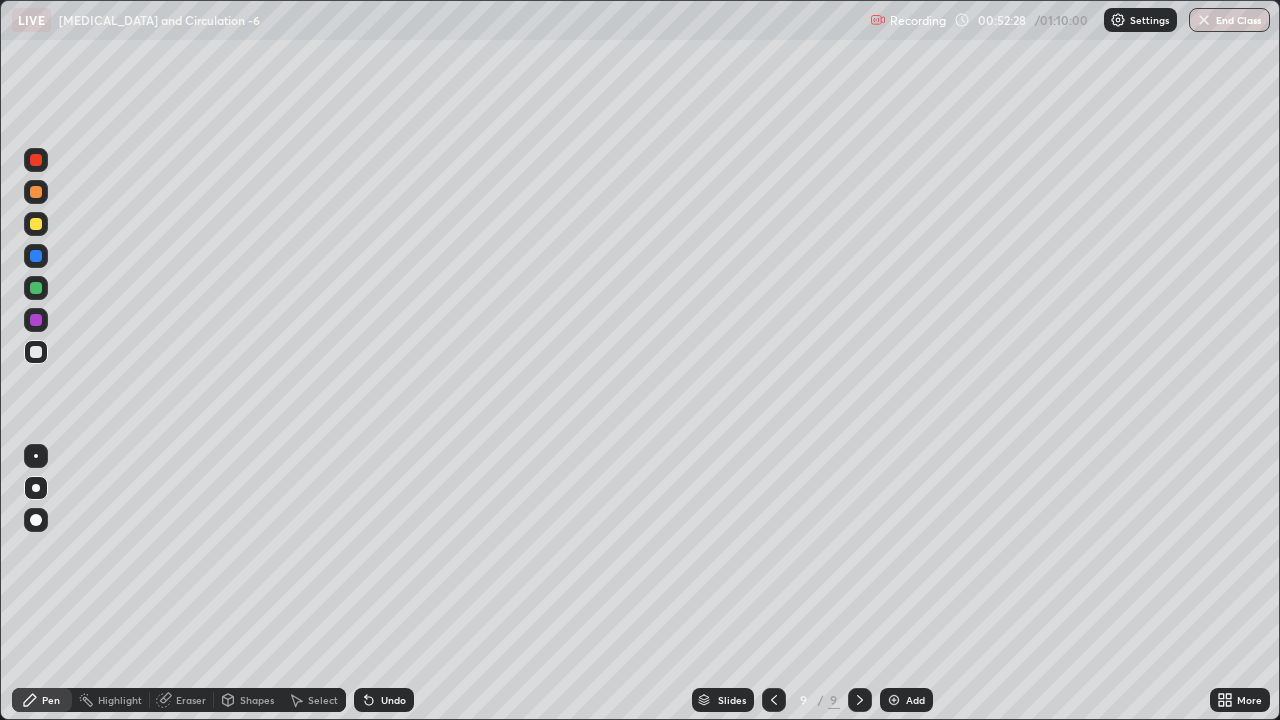 click at bounding box center (36, 352) 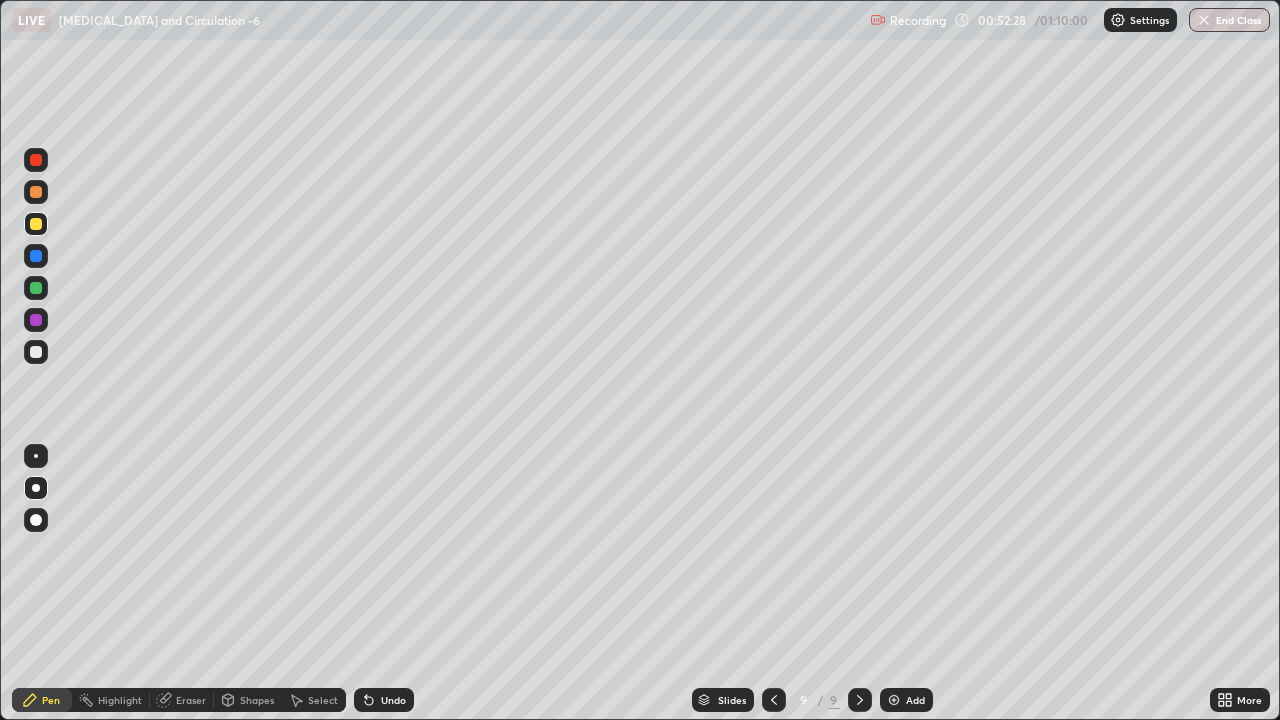 click at bounding box center (36, 224) 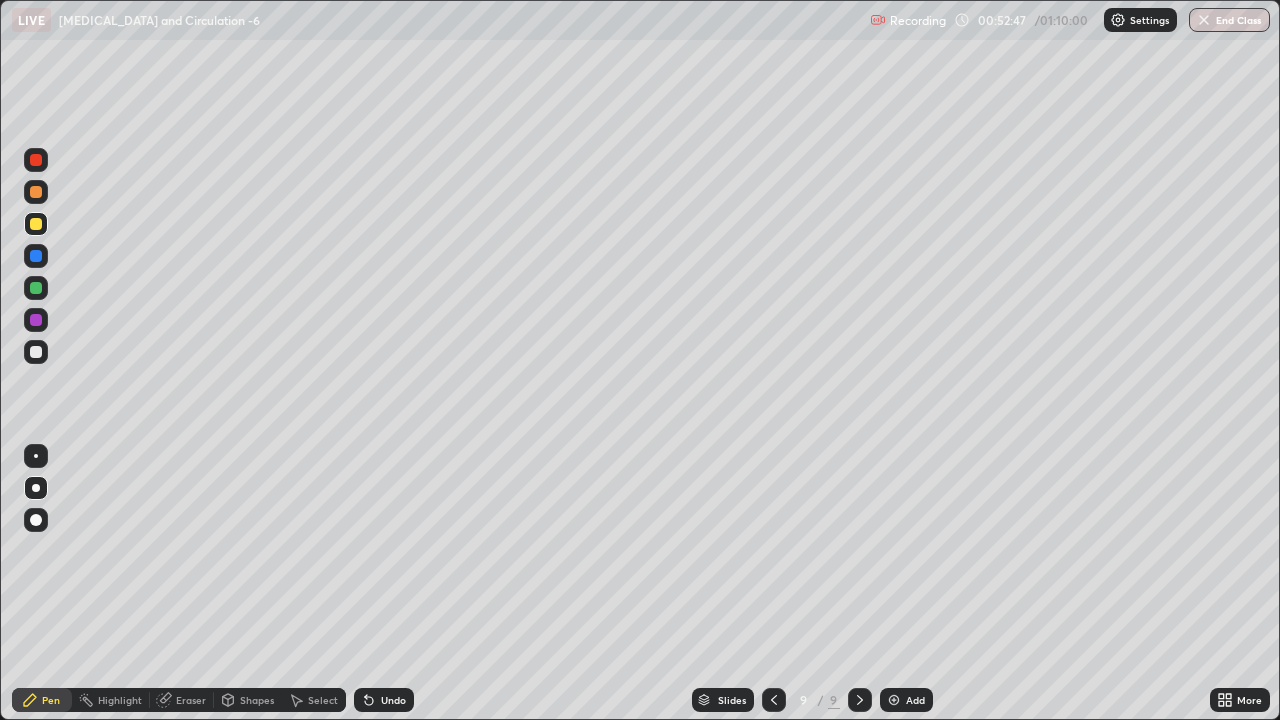 click at bounding box center [36, 160] 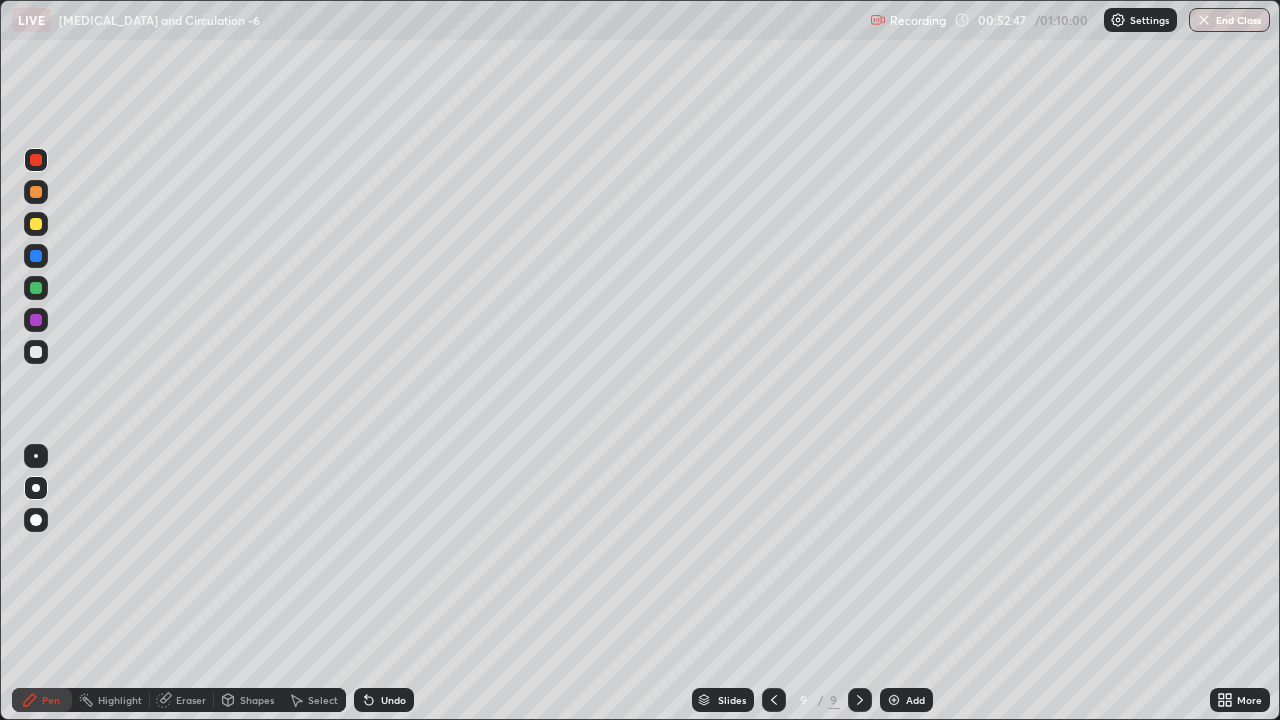 click at bounding box center (36, 160) 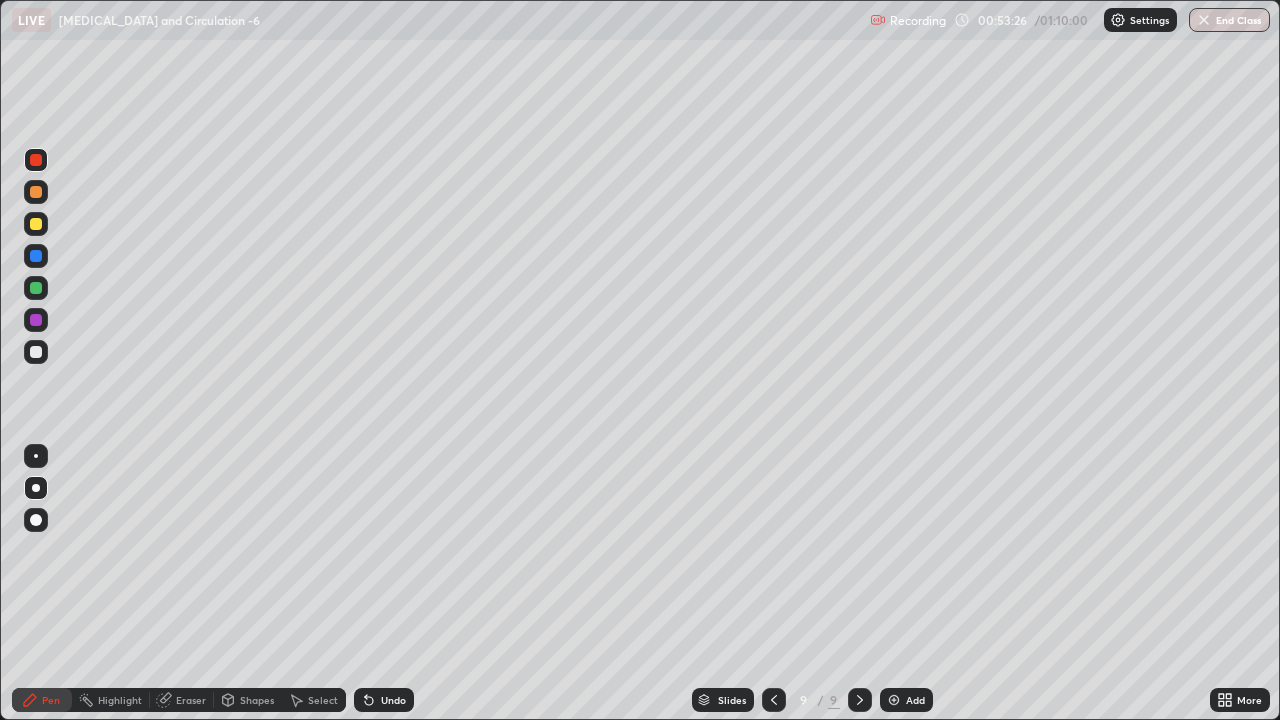 click at bounding box center (36, 352) 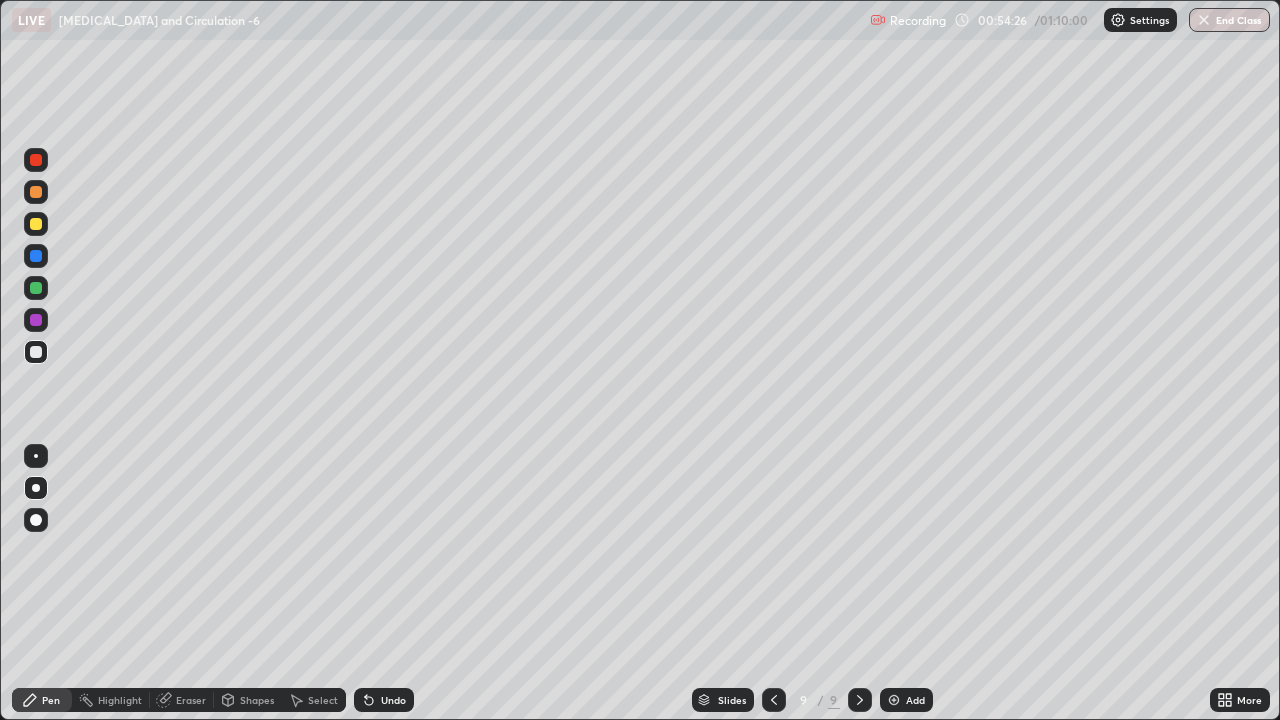 click at bounding box center (36, 352) 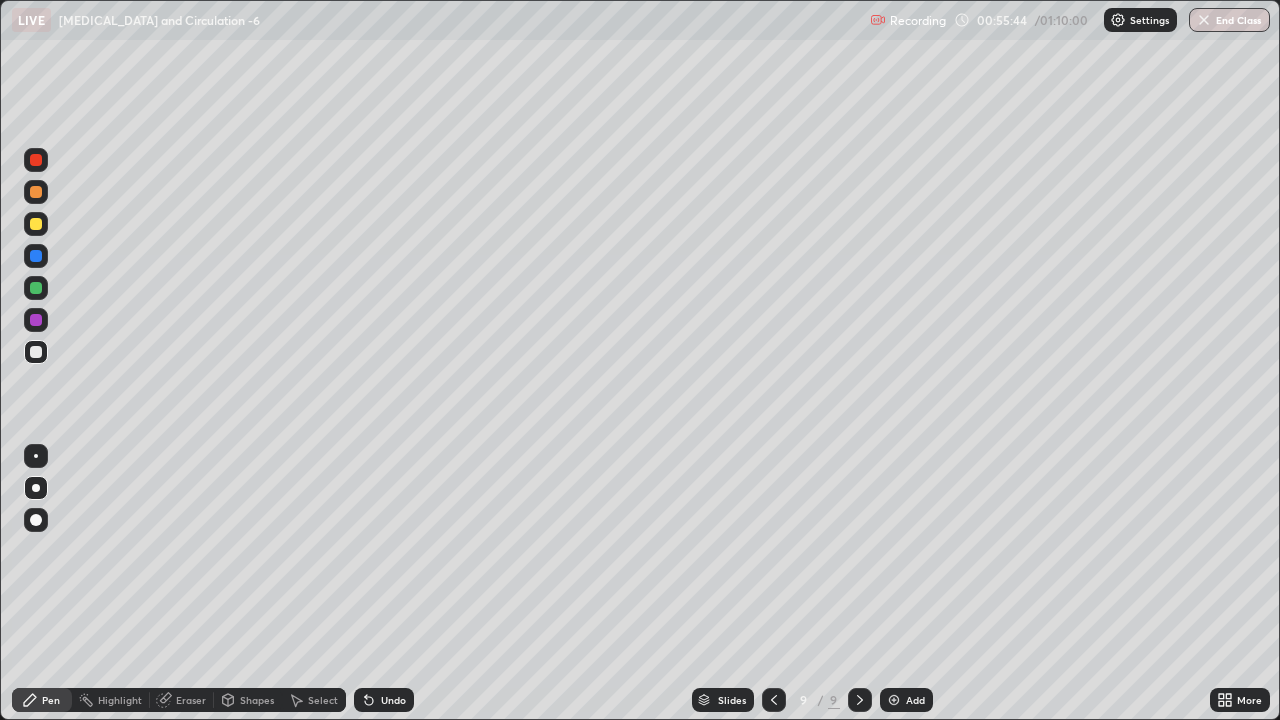 click at bounding box center (894, 700) 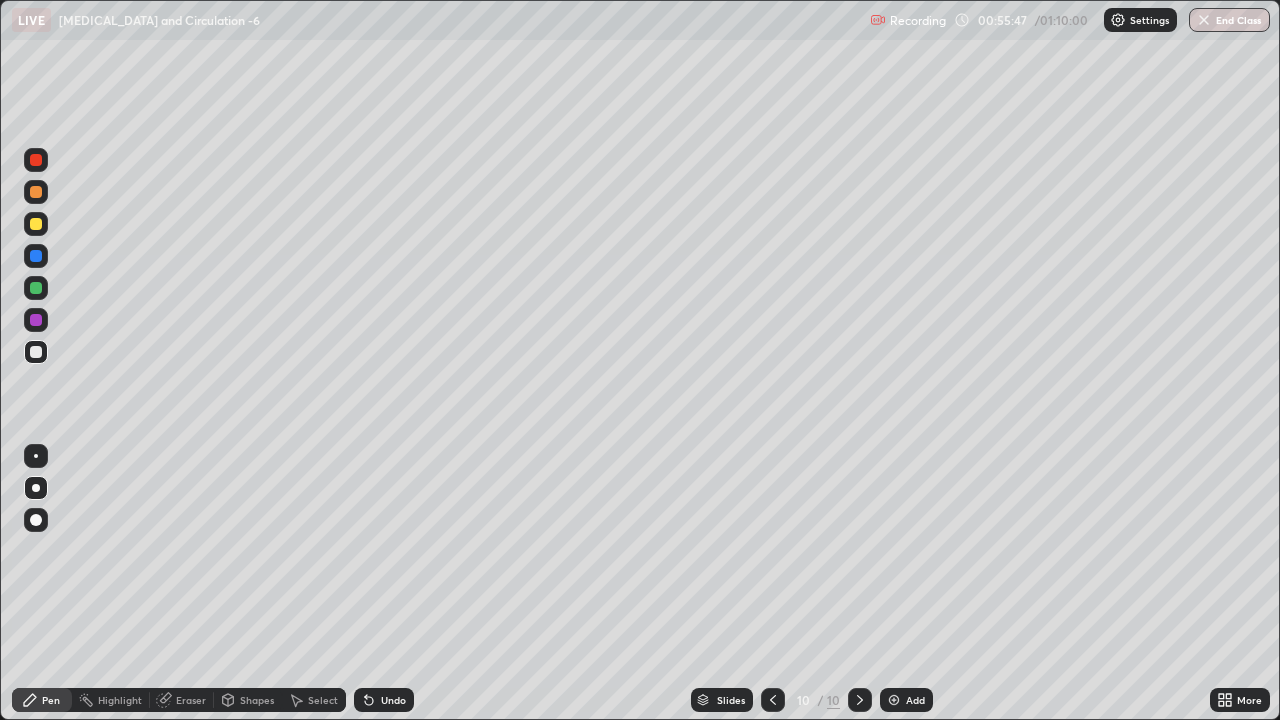 click at bounding box center [36, 160] 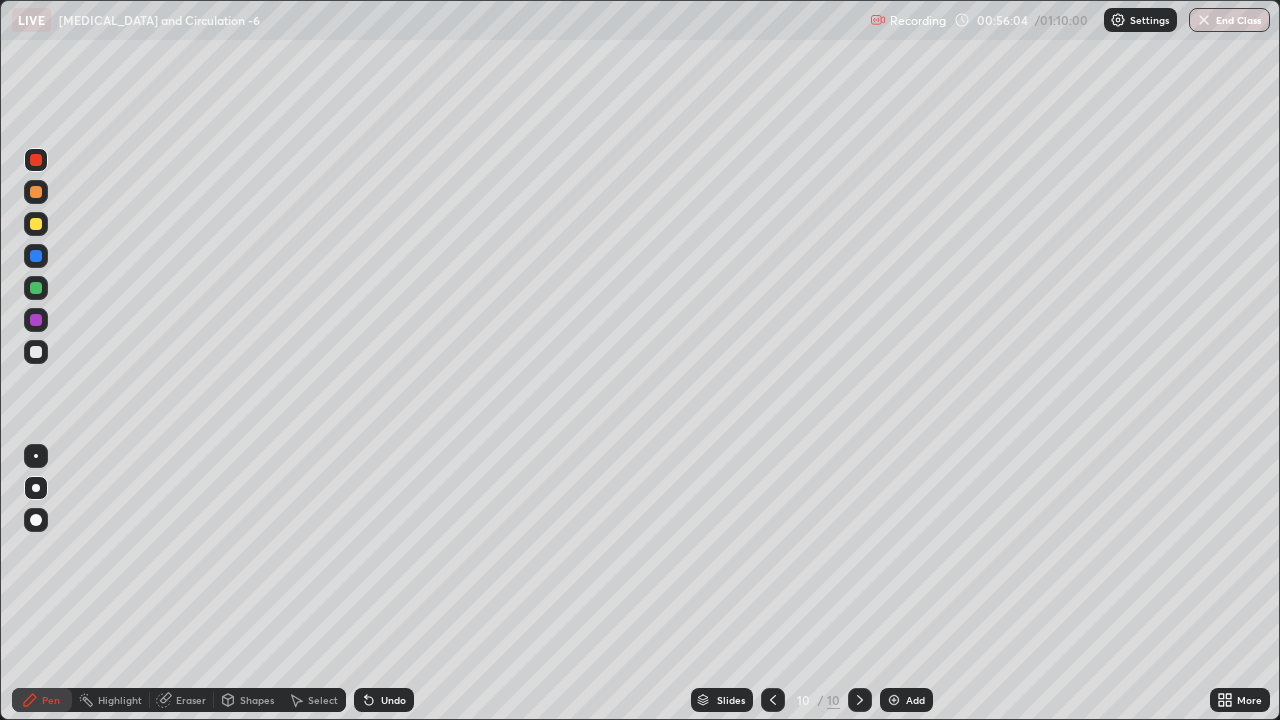 click at bounding box center [36, 352] 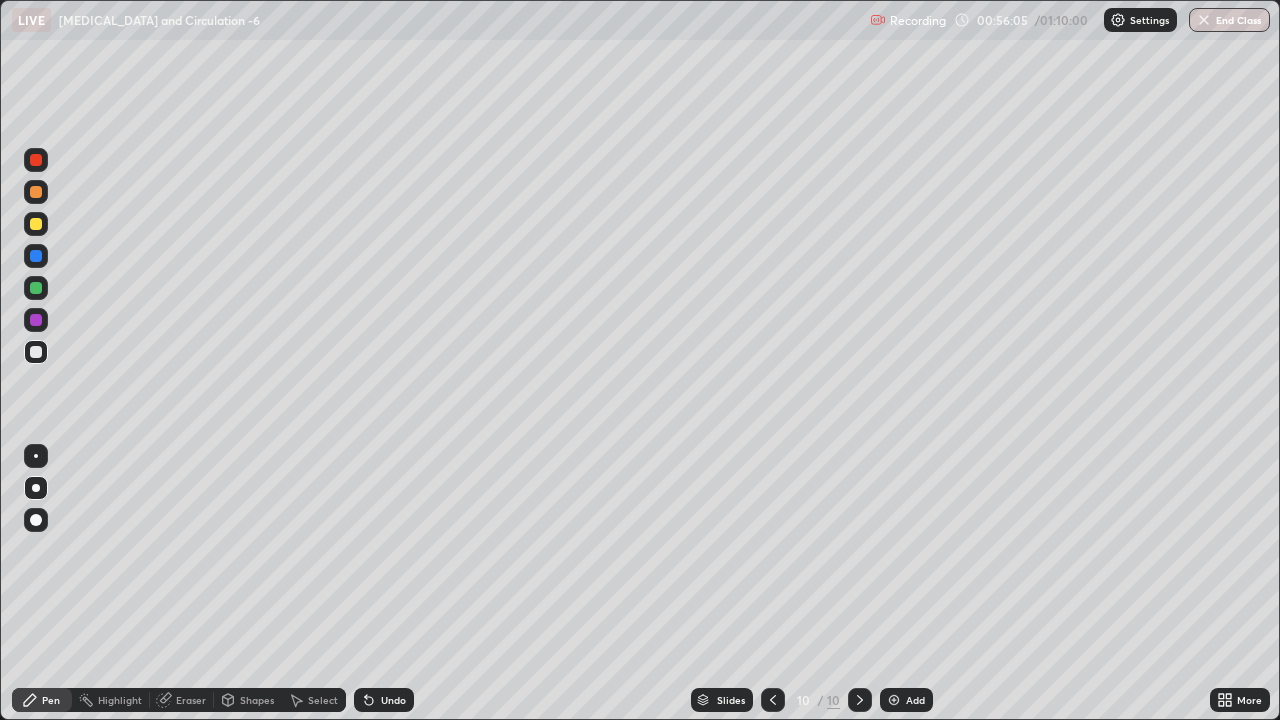 click at bounding box center [36, 352] 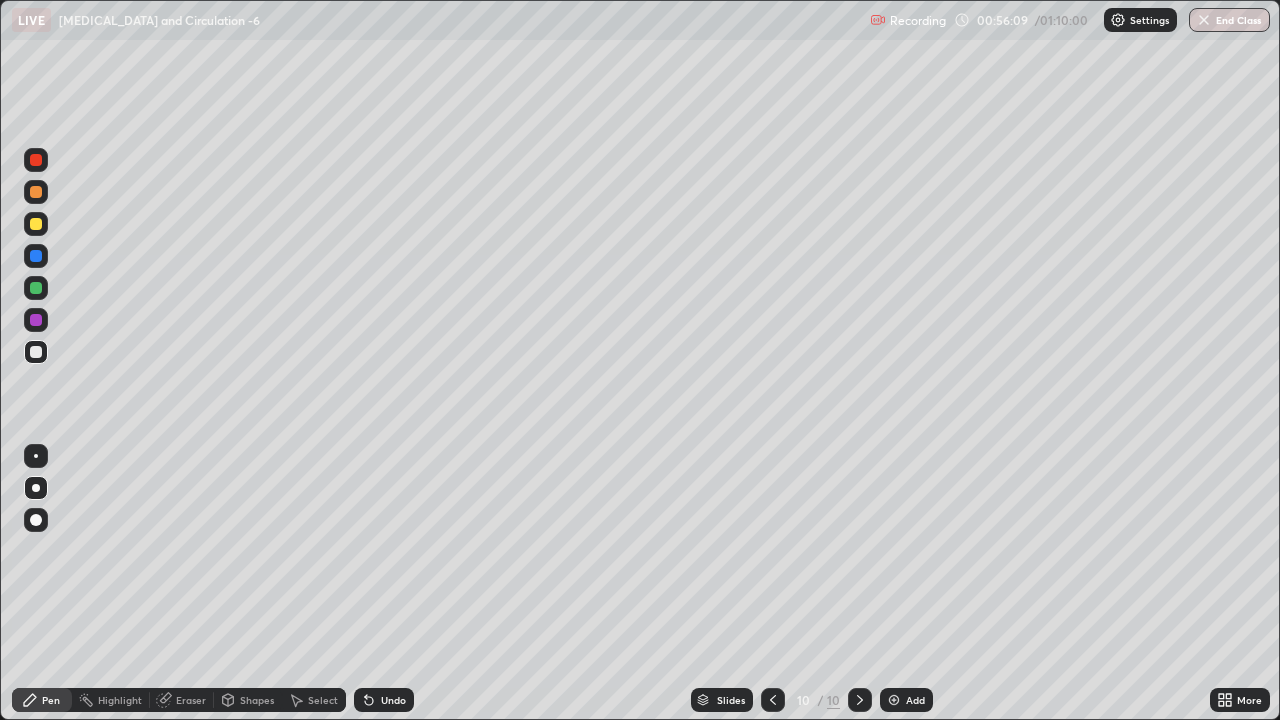 click 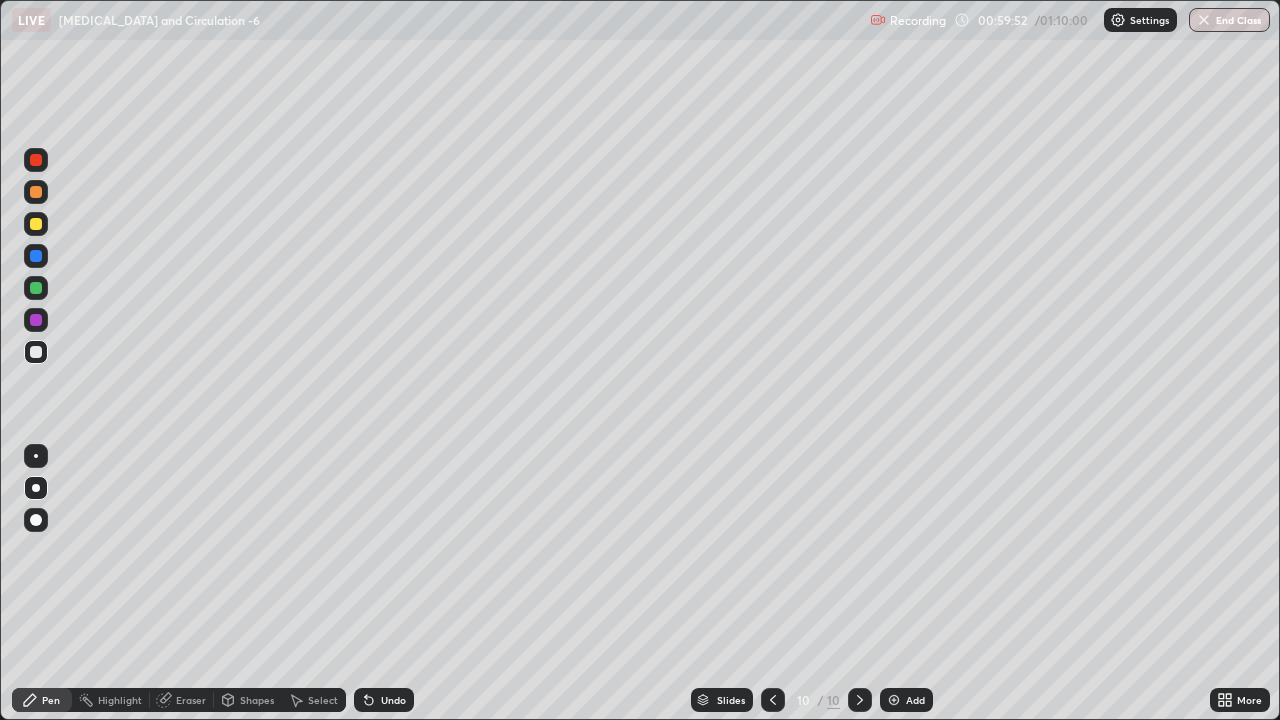 click at bounding box center (894, 700) 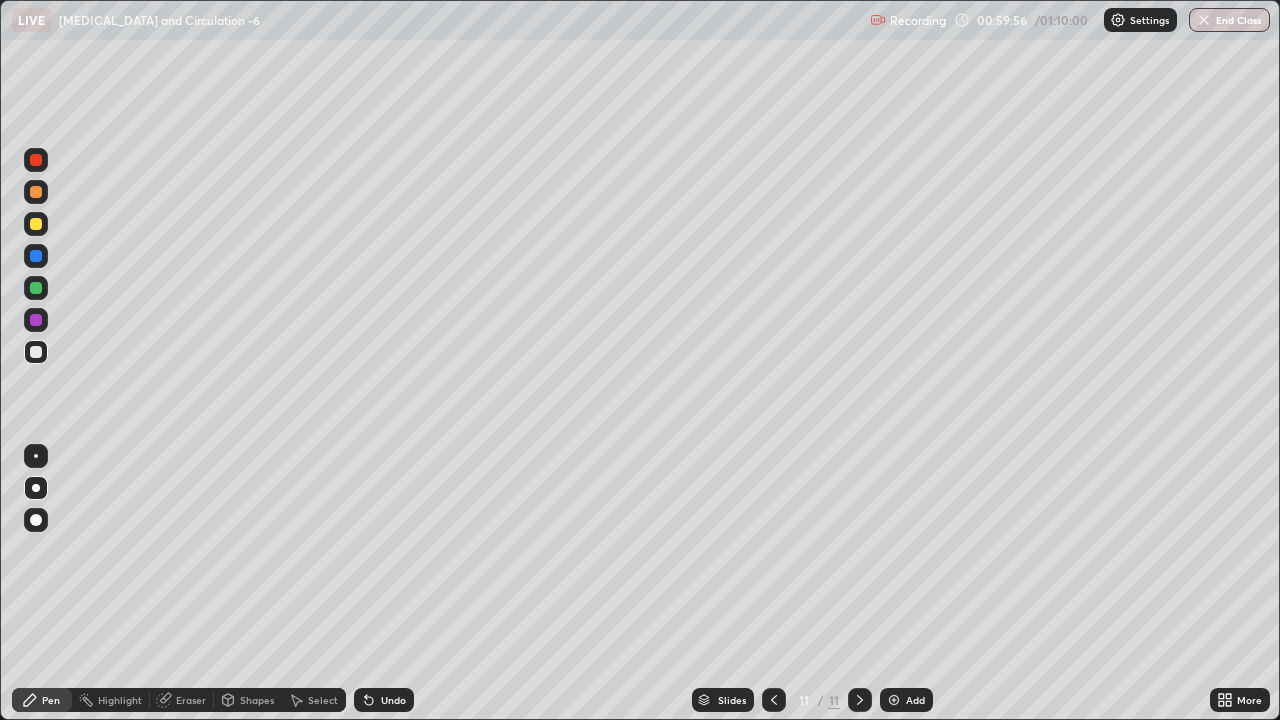 click at bounding box center (36, 352) 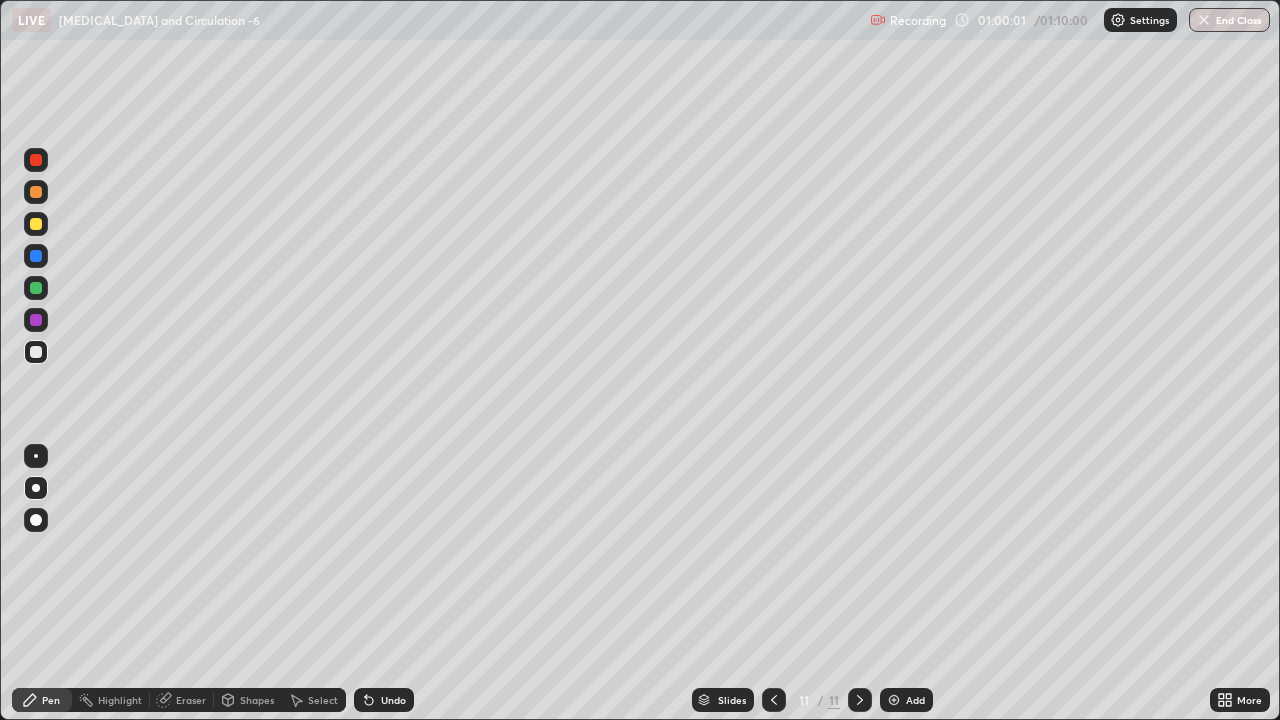 click 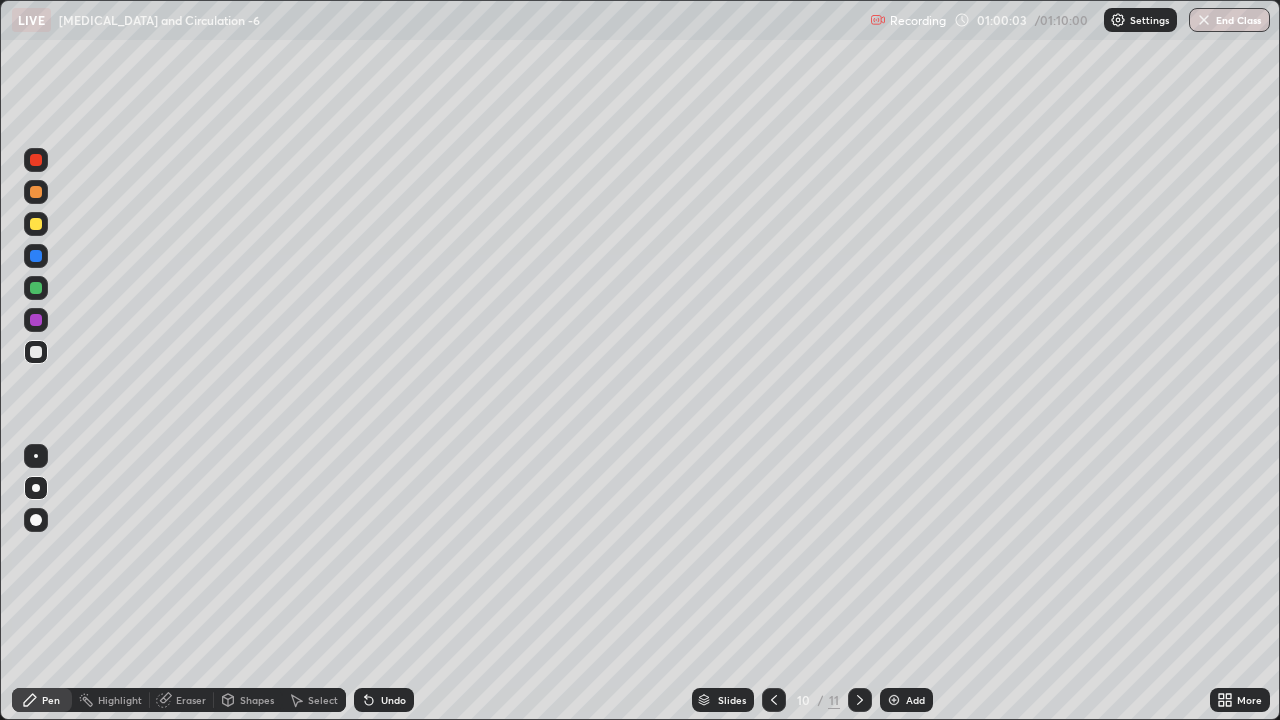 click at bounding box center (36, 160) 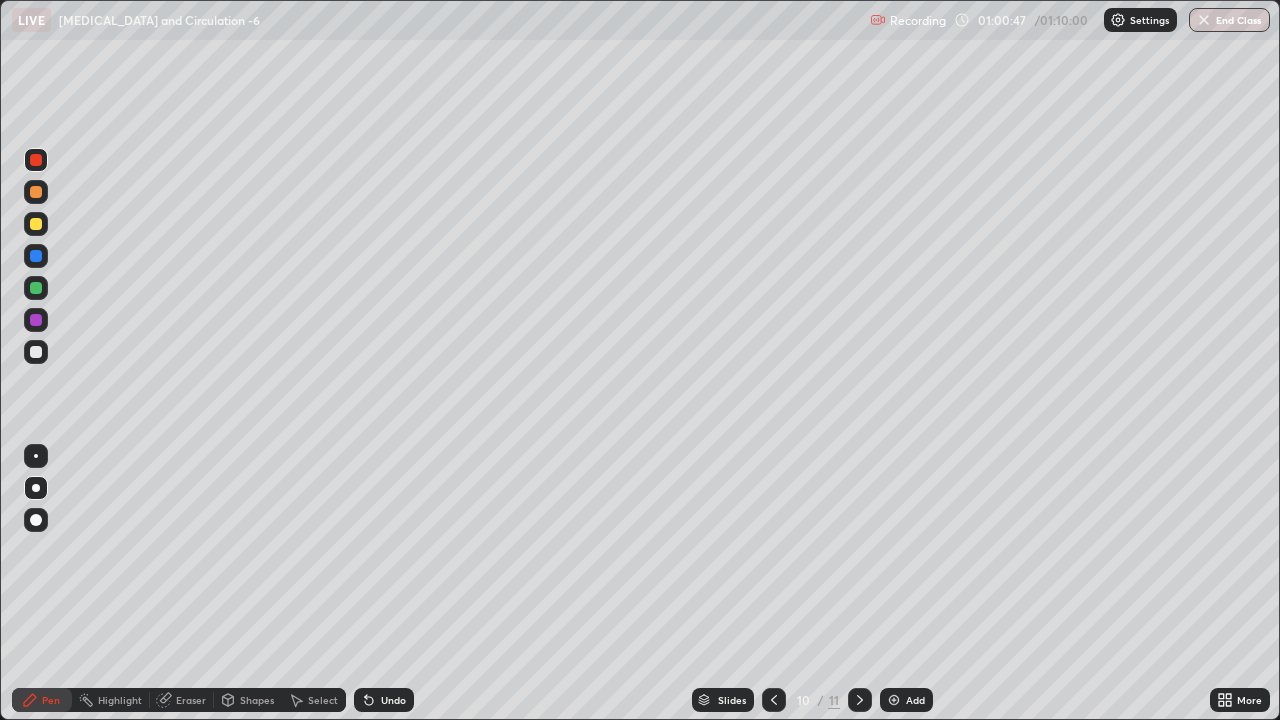 click at bounding box center [36, 288] 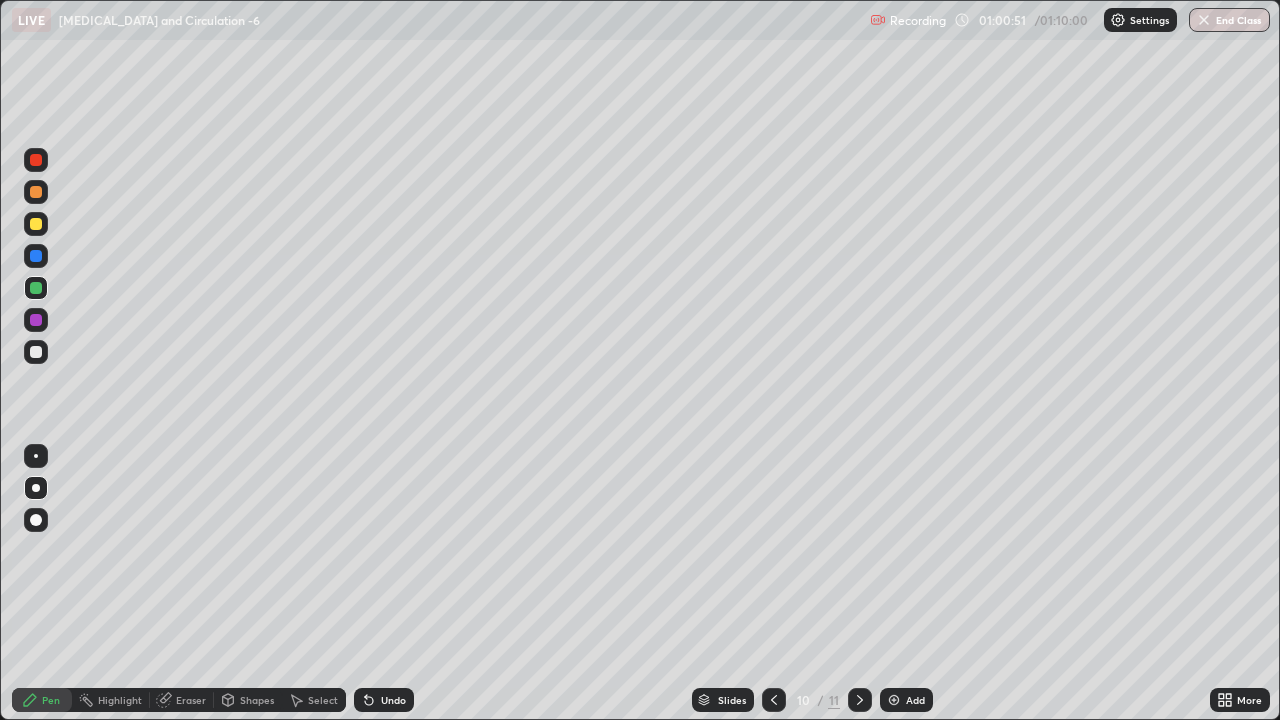 click at bounding box center (36, 352) 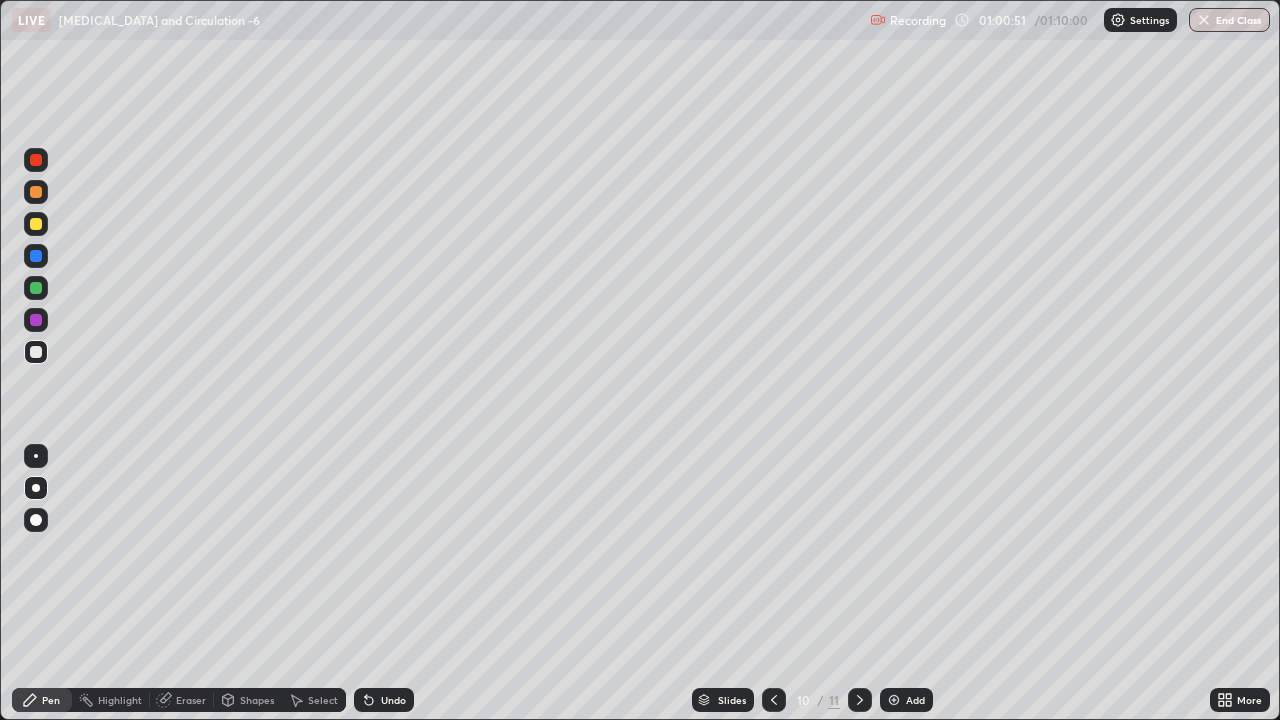 click at bounding box center [36, 352] 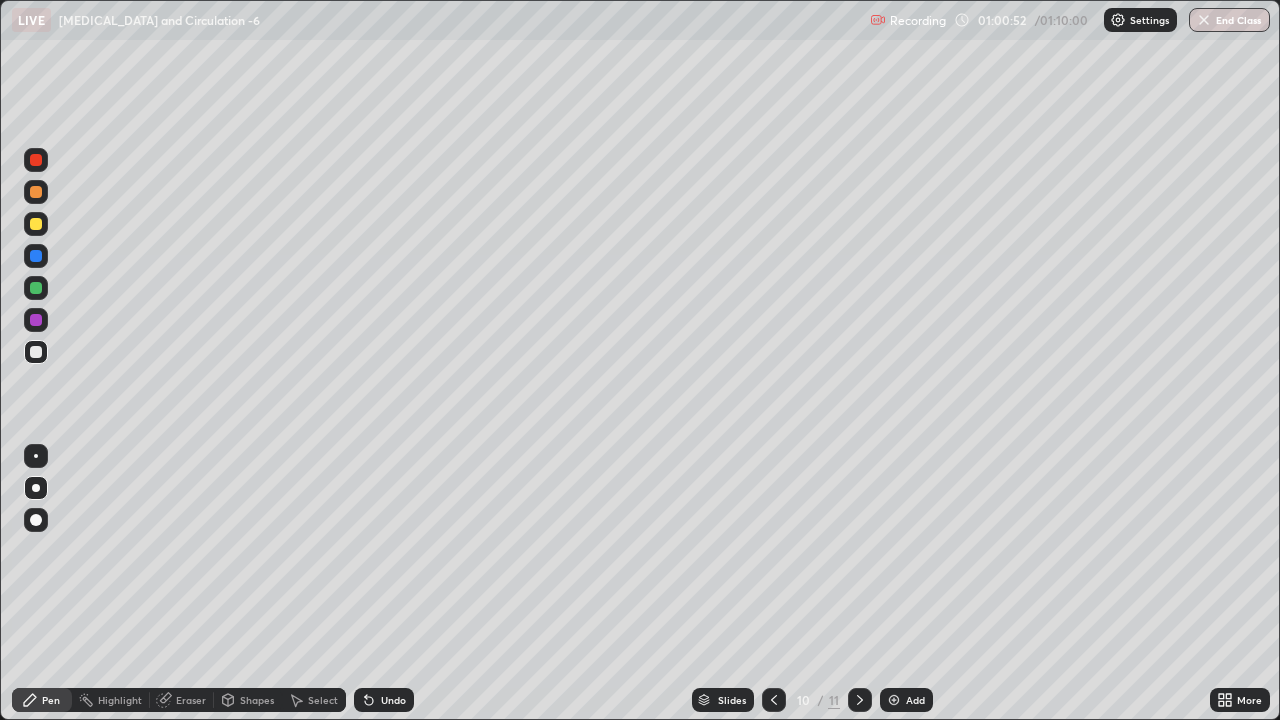 click at bounding box center (36, 160) 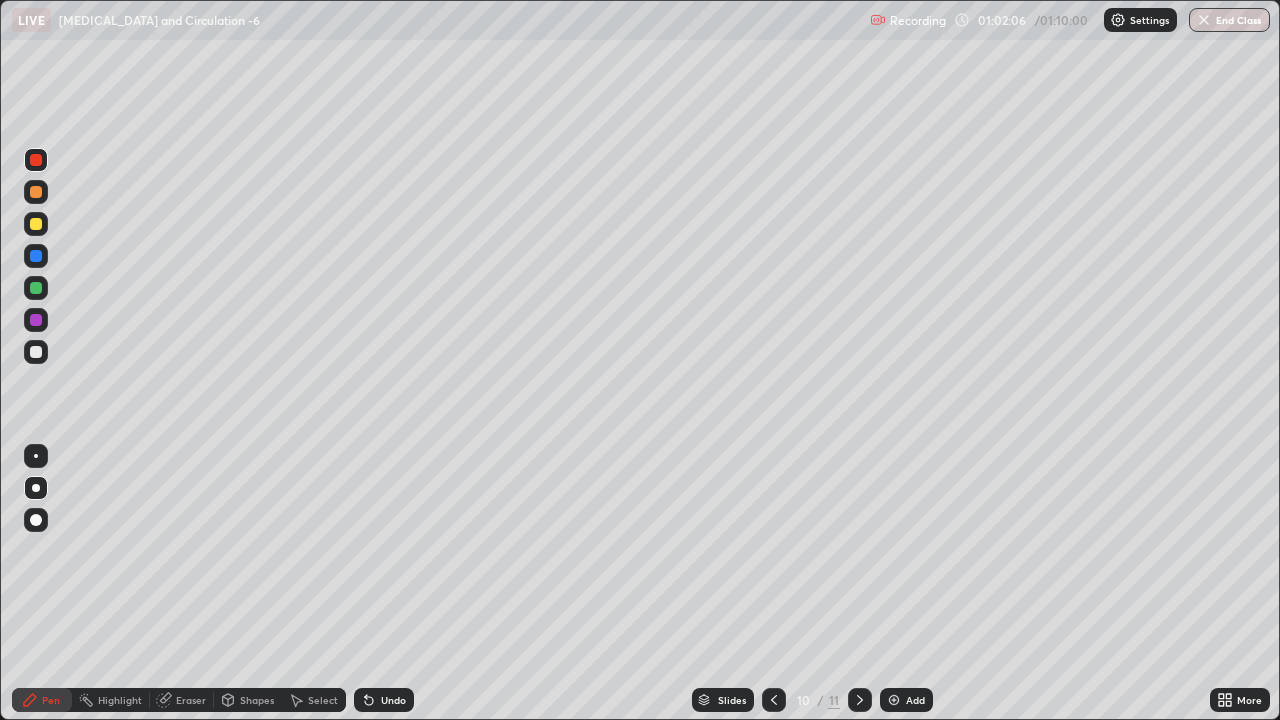 click on "End Class" at bounding box center [1229, 20] 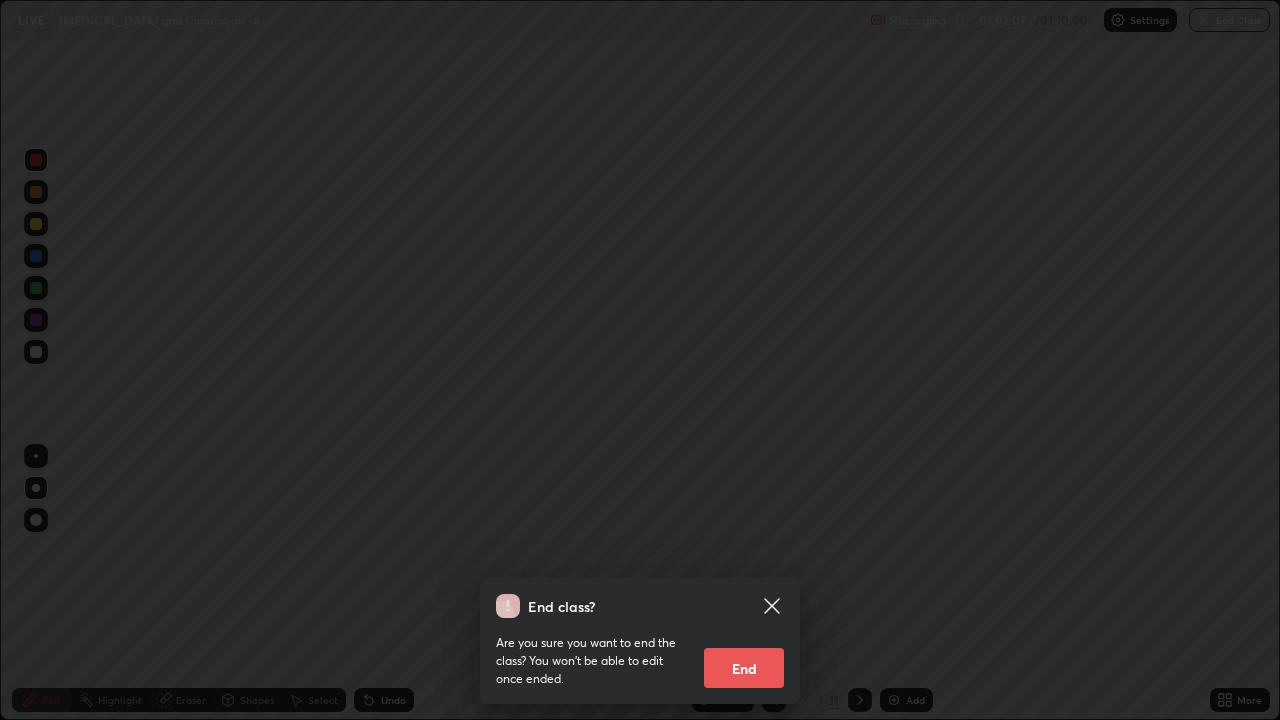 click on "End" at bounding box center [744, 668] 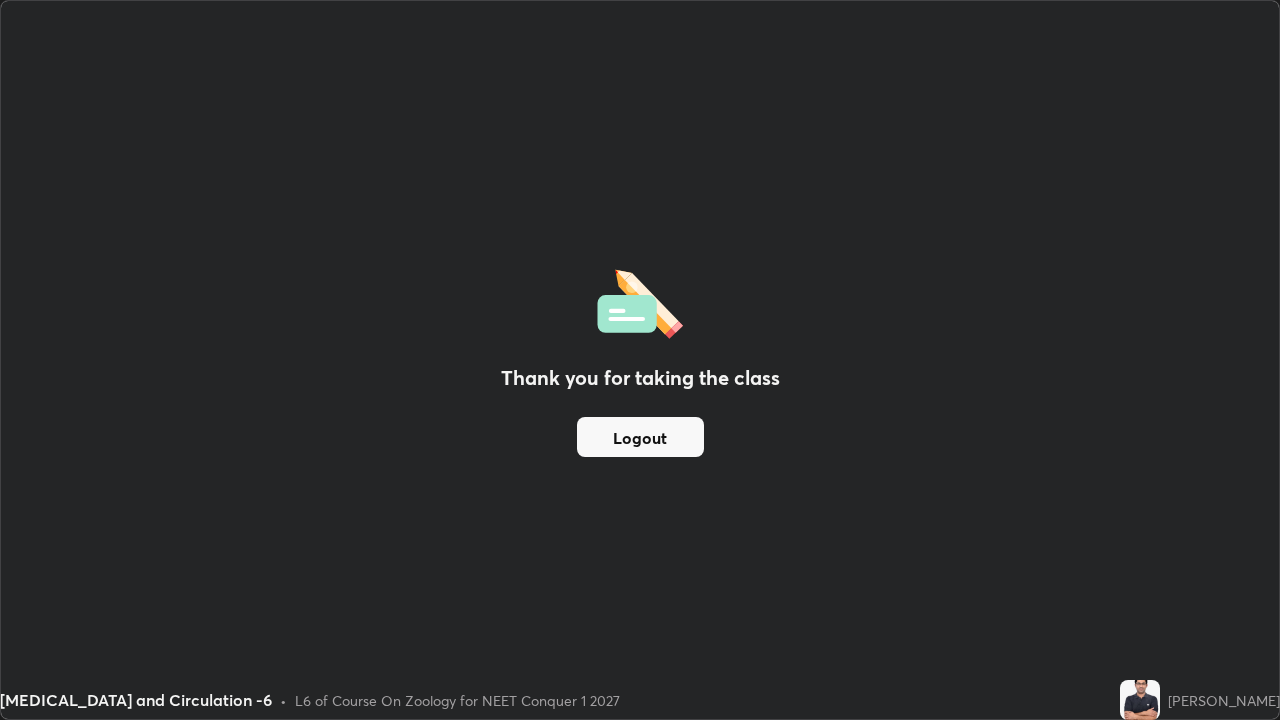 click on "Logout" at bounding box center [640, 437] 